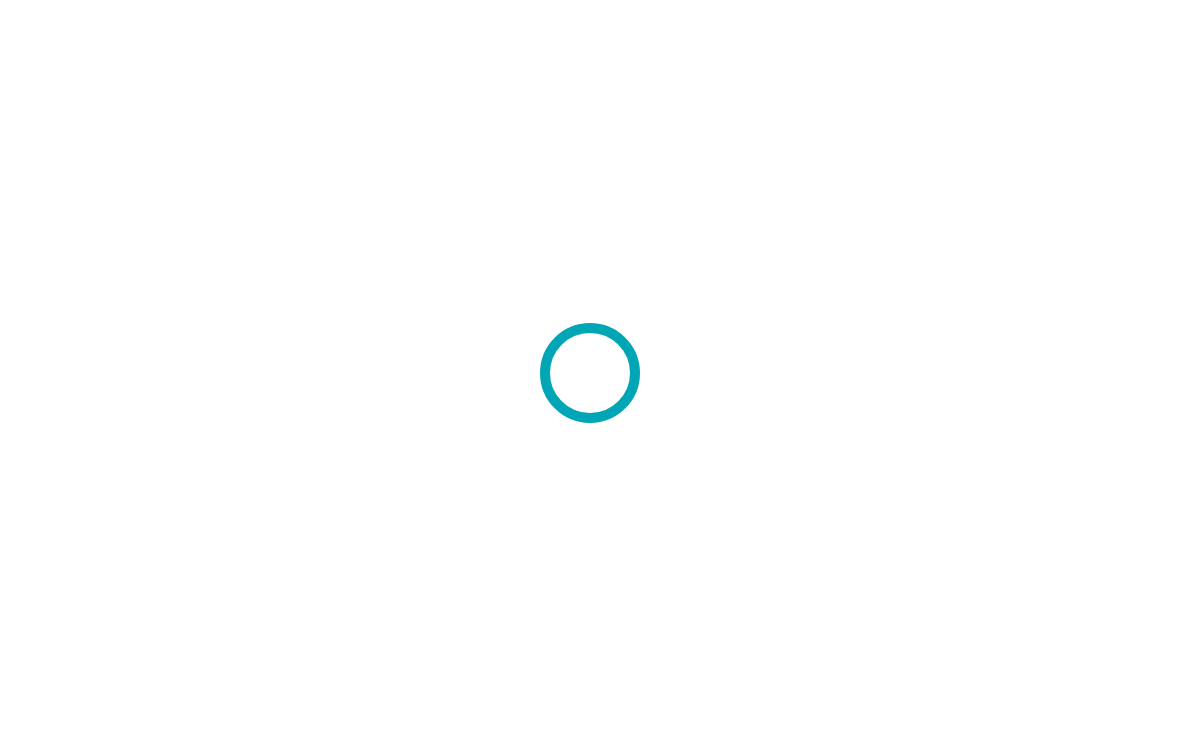 scroll, scrollTop: 0, scrollLeft: 0, axis: both 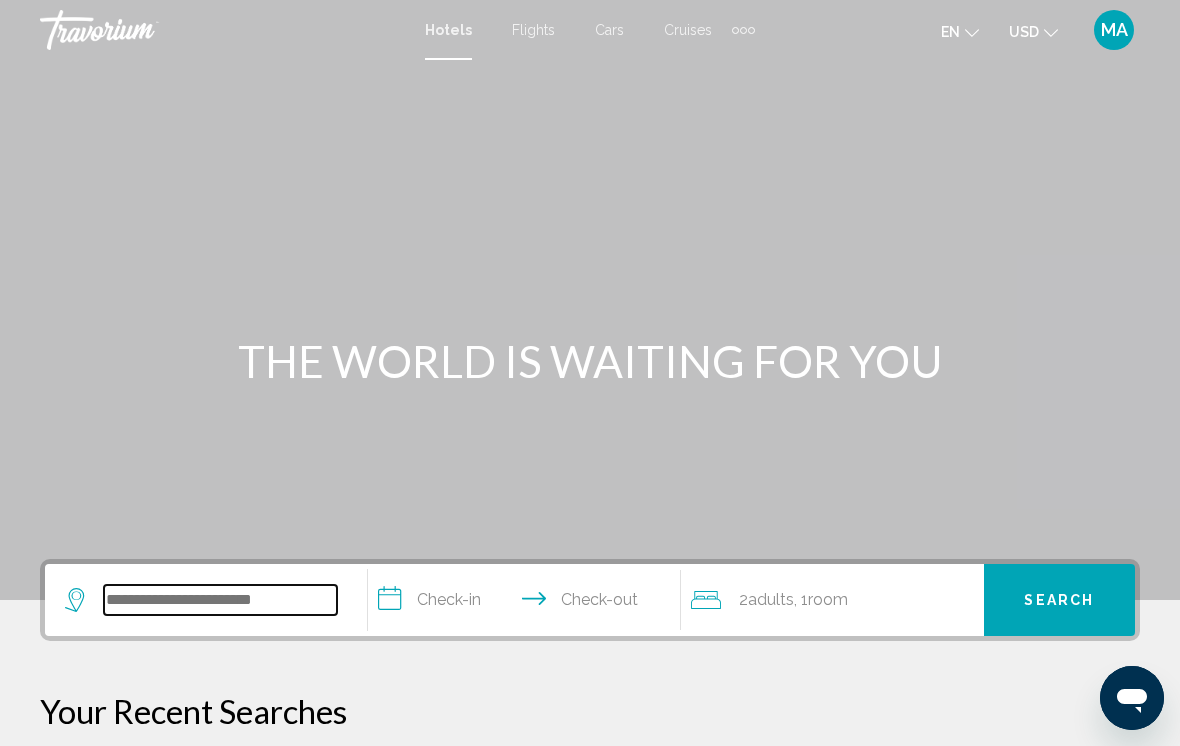 click at bounding box center (220, 600) 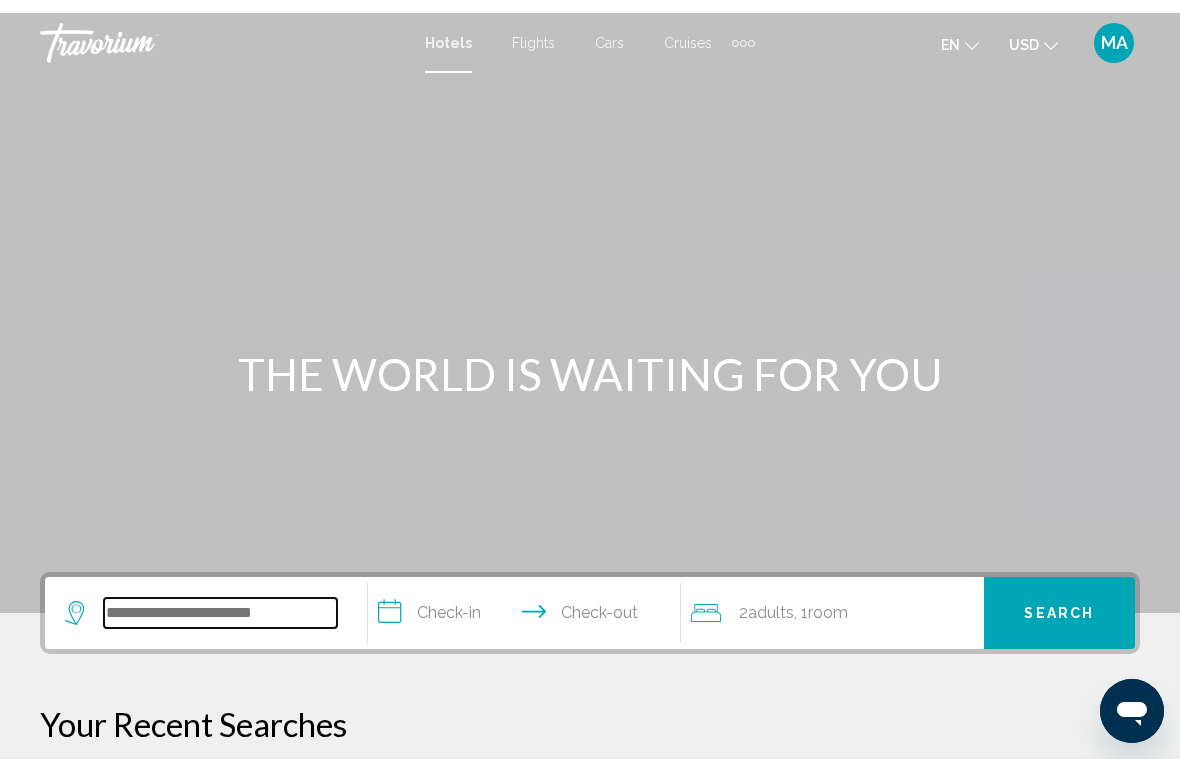 scroll, scrollTop: 16, scrollLeft: 0, axis: vertical 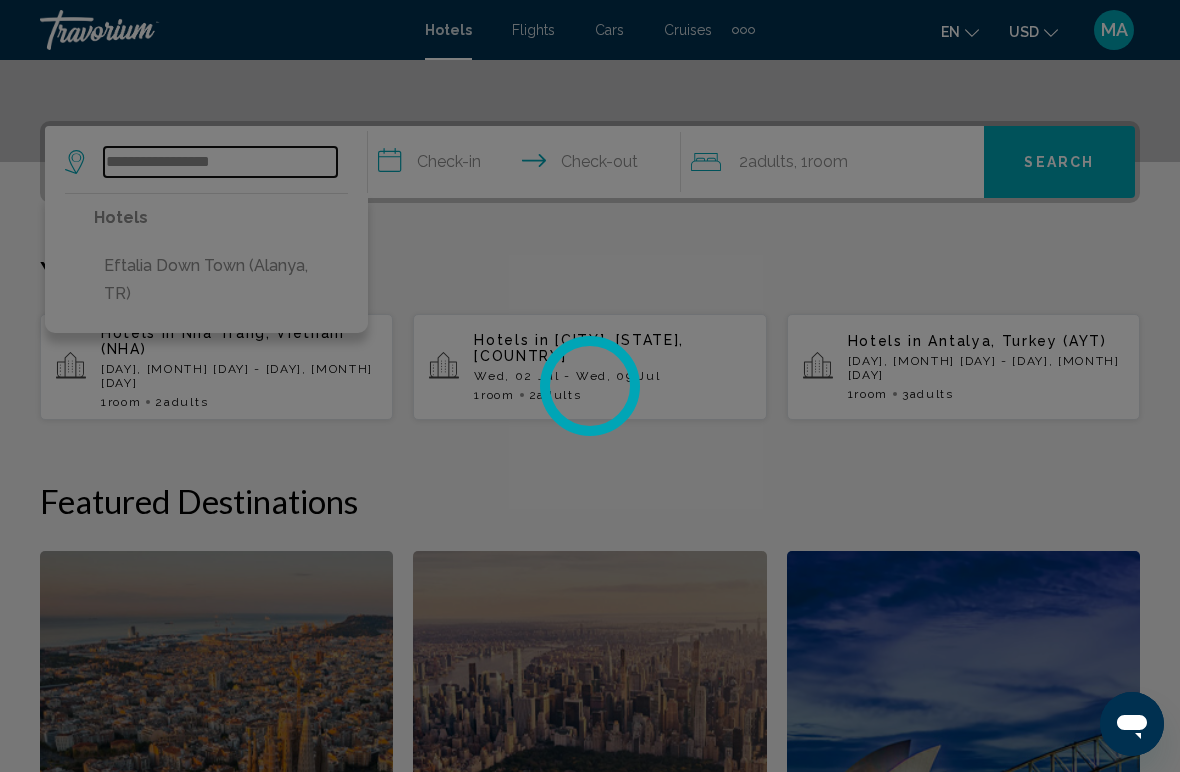 type on "**********" 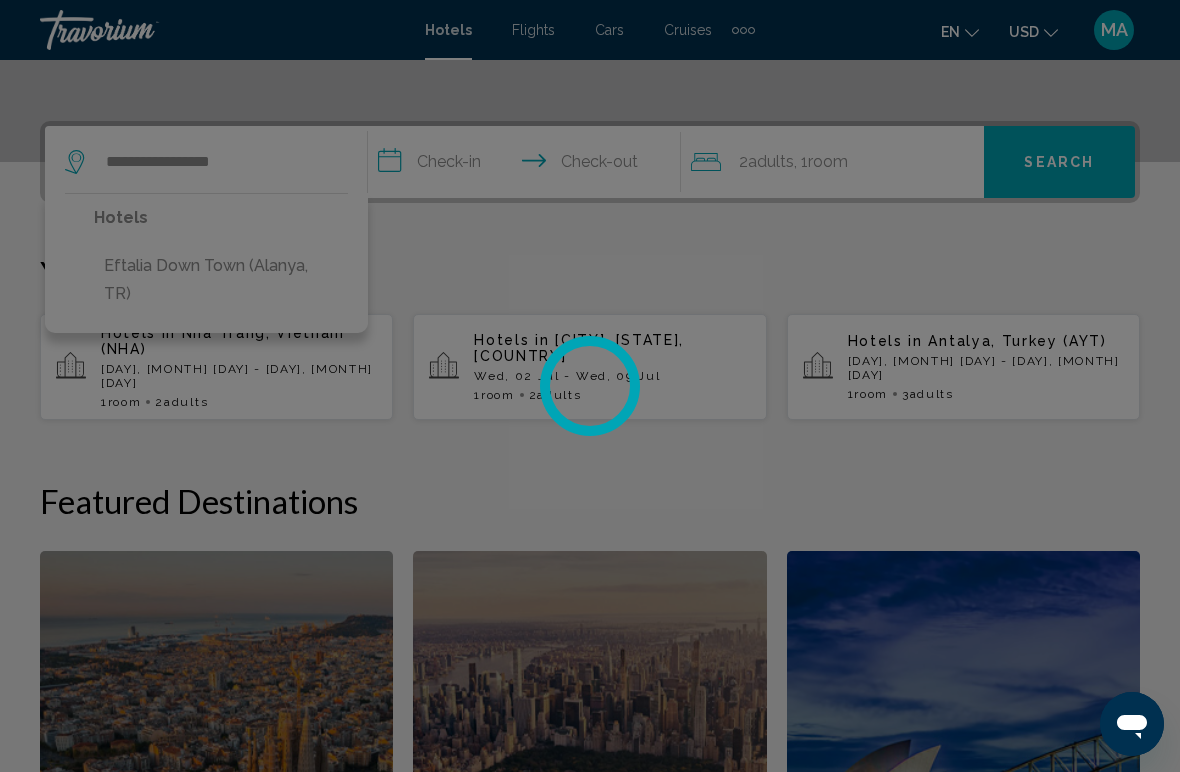 click at bounding box center (590, 386) 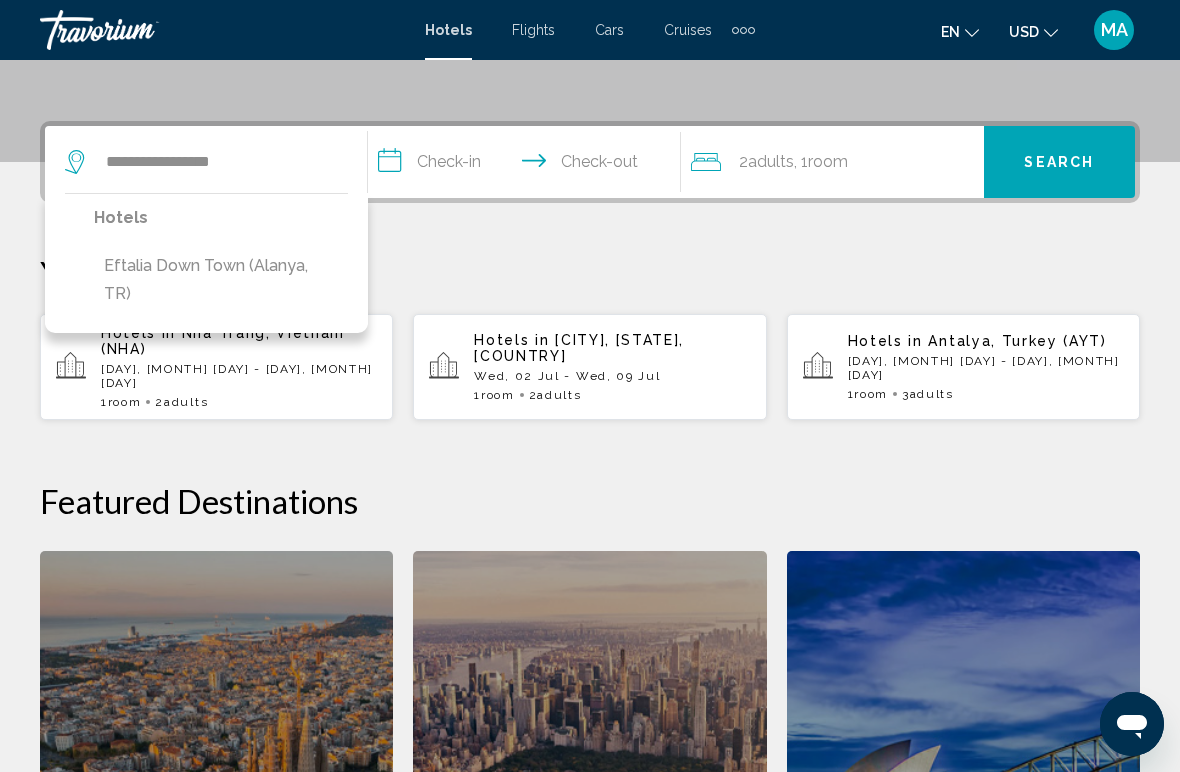 click on "Eftalia Down Town (Alanya, TR)" at bounding box center [221, 280] 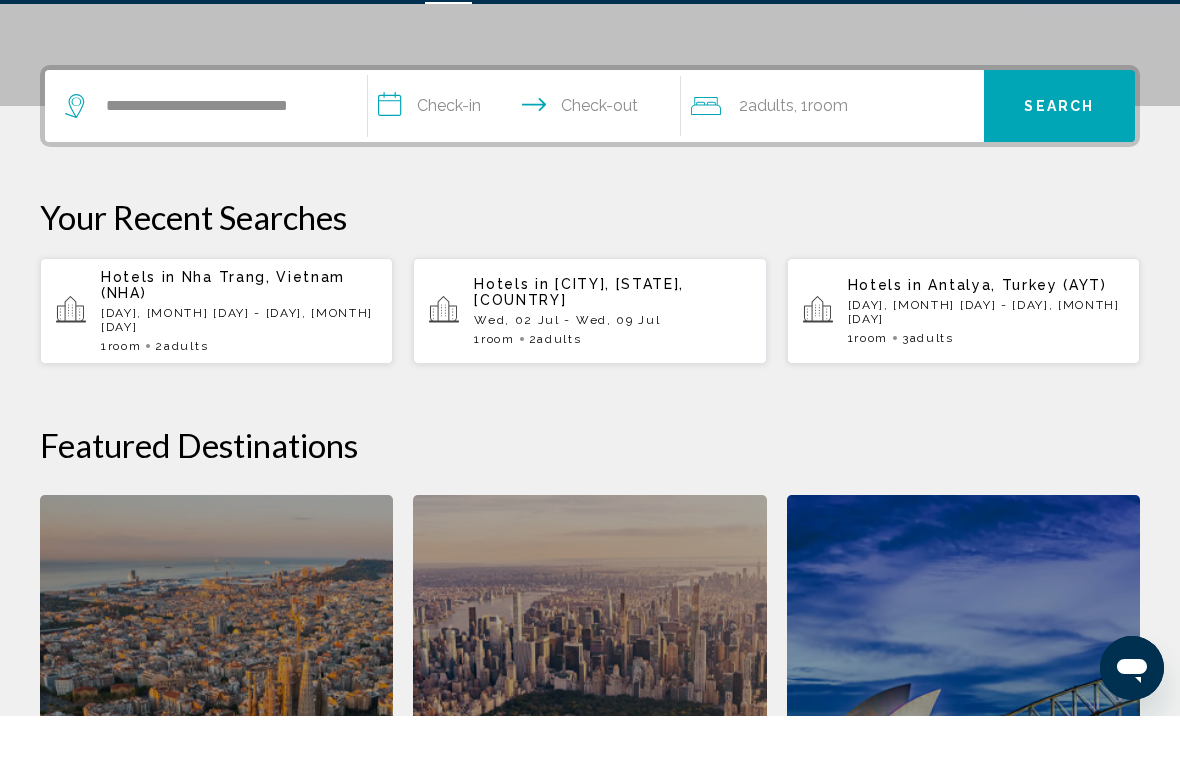 click on "**********" at bounding box center (528, 165) 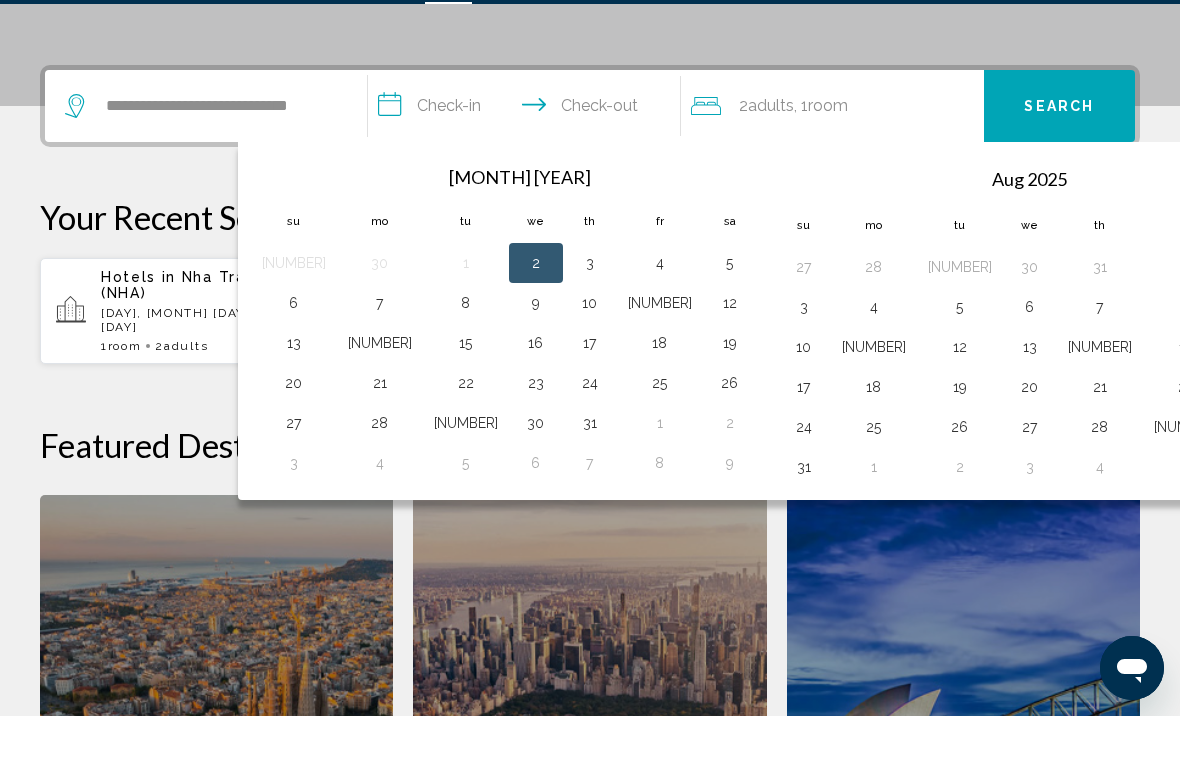 scroll, scrollTop: 494, scrollLeft: 0, axis: vertical 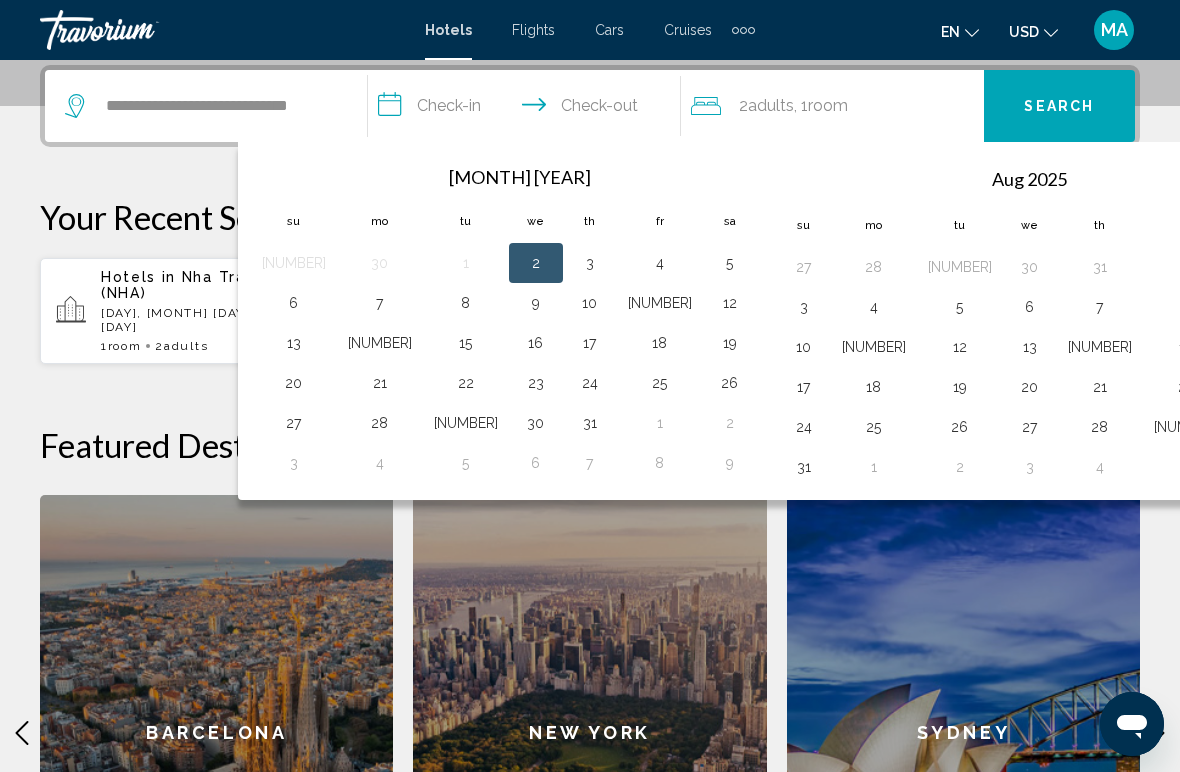 click on "3" at bounding box center (590, 263) 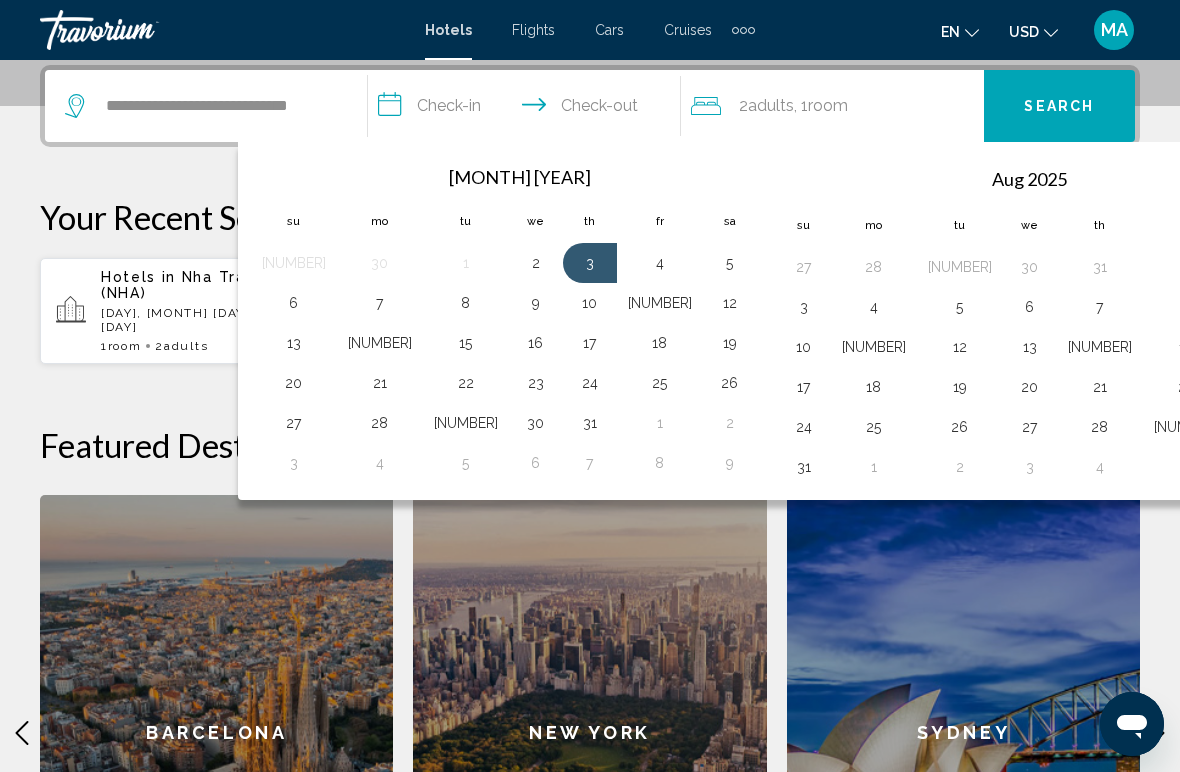 click on "5" at bounding box center [730, 263] 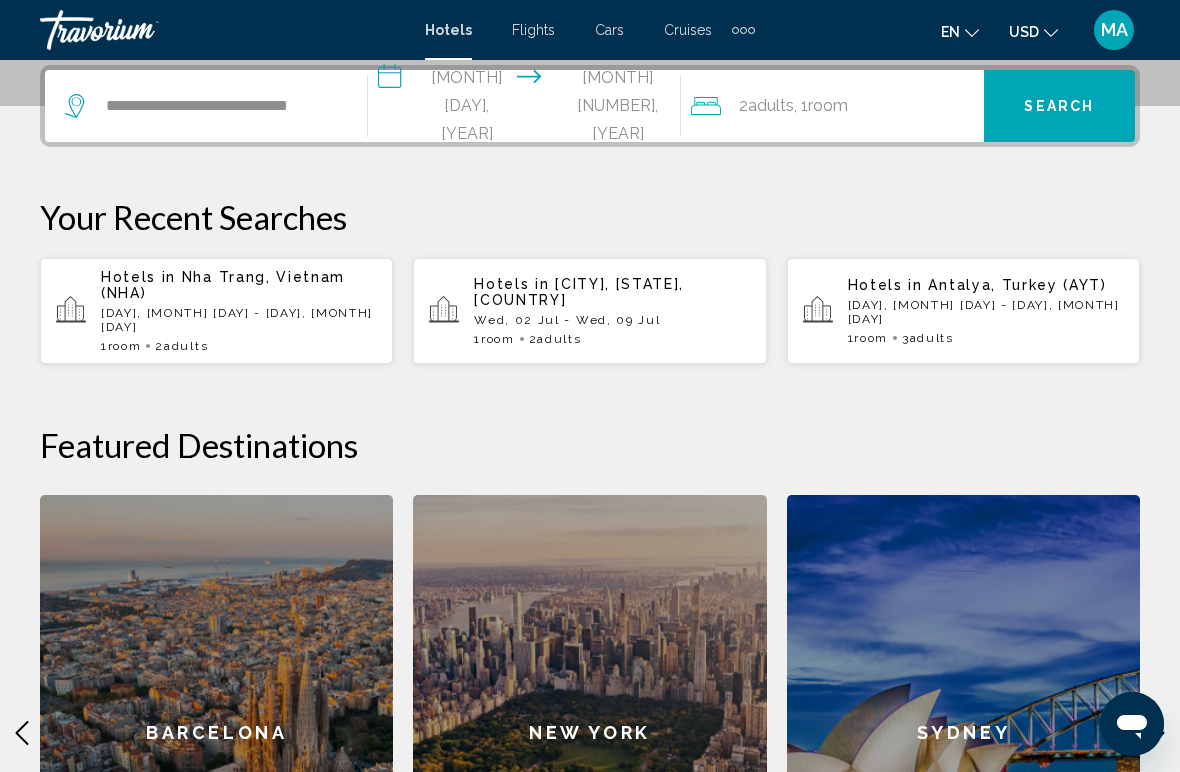 click on "**********" at bounding box center (528, 109) 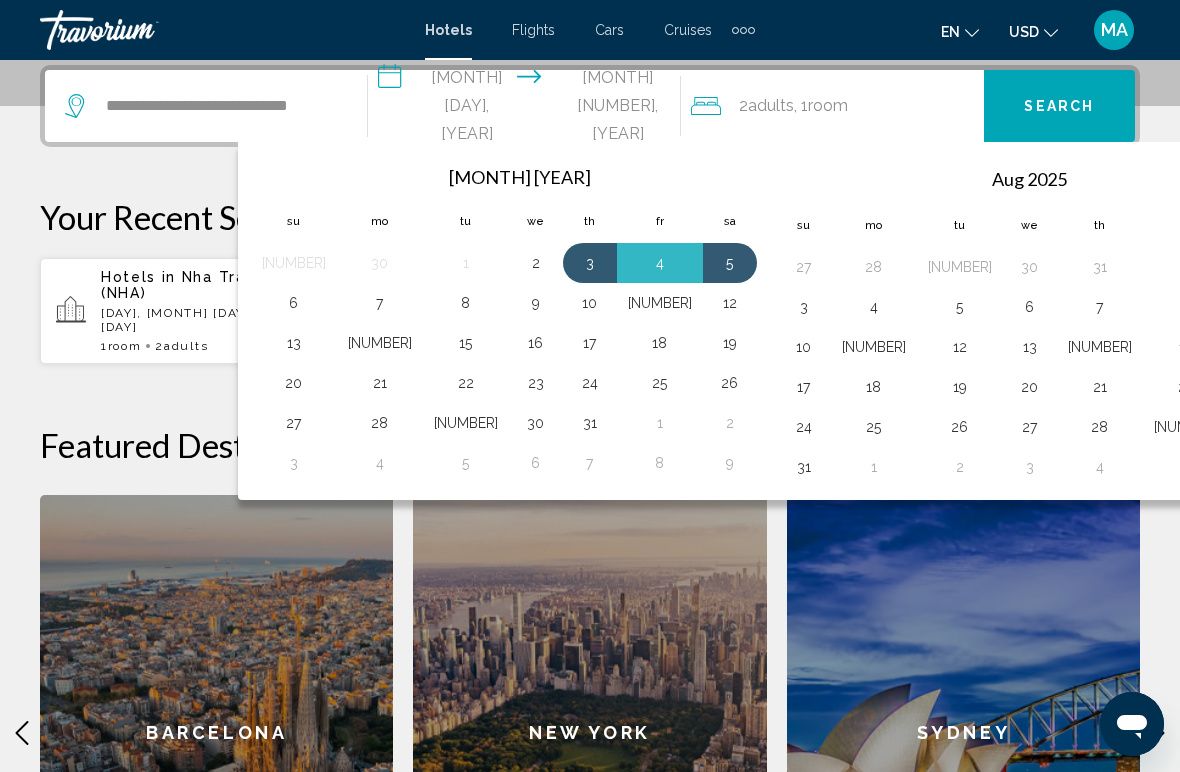 click on "10" at bounding box center [590, 303] 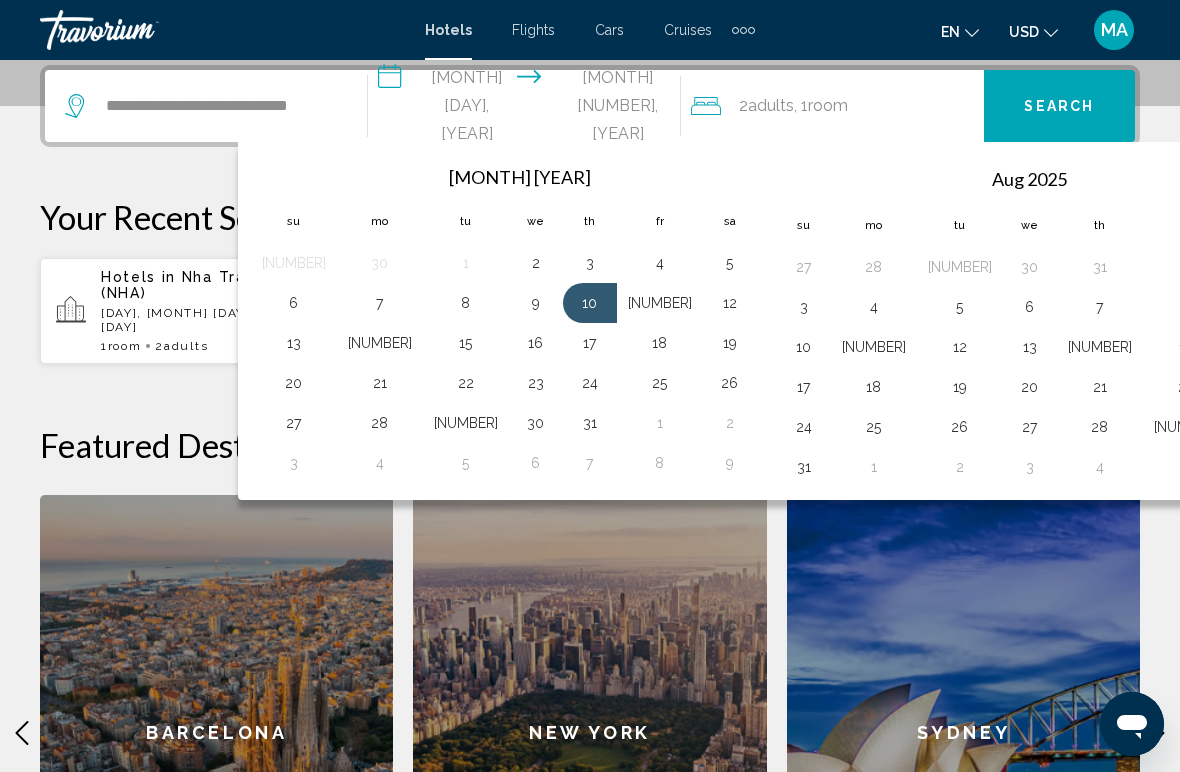 click on "3" at bounding box center [590, 263] 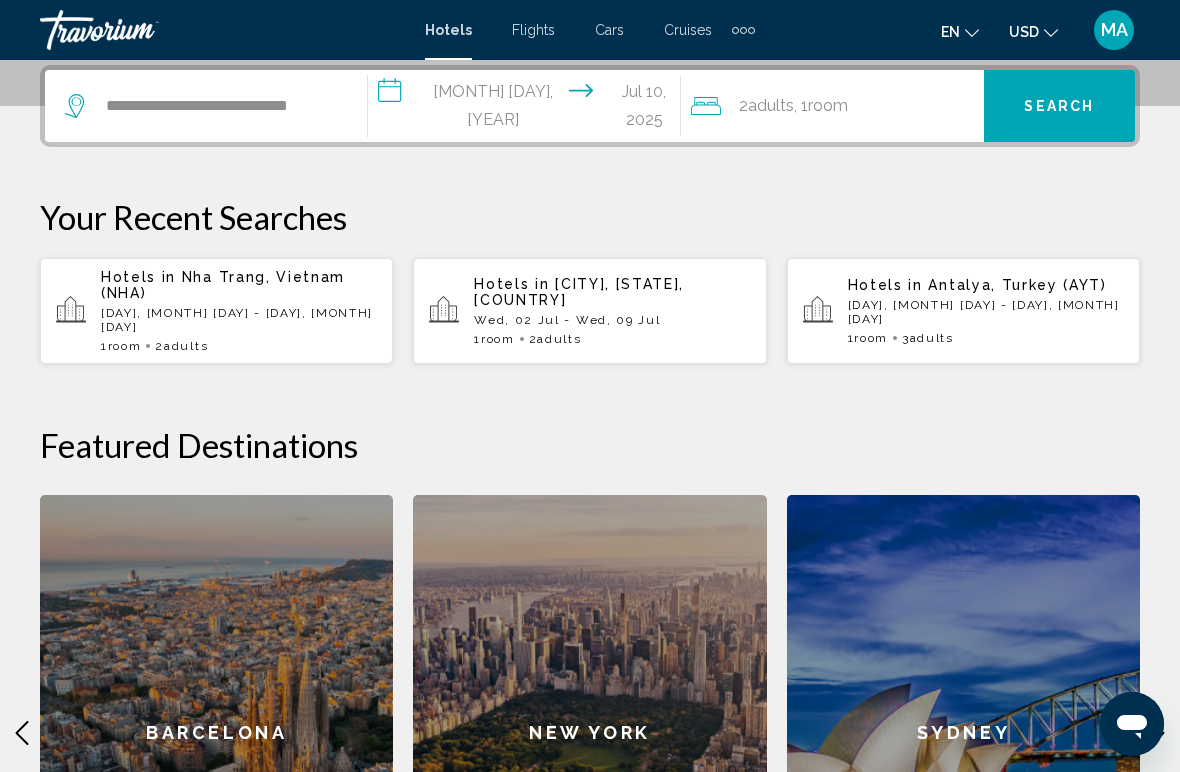 click on "**********" at bounding box center (528, 109) 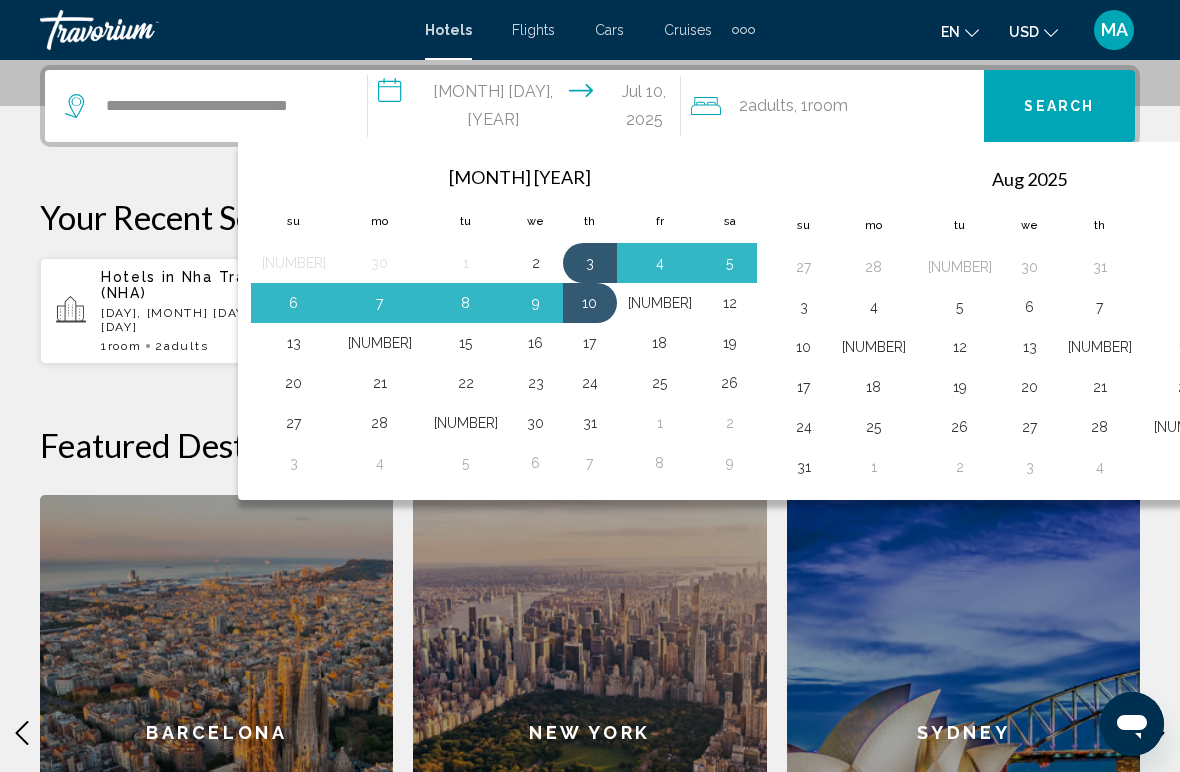 click on "8" at bounding box center (466, 303) 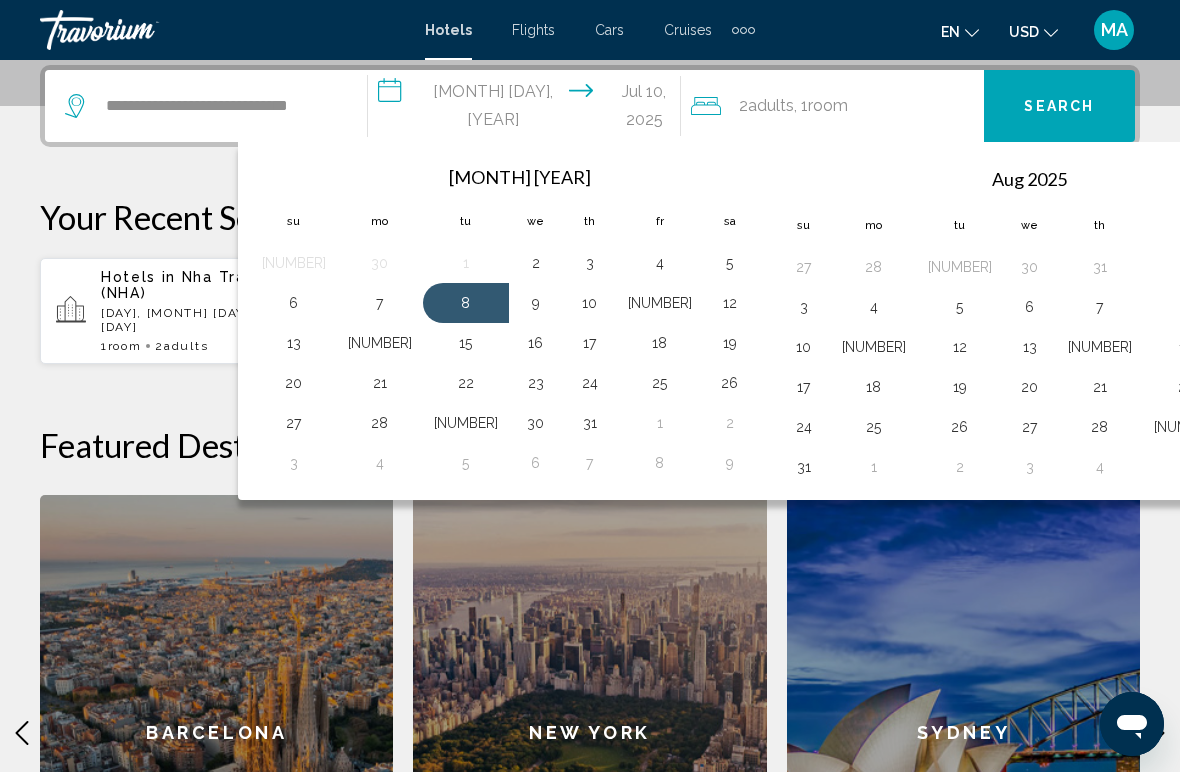 click on "3" at bounding box center (590, 263) 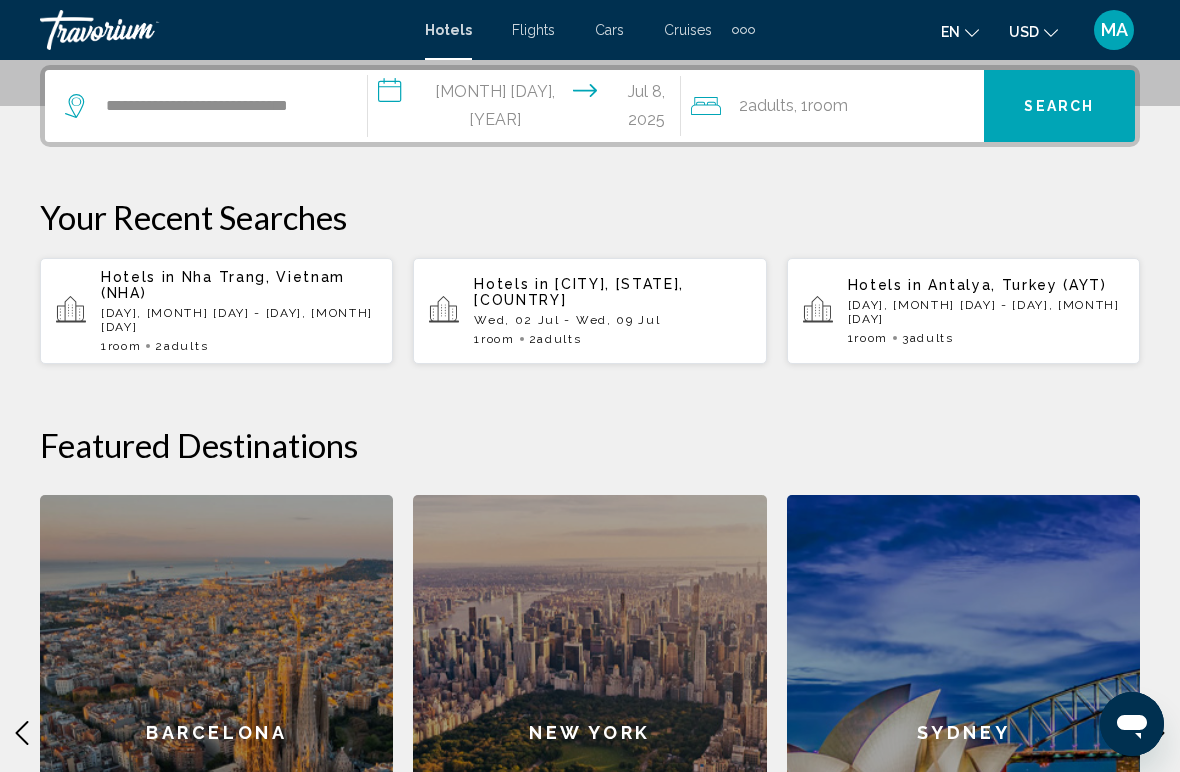 click on "Room" at bounding box center (828, 105) 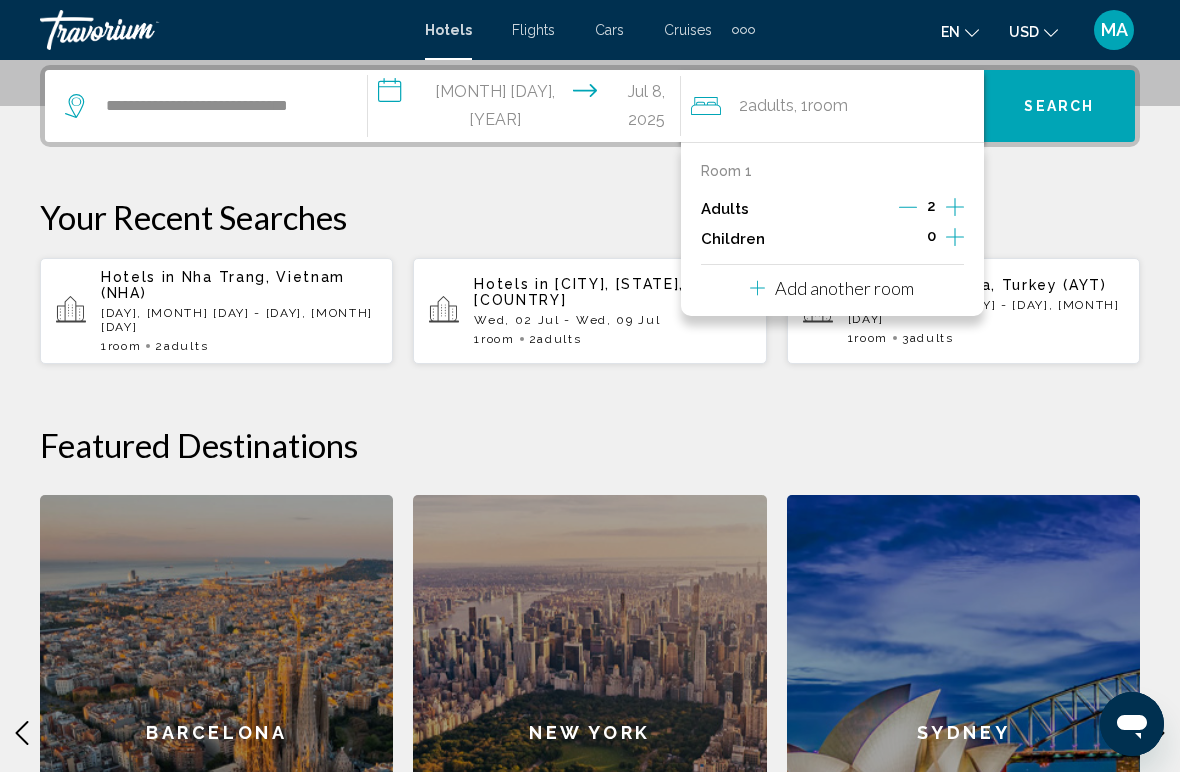 click at bounding box center [955, 237] 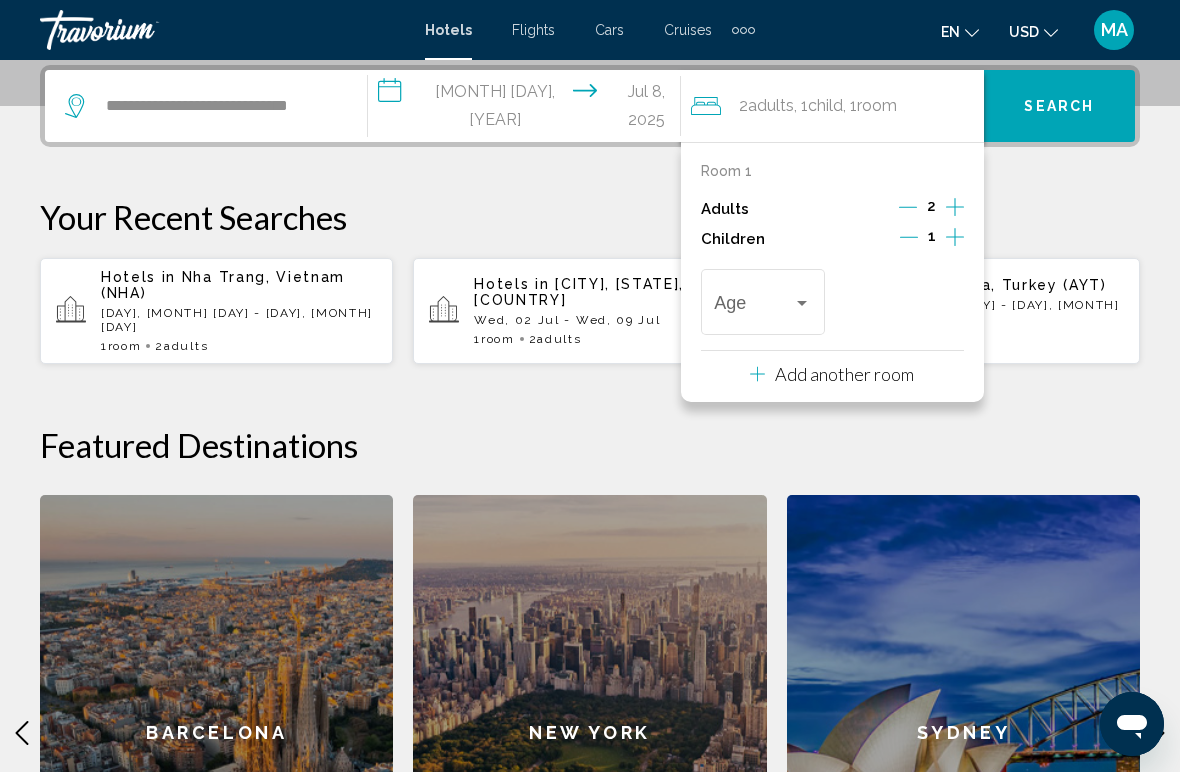click at bounding box center (955, 237) 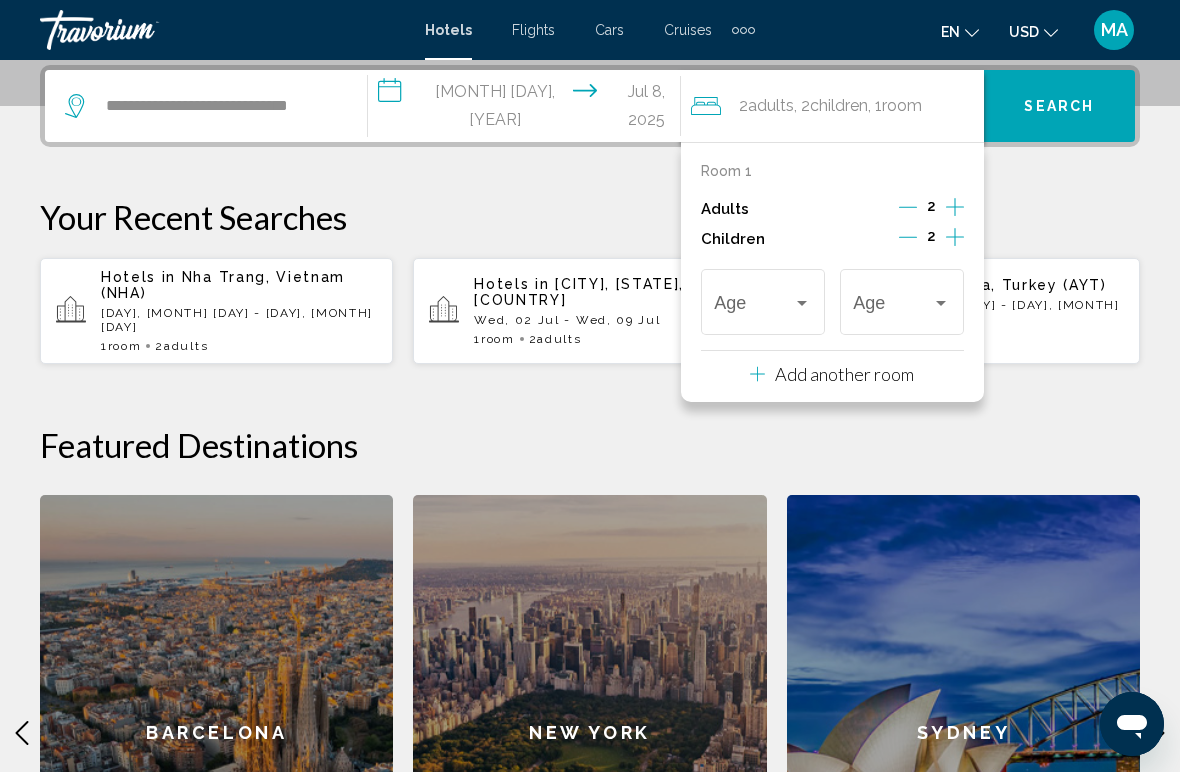click at bounding box center [802, 303] 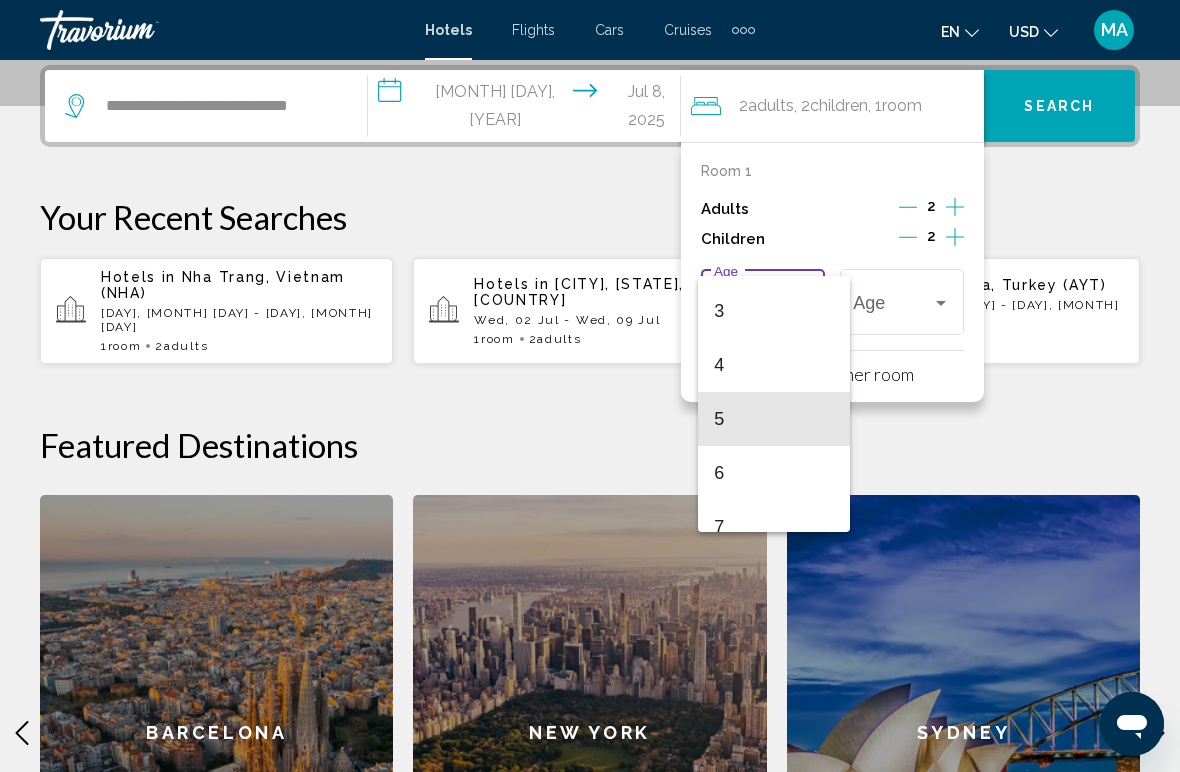scroll, scrollTop: 157, scrollLeft: 0, axis: vertical 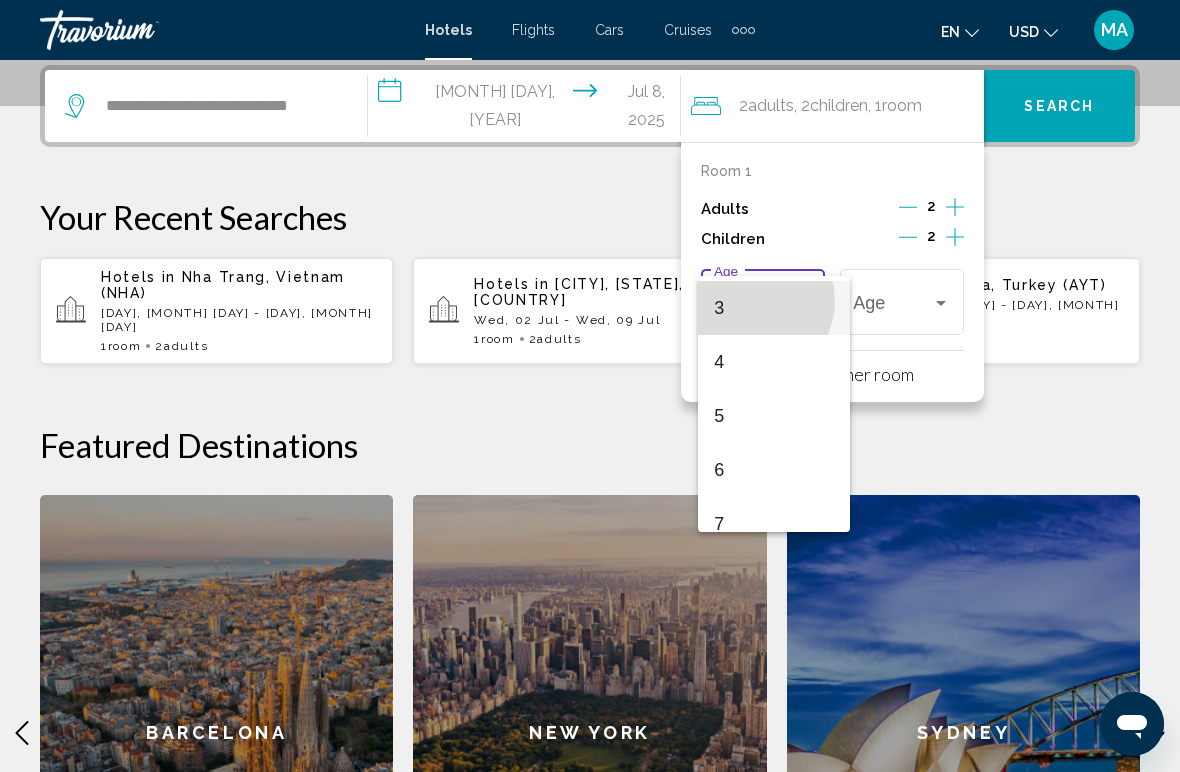 click on "3" at bounding box center (774, 308) 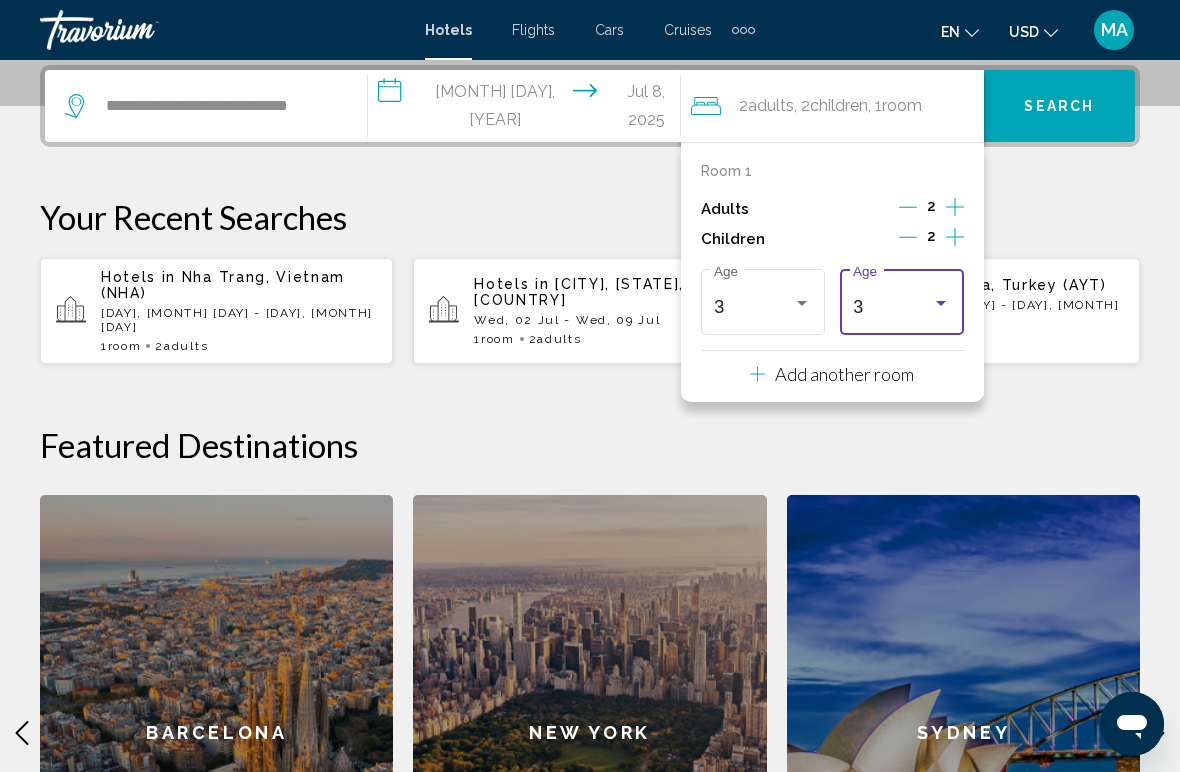 click at bounding box center (941, 303) 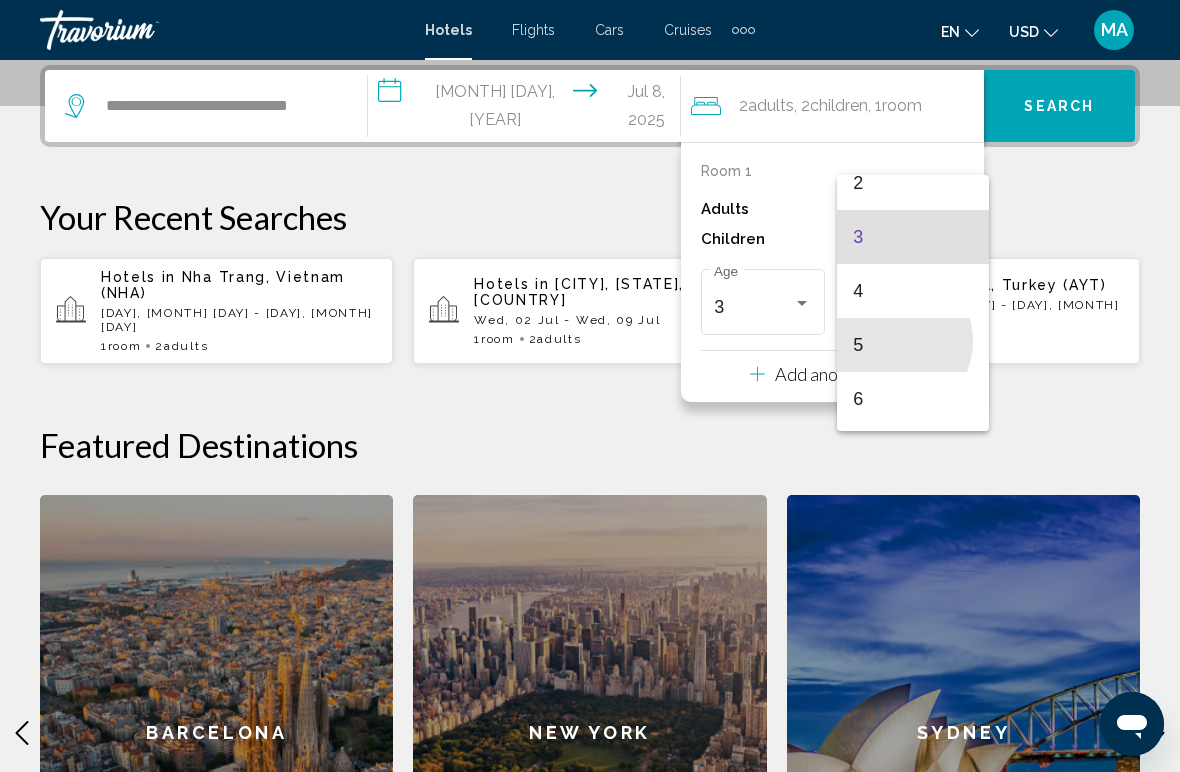 scroll, scrollTop: 130, scrollLeft: 0, axis: vertical 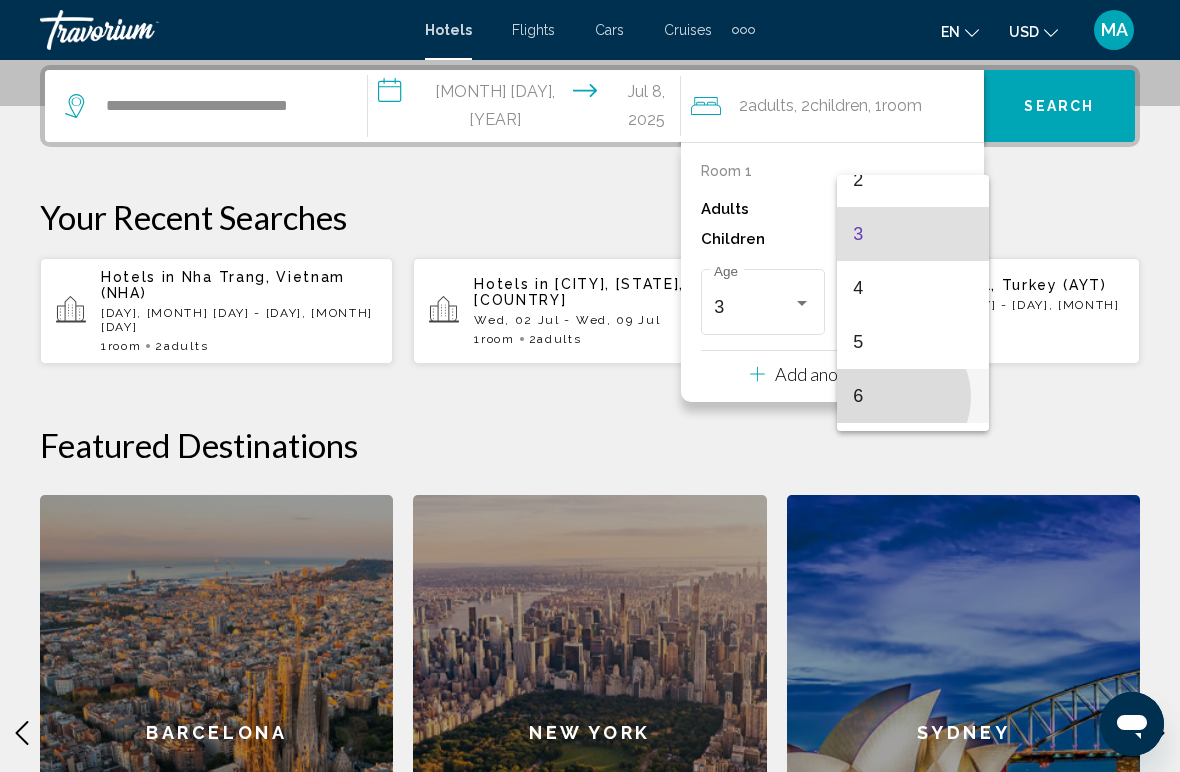 click on "6" at bounding box center (913, 396) 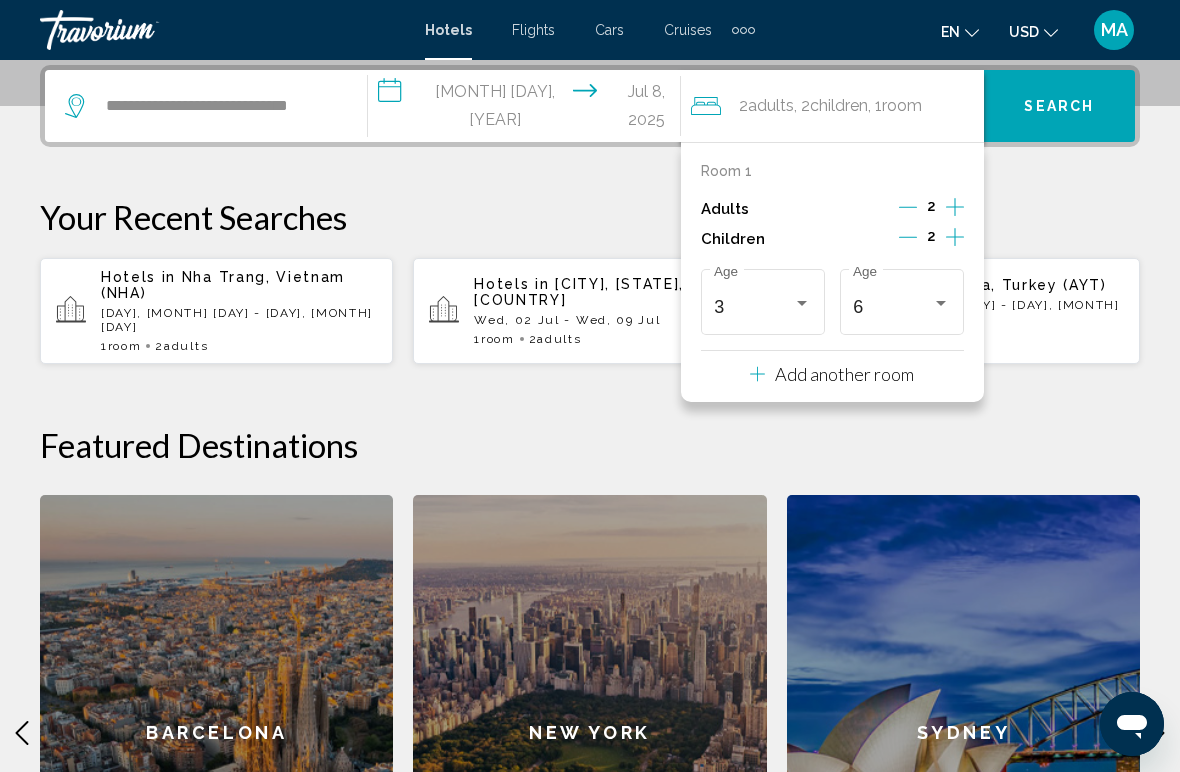 click at bounding box center [802, 303] 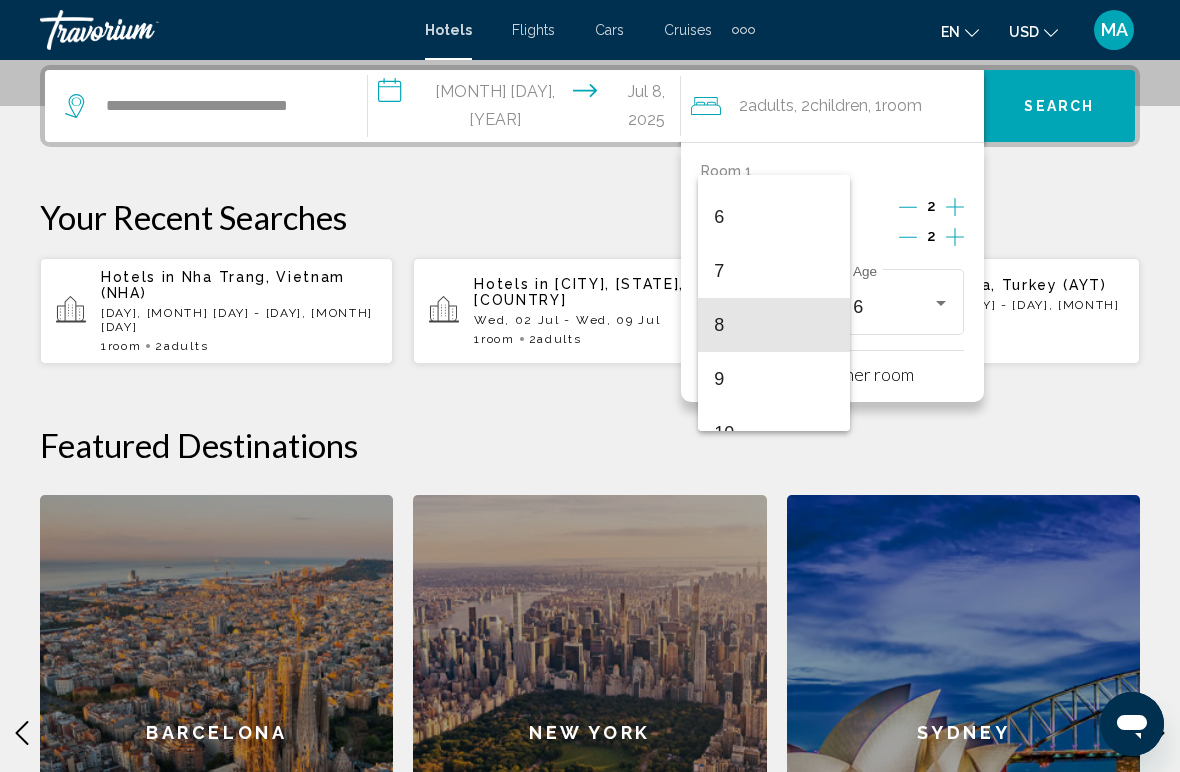 scroll, scrollTop: 316, scrollLeft: 0, axis: vertical 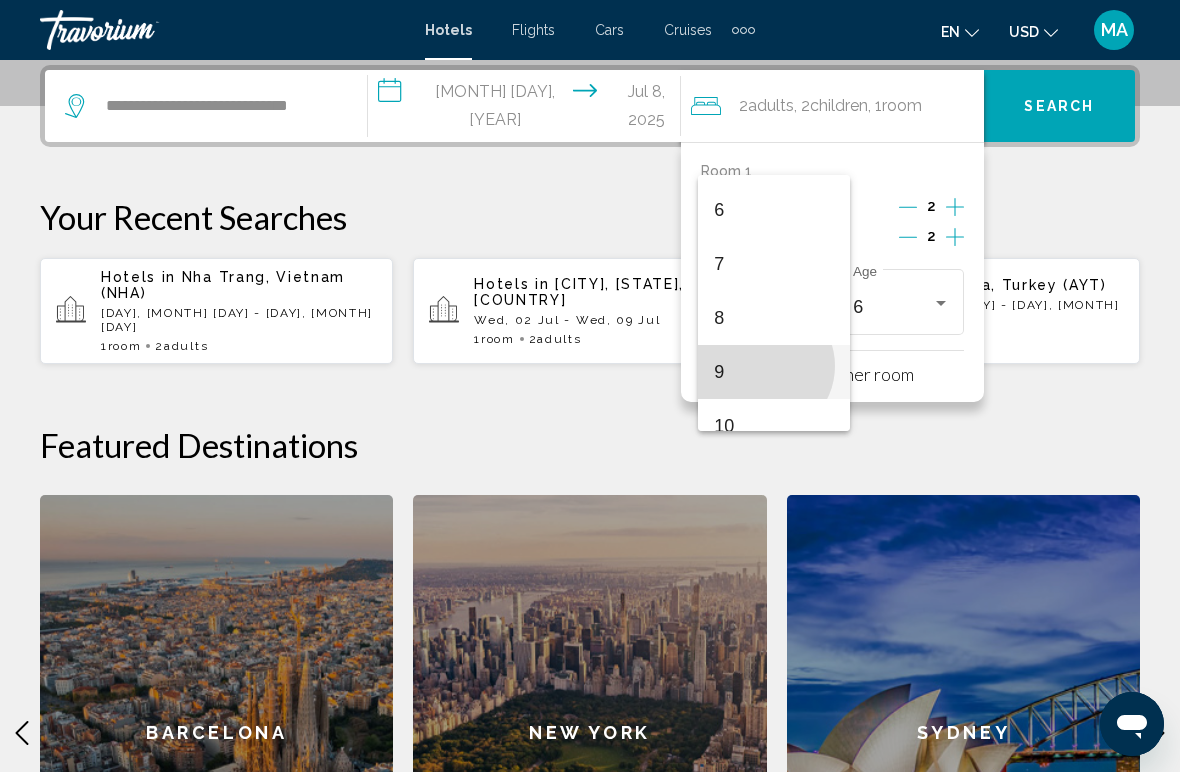 click on "9" at bounding box center (774, 372) 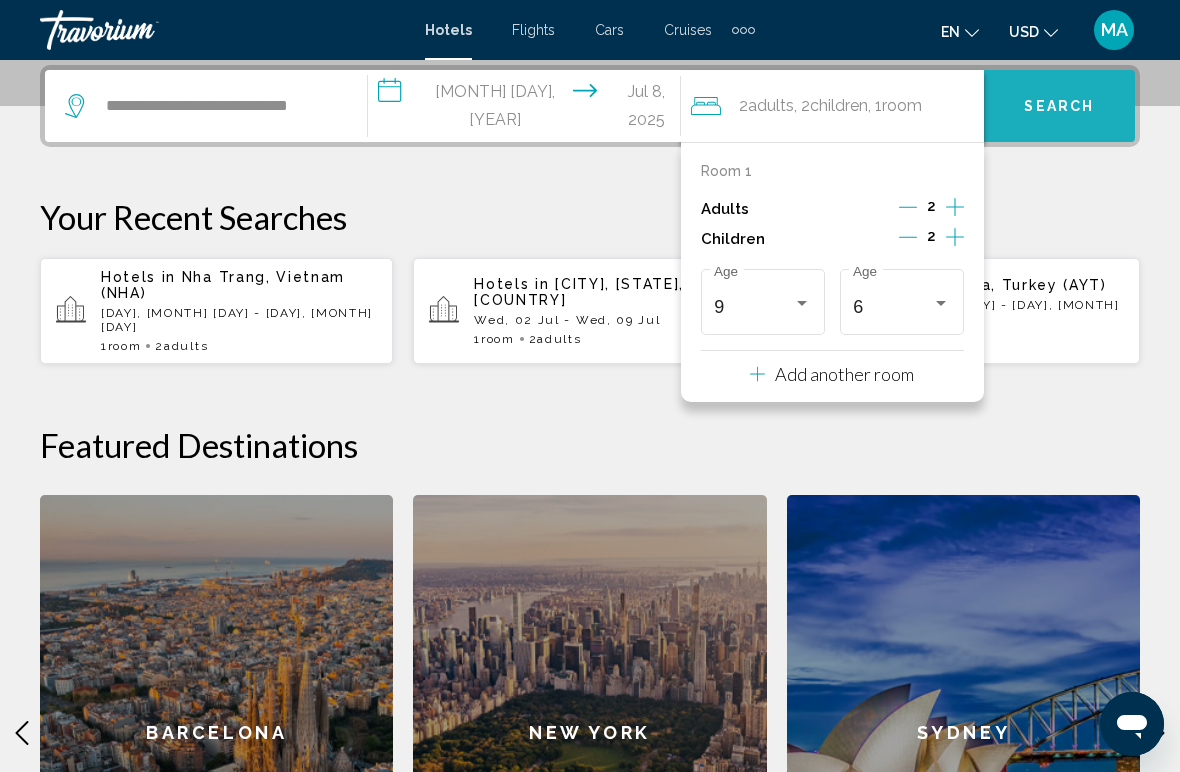 click on "Search" at bounding box center (1059, 107) 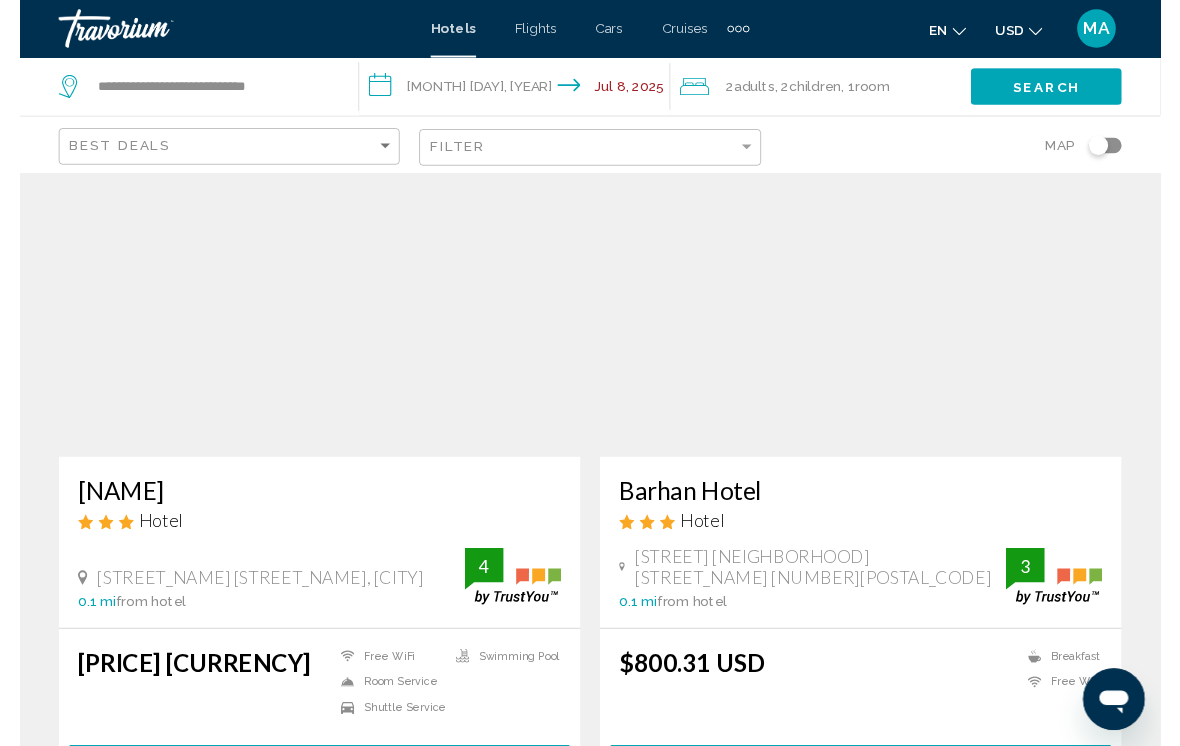 scroll, scrollTop: 0, scrollLeft: 0, axis: both 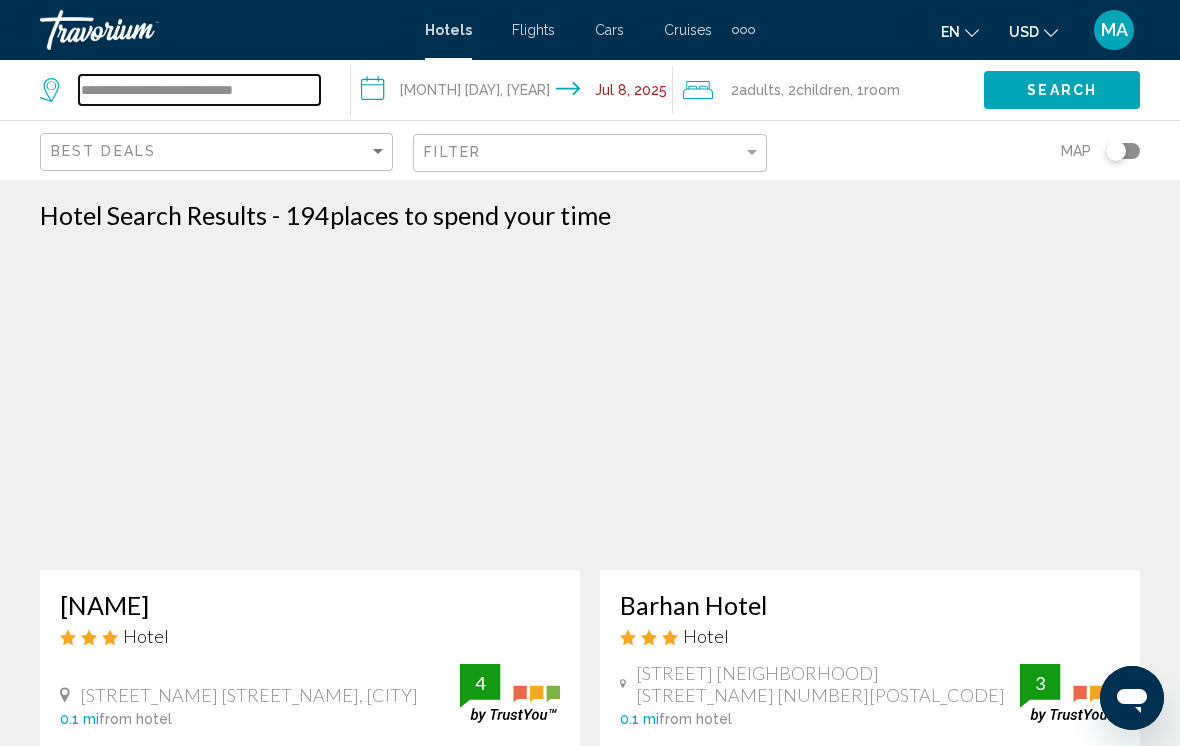 click on "**********" at bounding box center (199, 90) 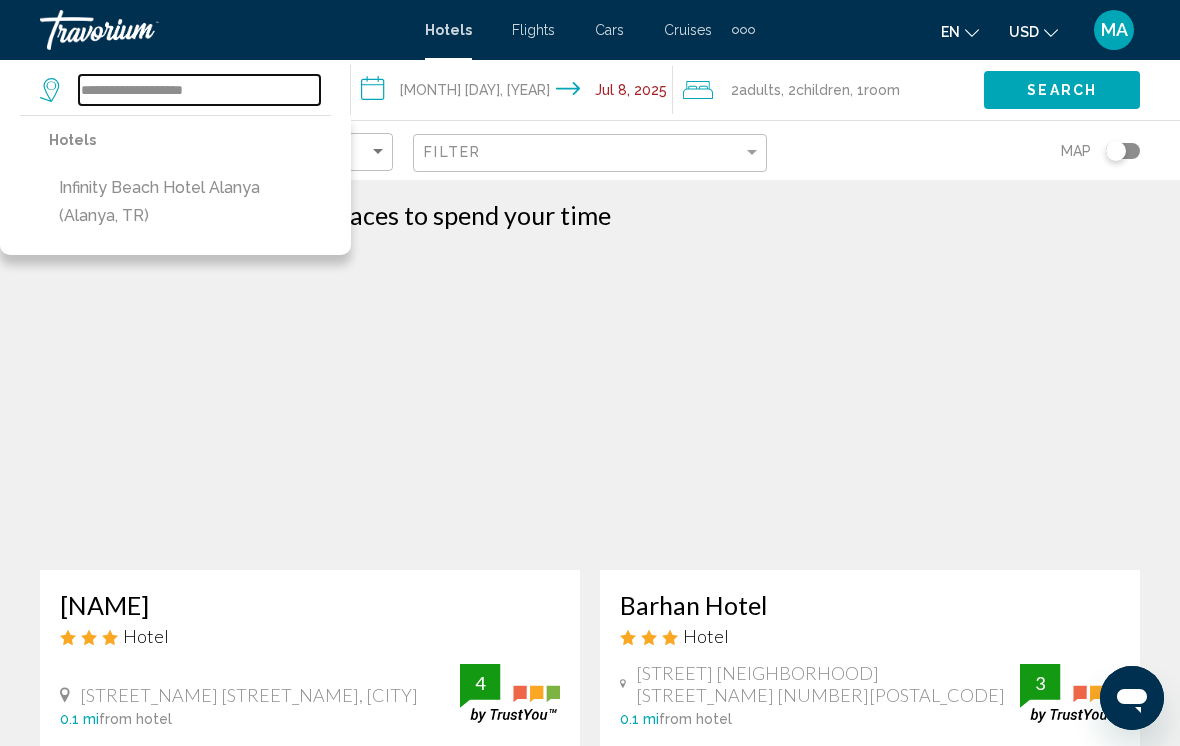 type on "**********" 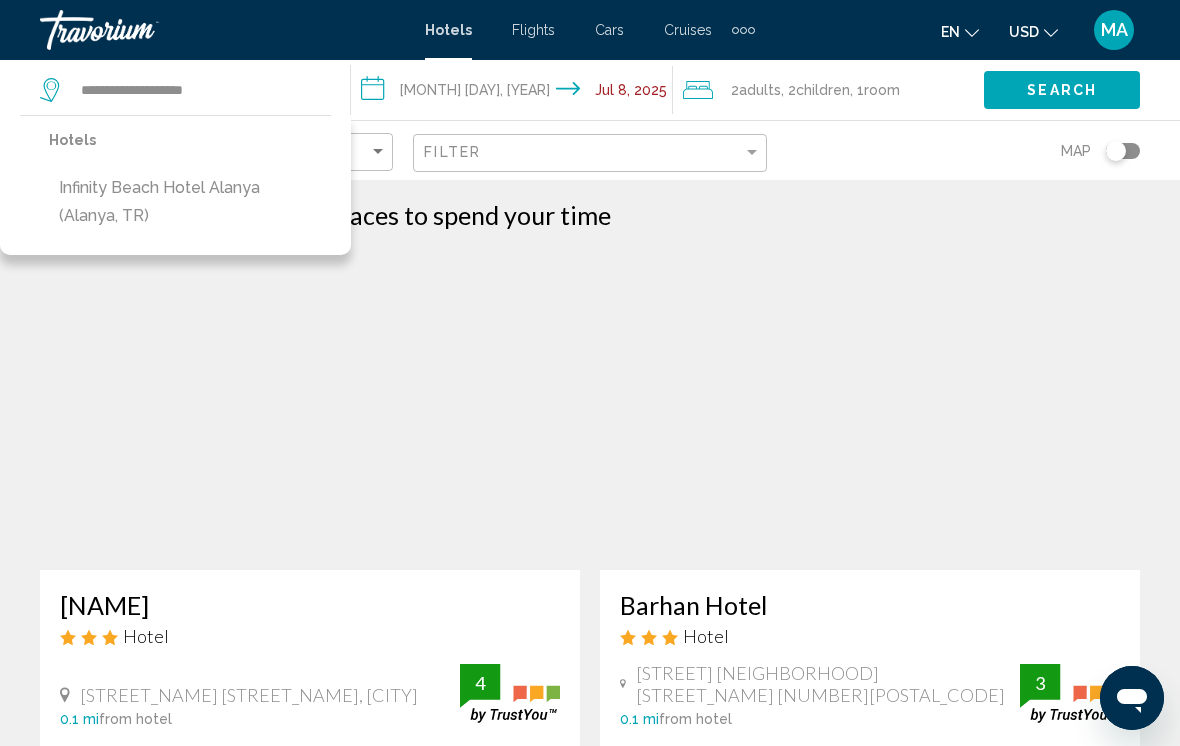 click on "Infinity Beach Hotel Alanya (Alanya, TR)" at bounding box center (190, 202) 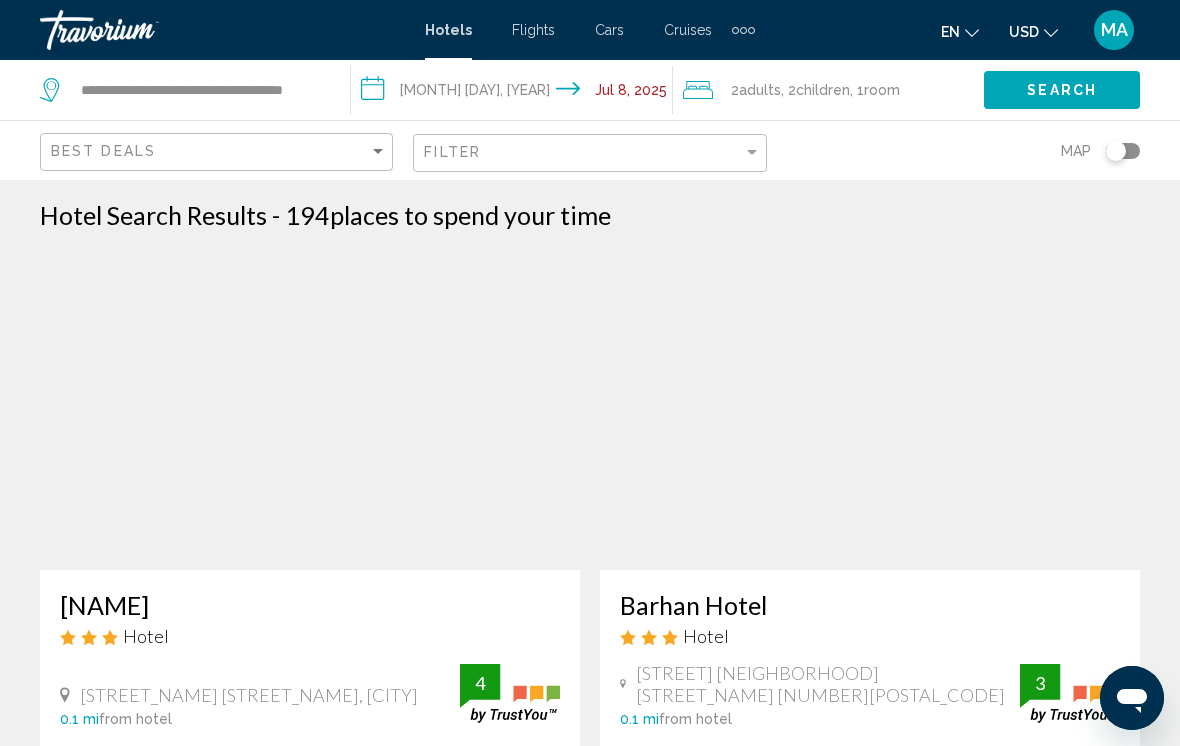 click on "Search" at bounding box center (1062, 91) 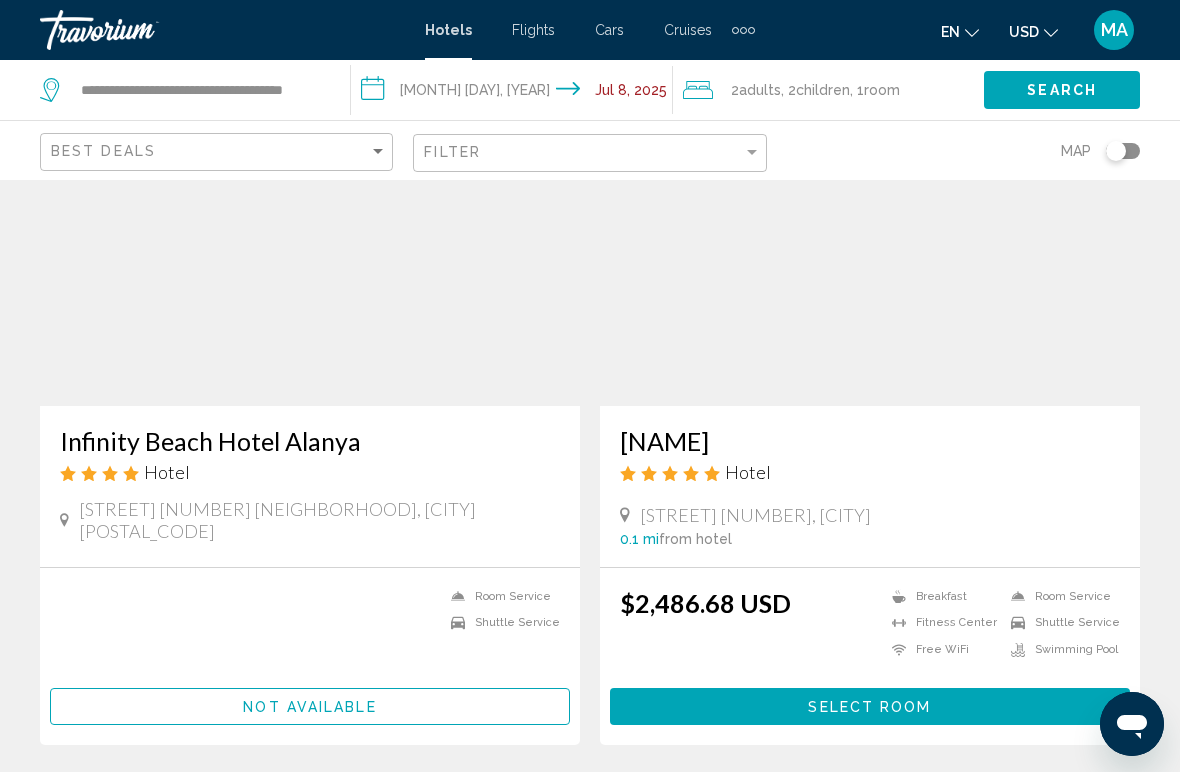 scroll, scrollTop: 194, scrollLeft: 0, axis: vertical 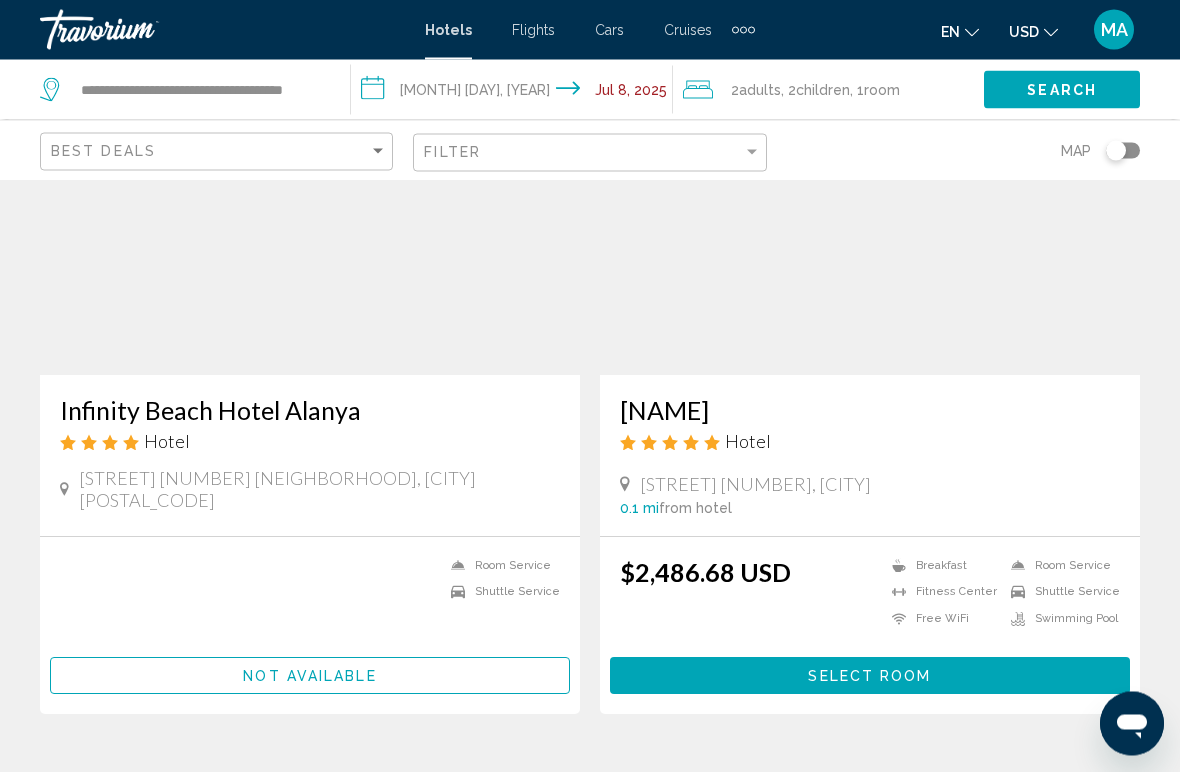 click on "Infinity Beach Hotel Alanya" at bounding box center [310, 411] 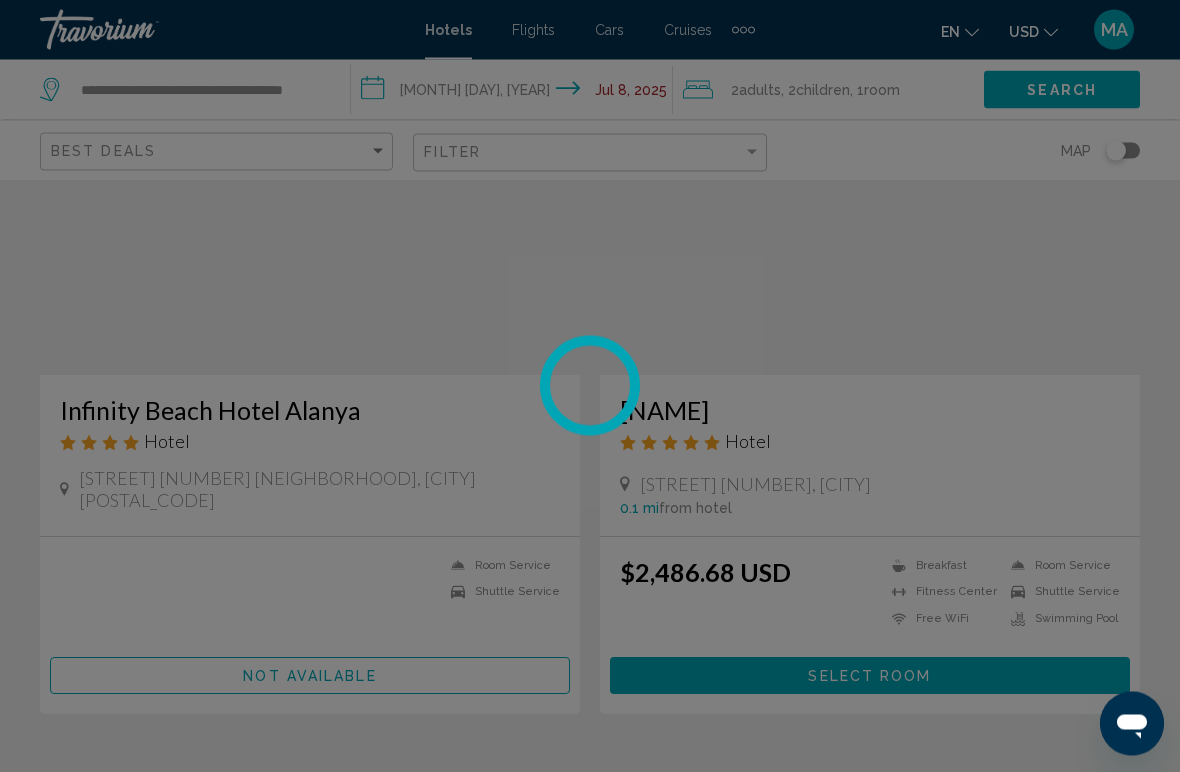 scroll, scrollTop: 195, scrollLeft: 0, axis: vertical 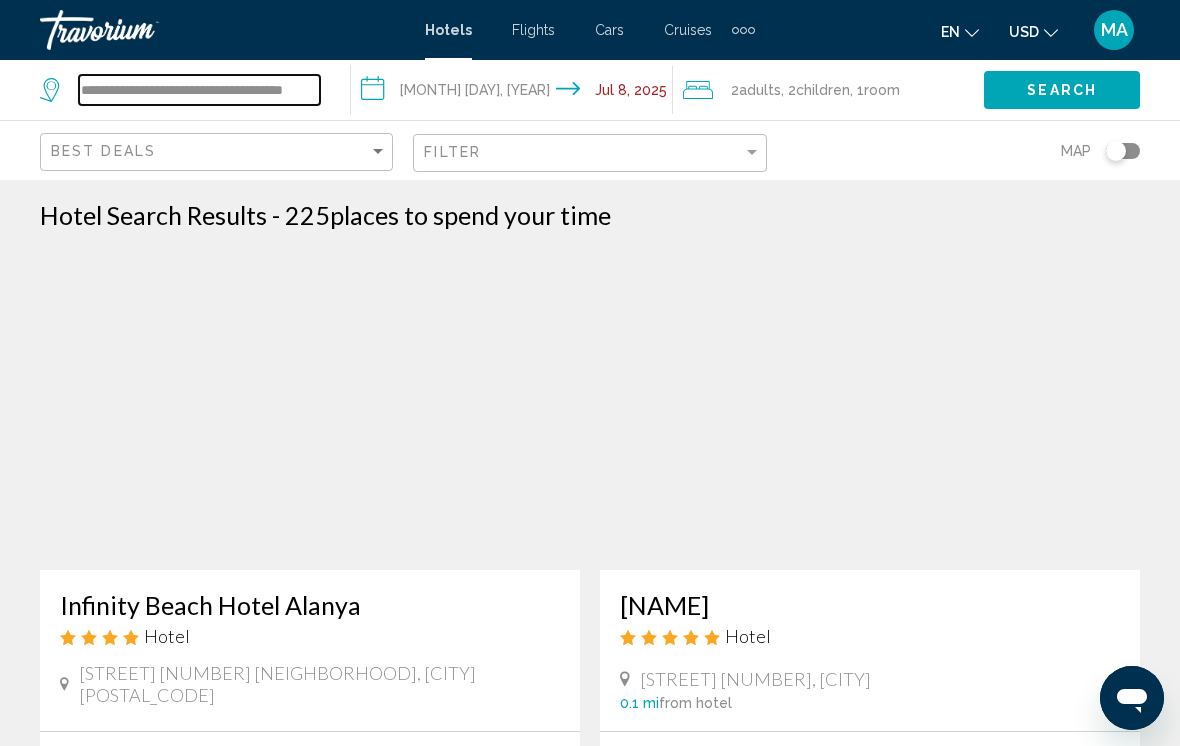 click on "**********" at bounding box center [199, 90] 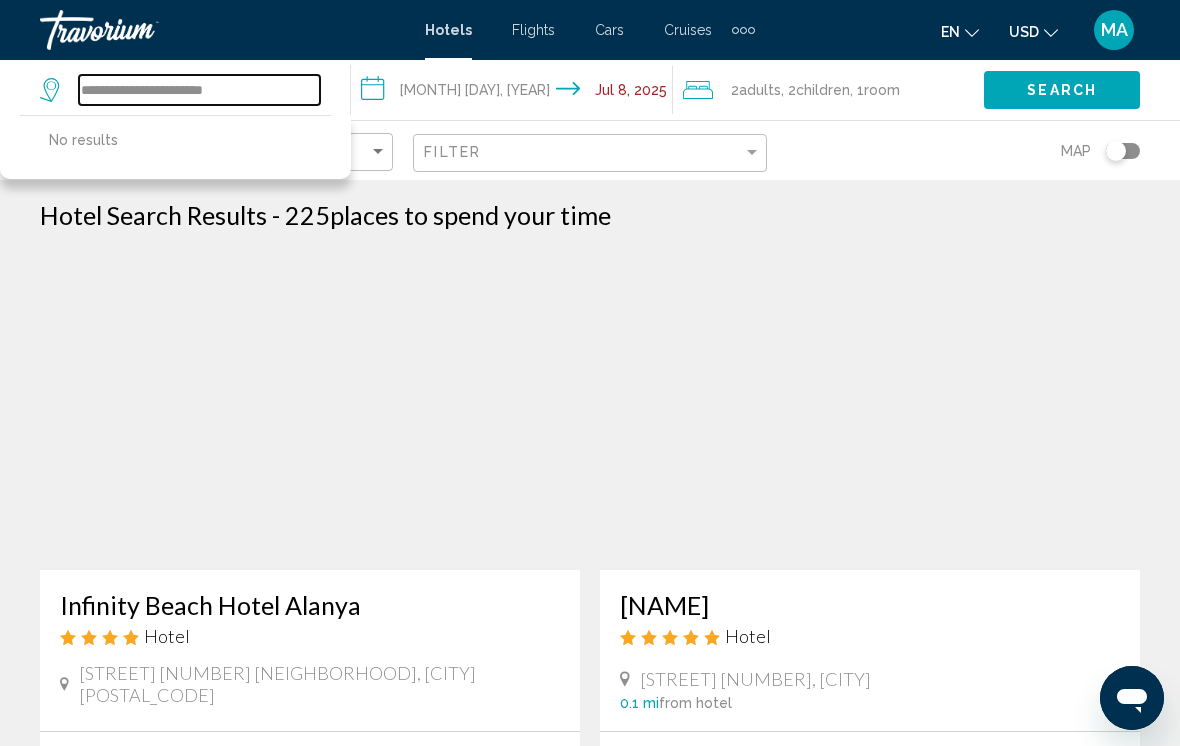click on "**********" at bounding box center (199, 90) 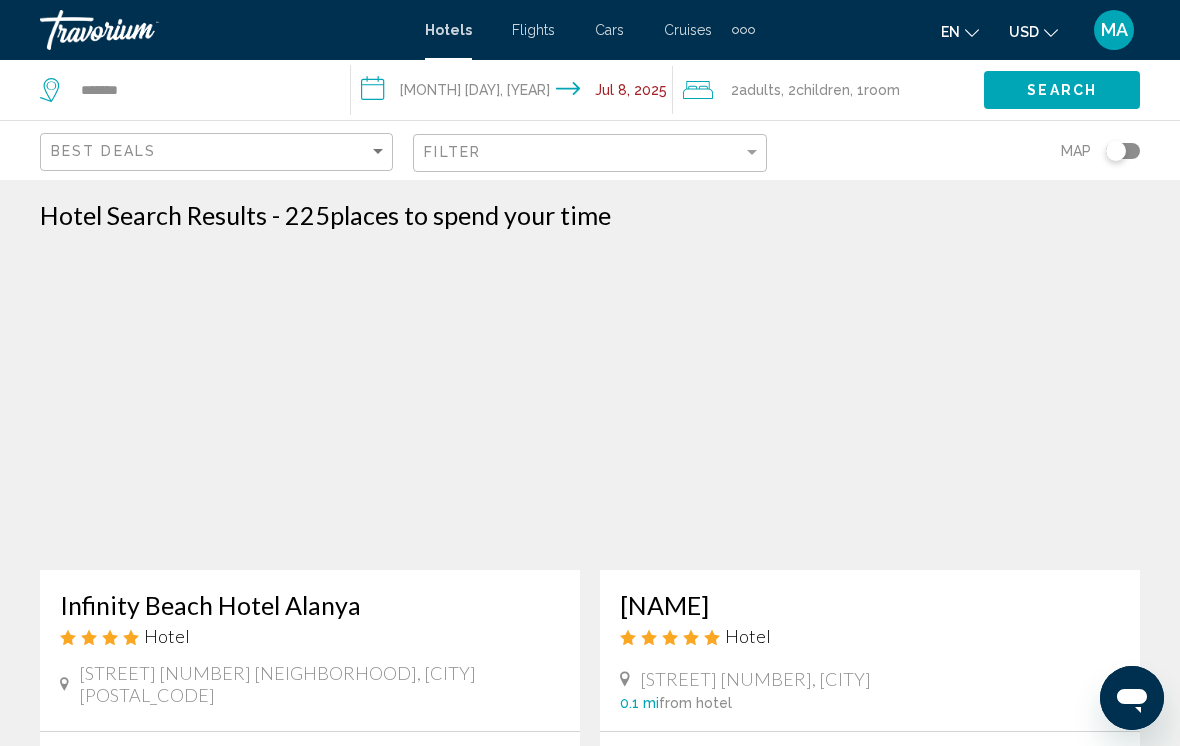 click on "Hotel Search Results  -   225  places to spend your time" at bounding box center (590, 215) 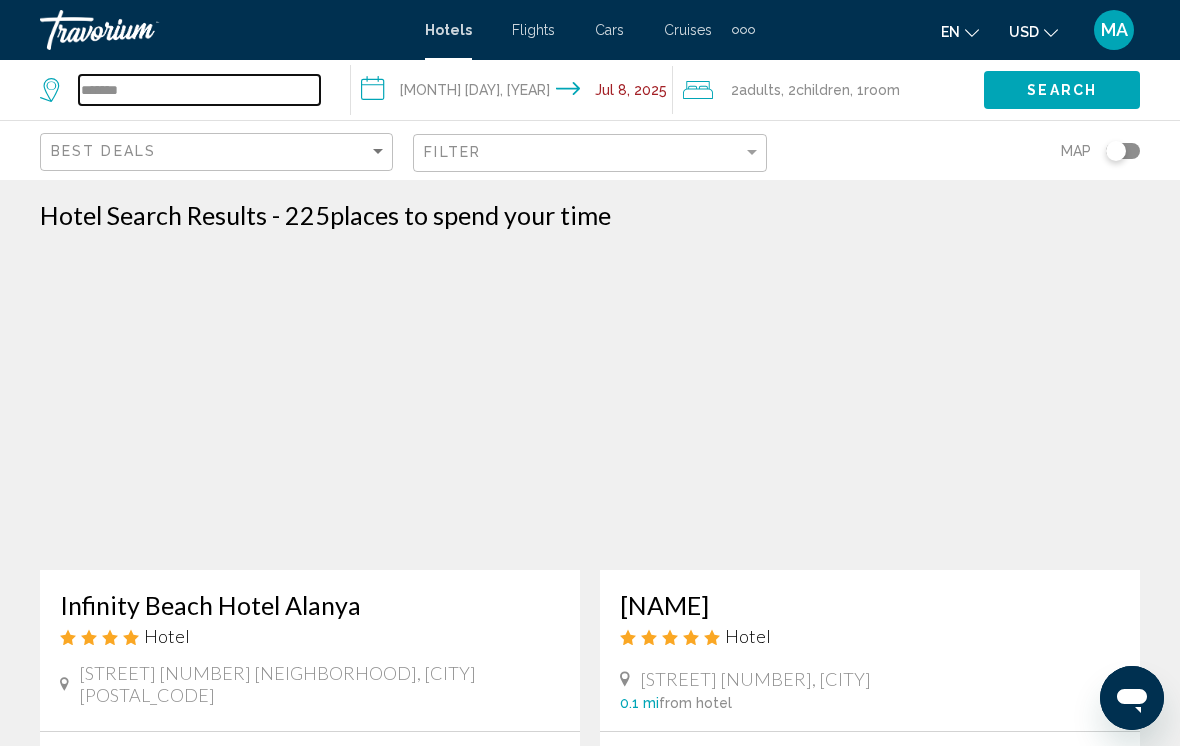 click on "******" at bounding box center (199, 90) 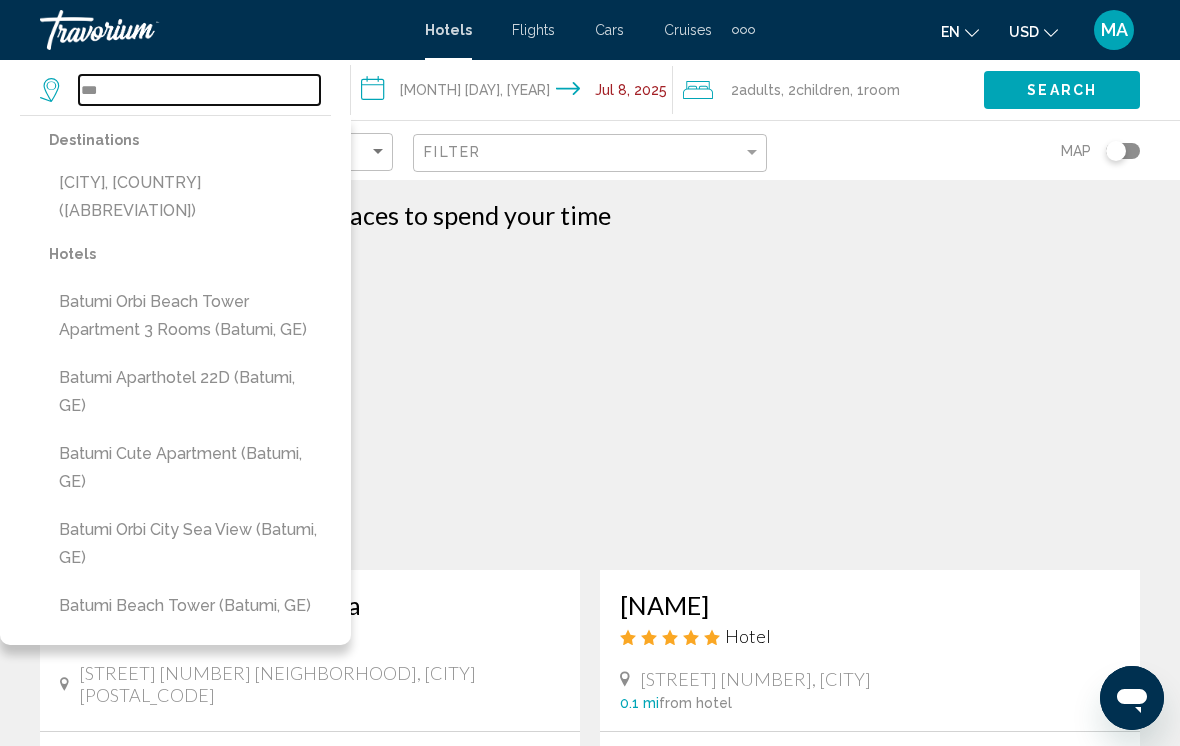 type on "***" 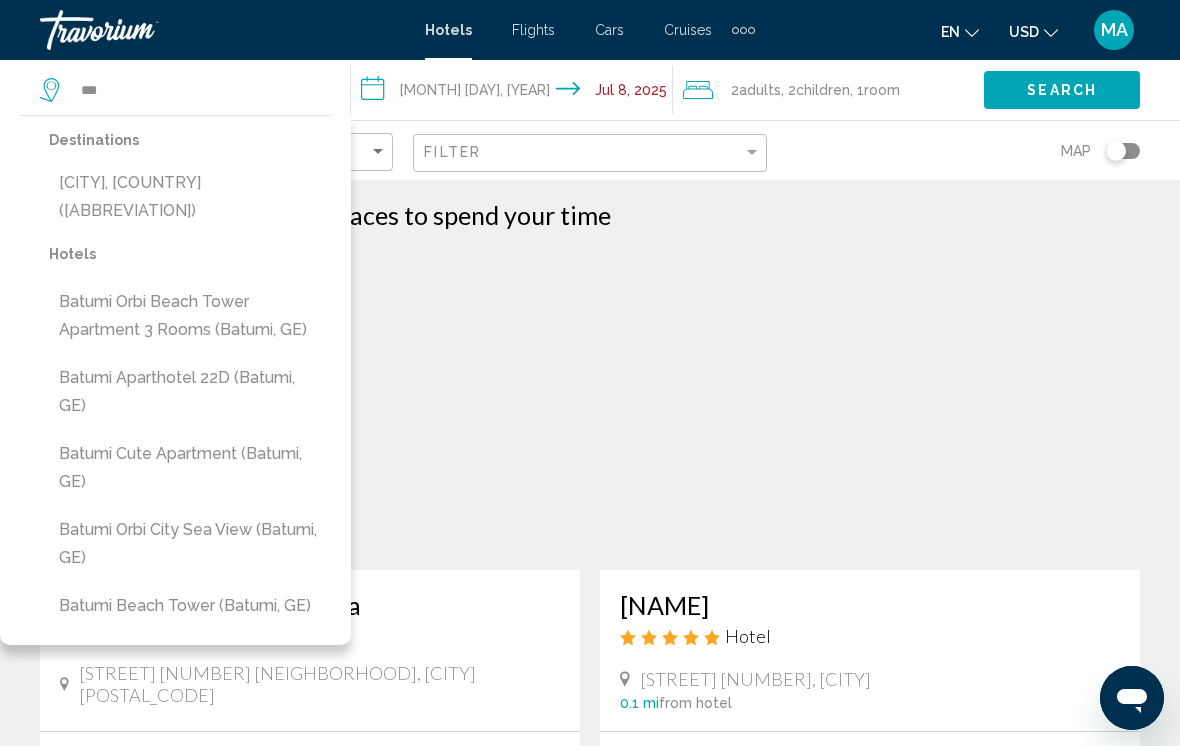 click on "[CITY], [COUNTRY] ([ABBREVIATION])" at bounding box center [190, 197] 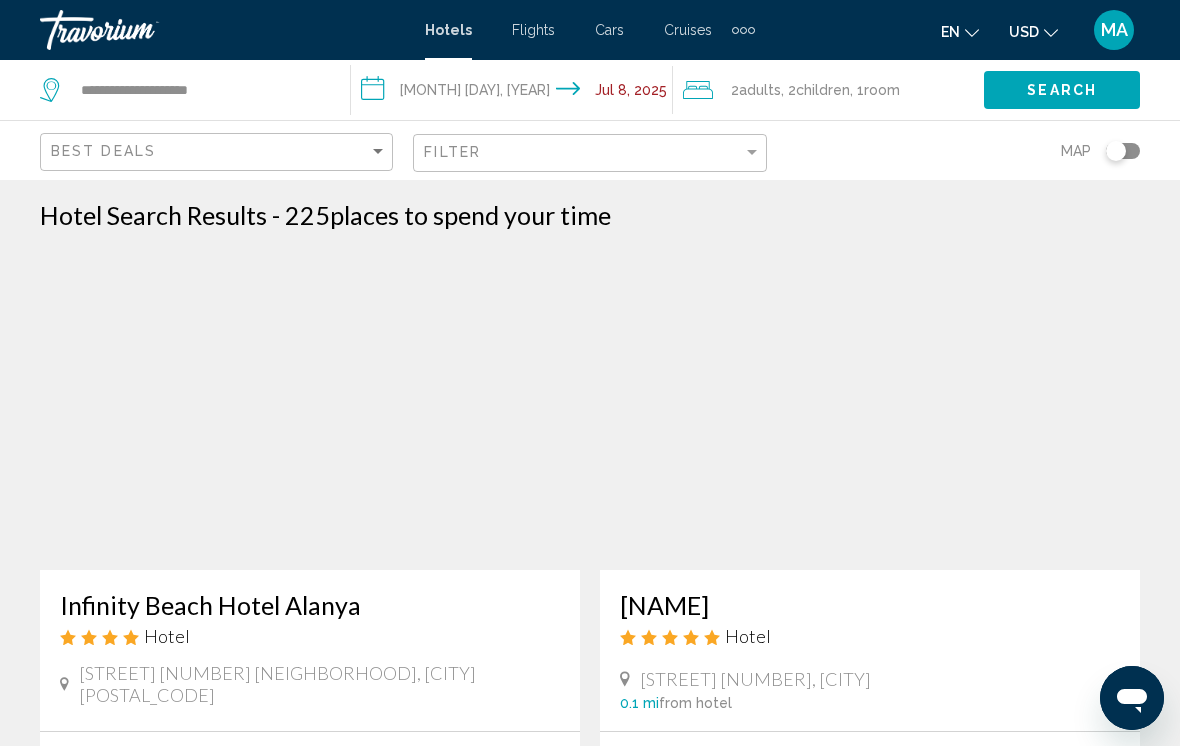 click on "**********" at bounding box center [515, 93] 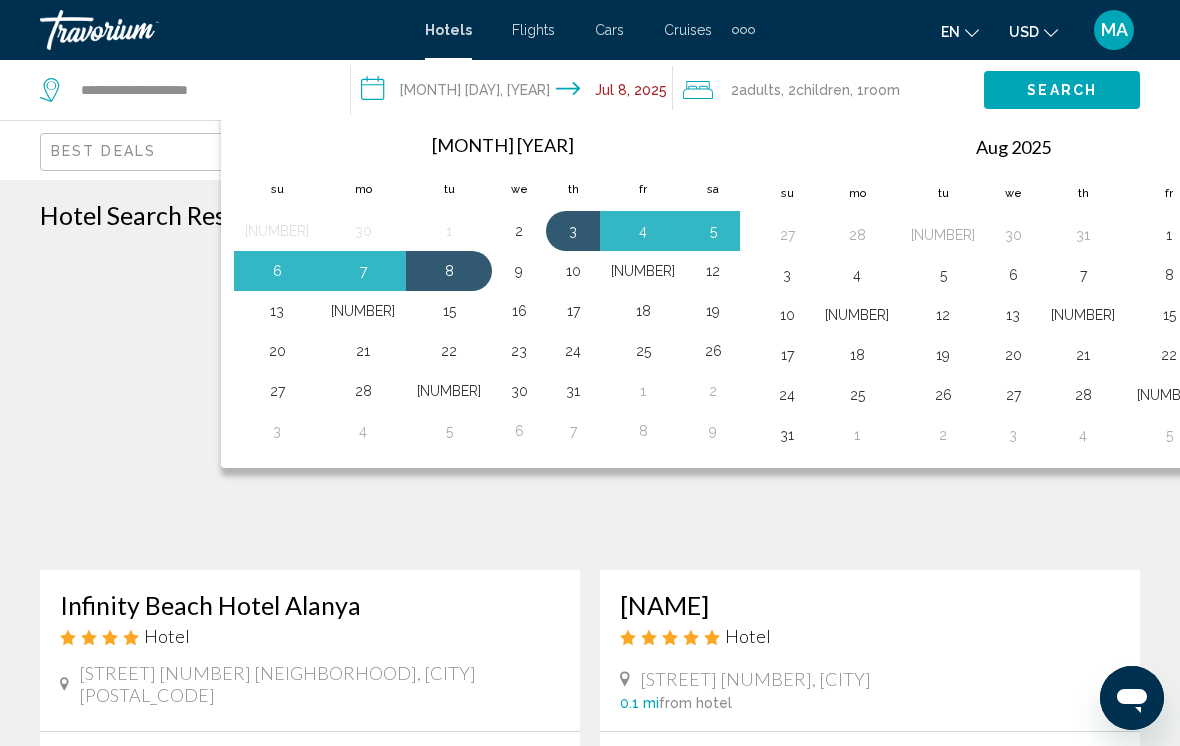 click on "10" at bounding box center [573, 271] 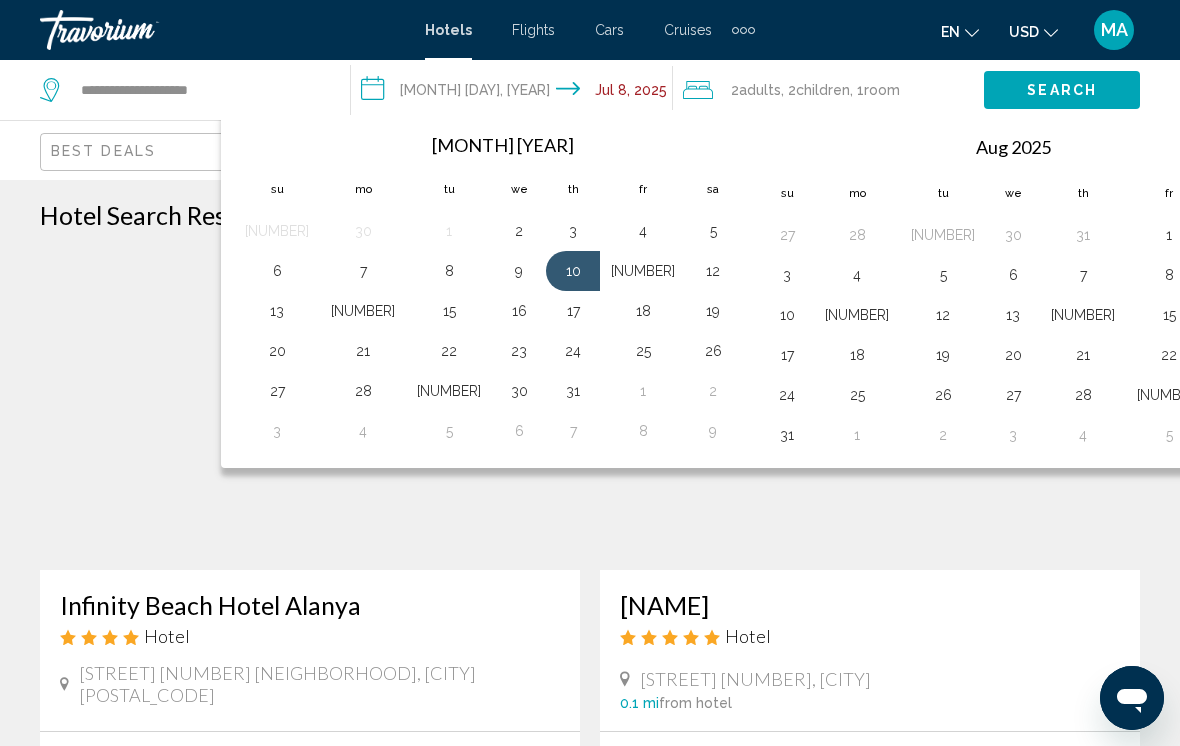 click on "17" at bounding box center (573, 311) 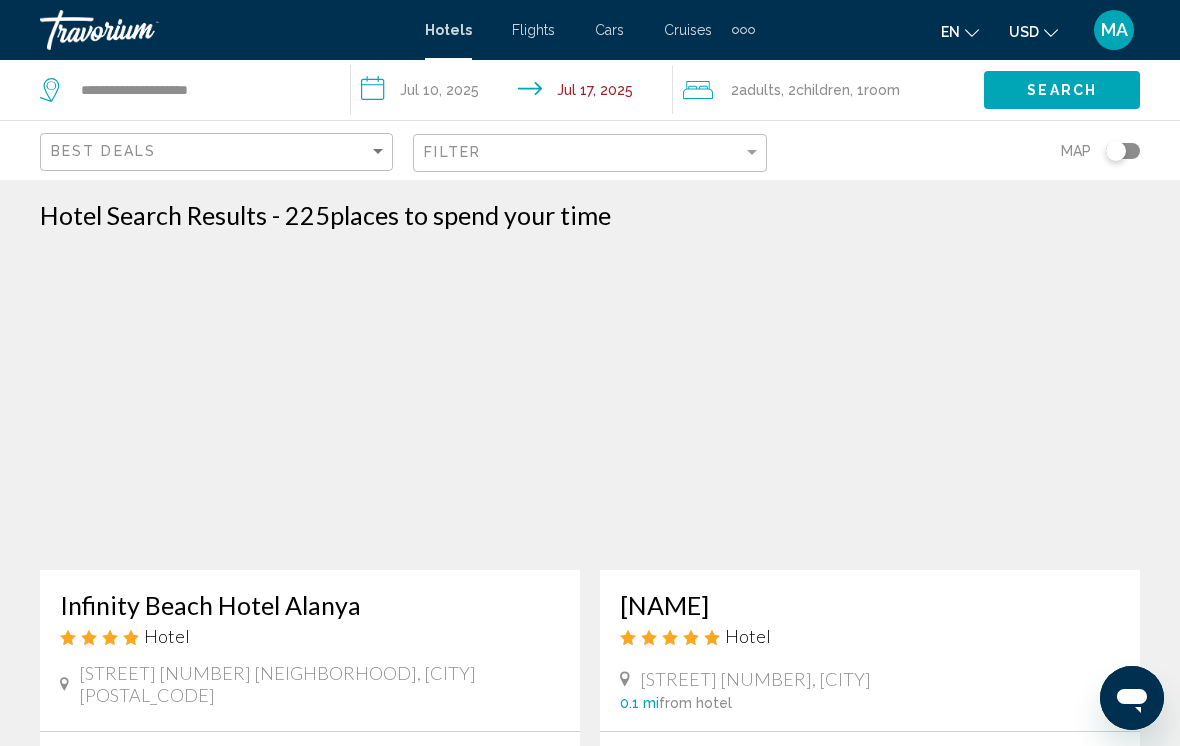 click on "Room" at bounding box center [0, 0] 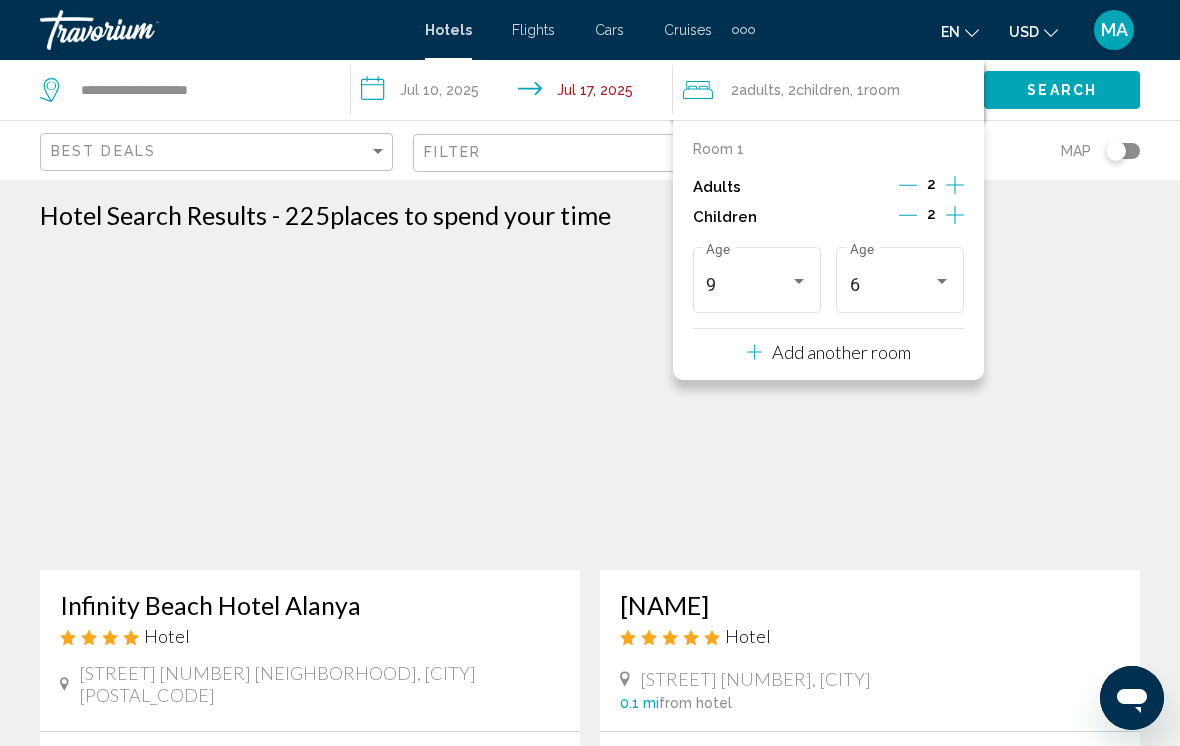 click at bounding box center (908, 215) 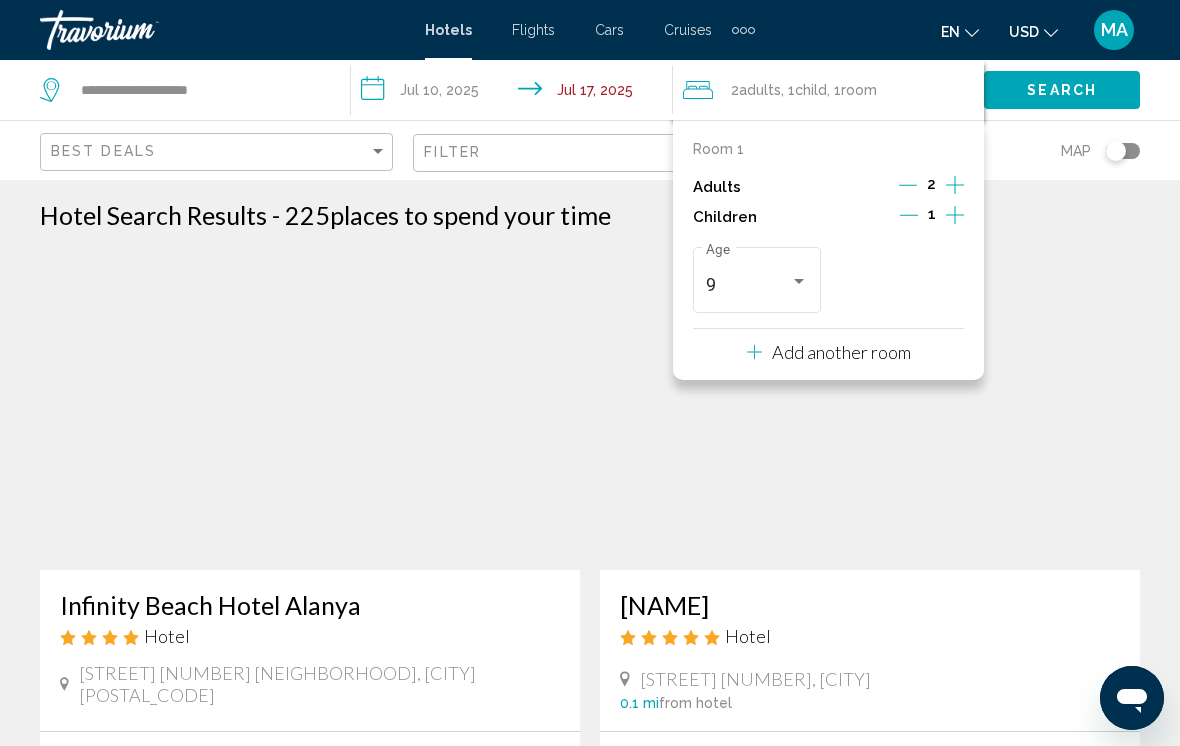 click at bounding box center (909, 215) 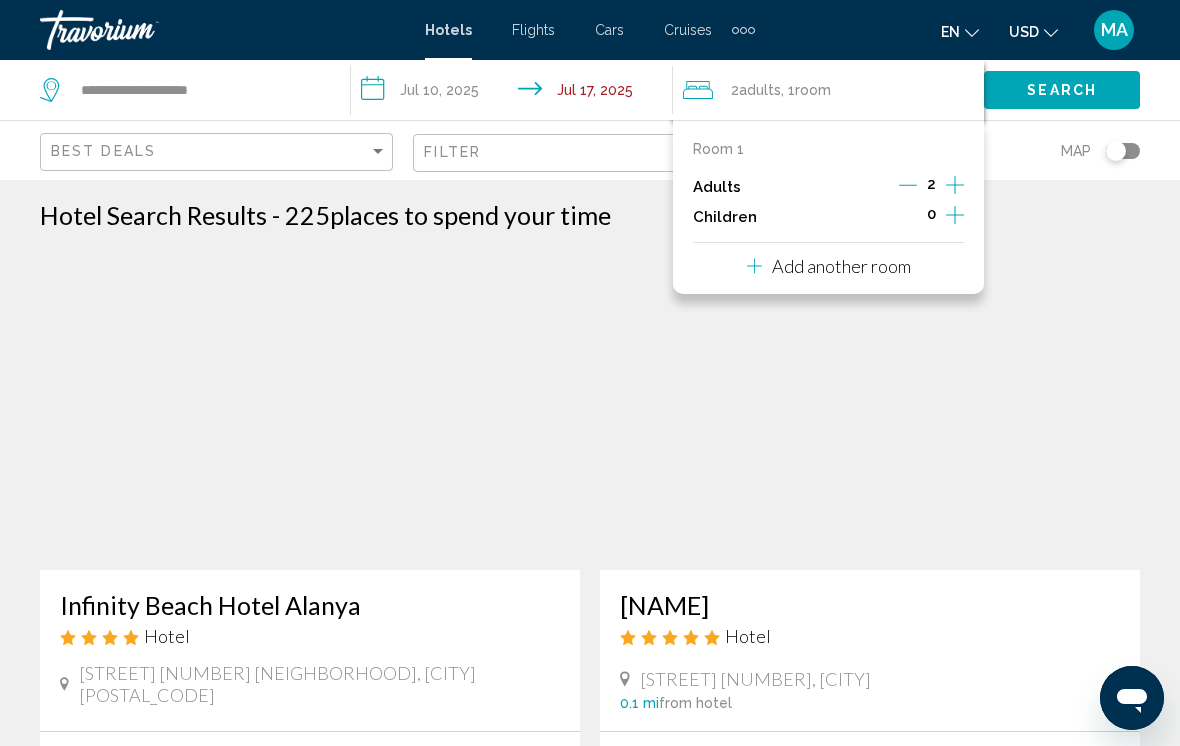 click on "**********" at bounding box center (515, 93) 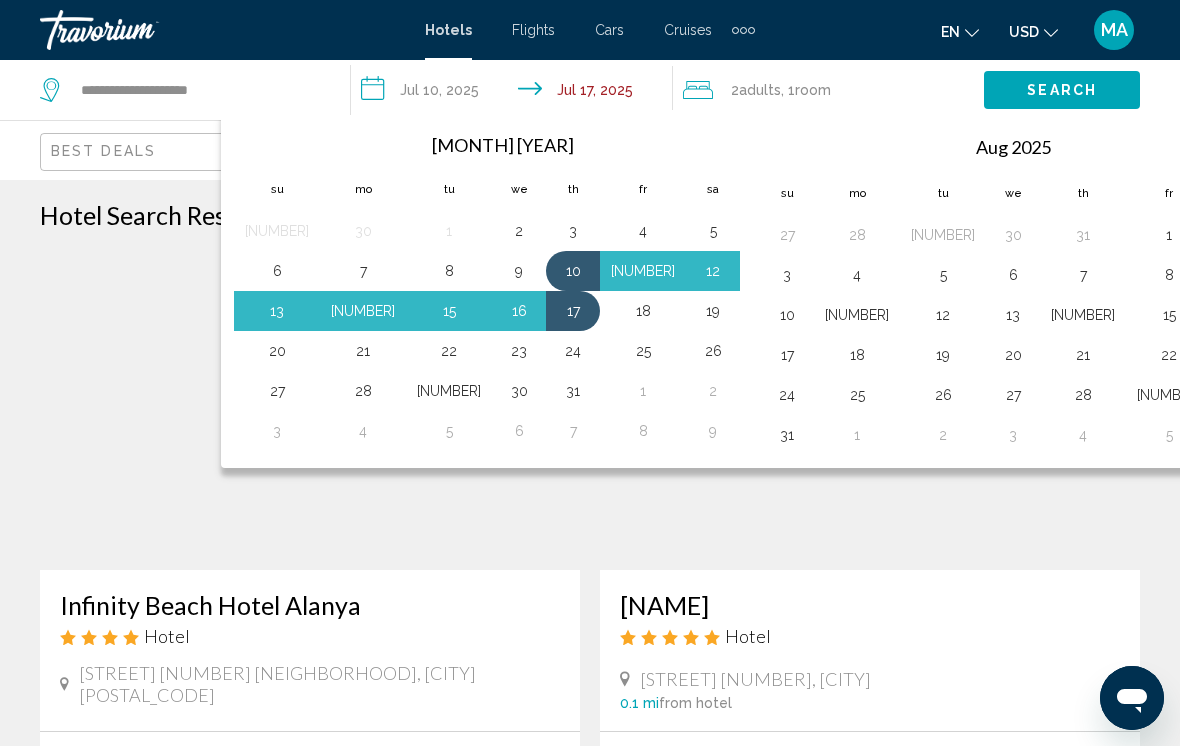 click on "[NUMBER]" at bounding box center (643, 271) 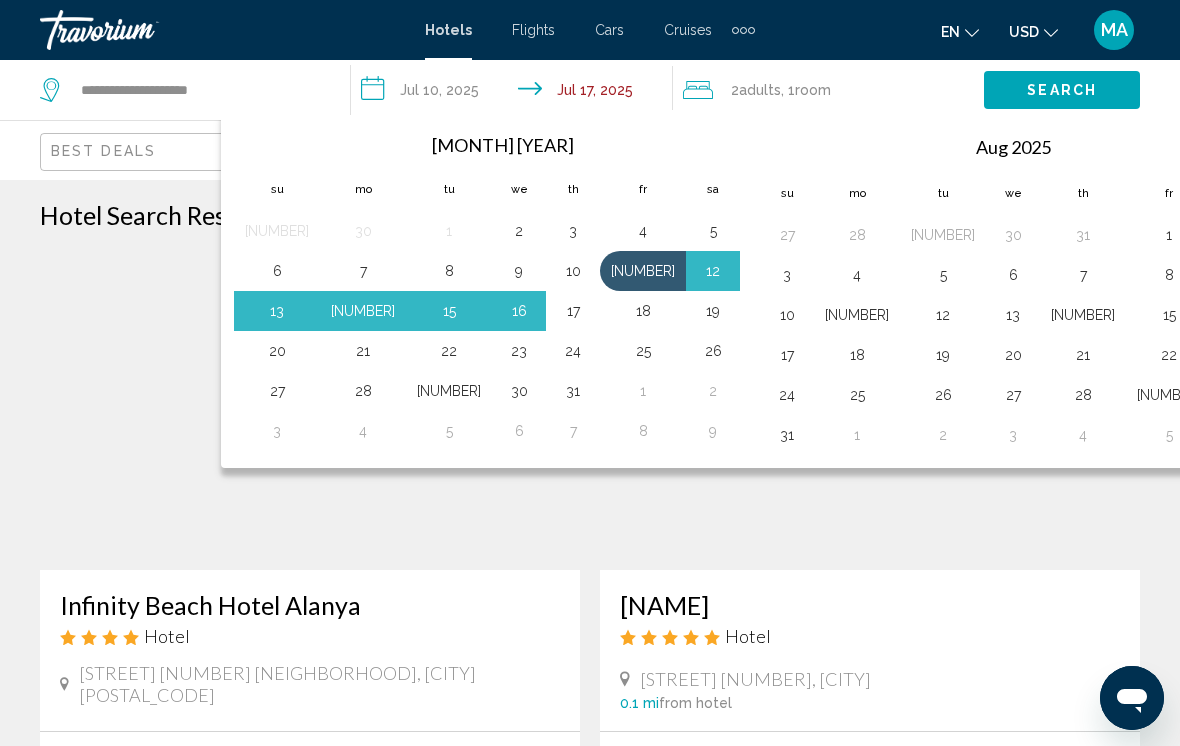 click on "18" at bounding box center [643, 311] 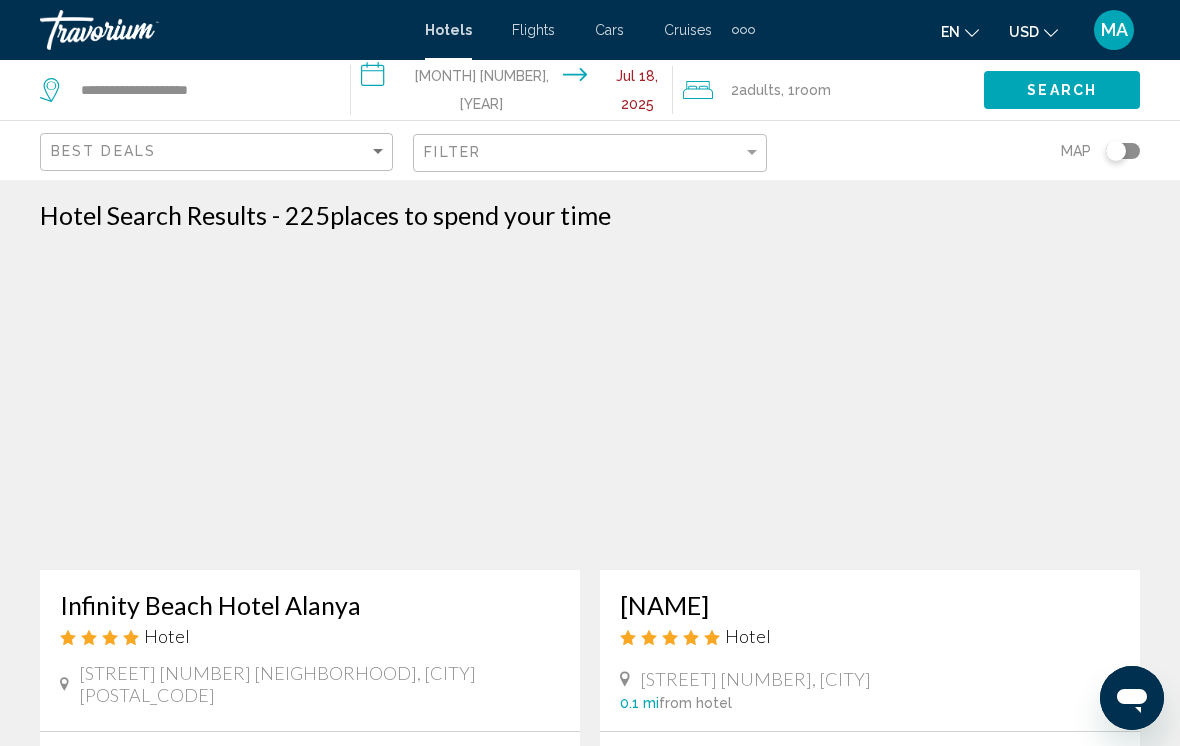 click on "Adults" at bounding box center (760, 90) 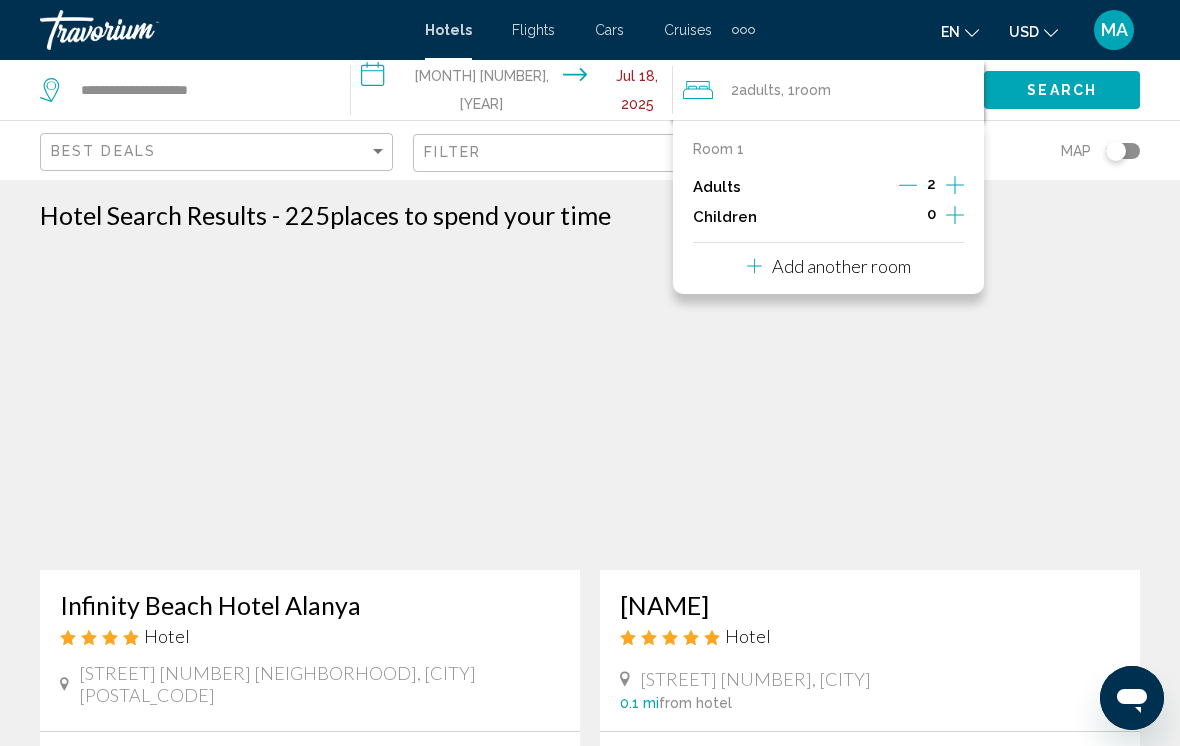 click at bounding box center [754, 266] 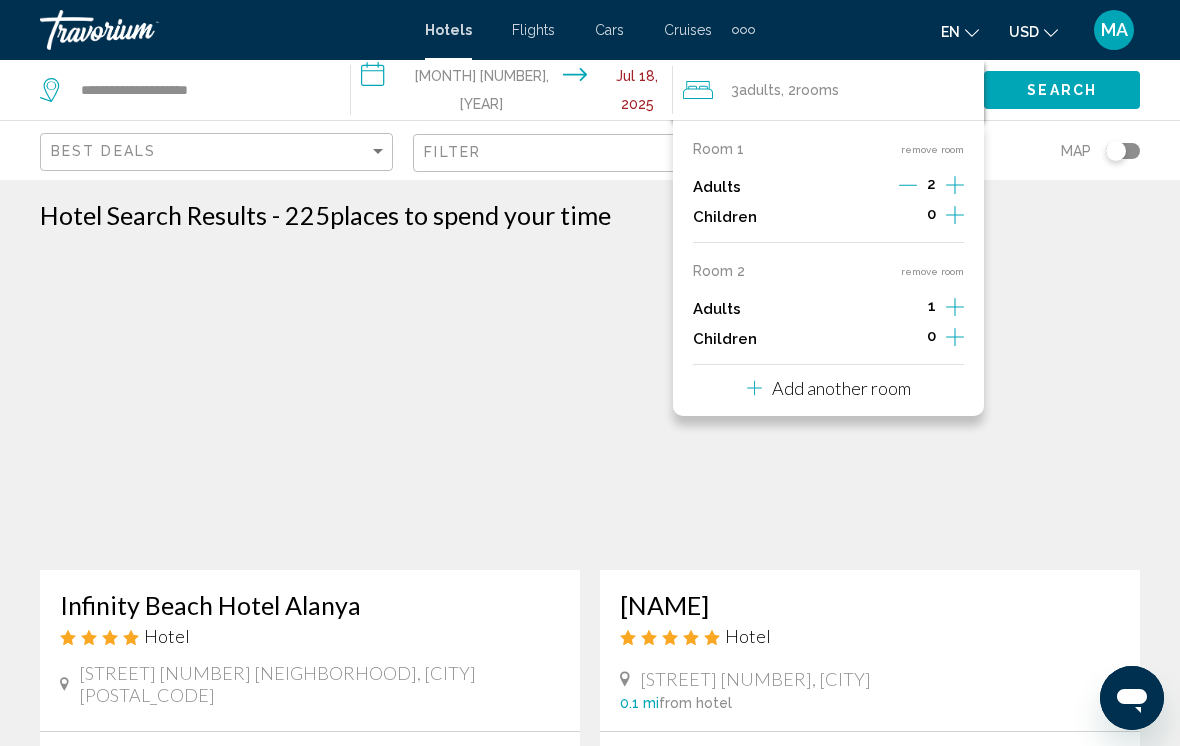 click at bounding box center [955, 185] 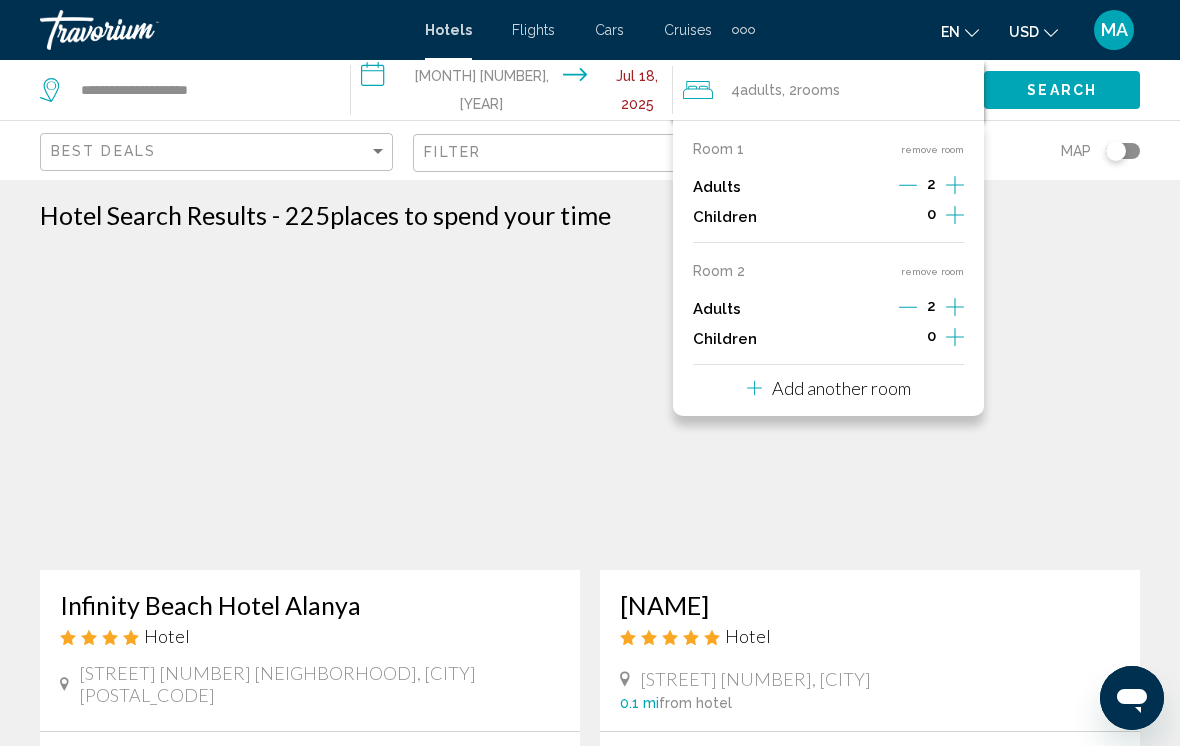 click at bounding box center (955, 217) 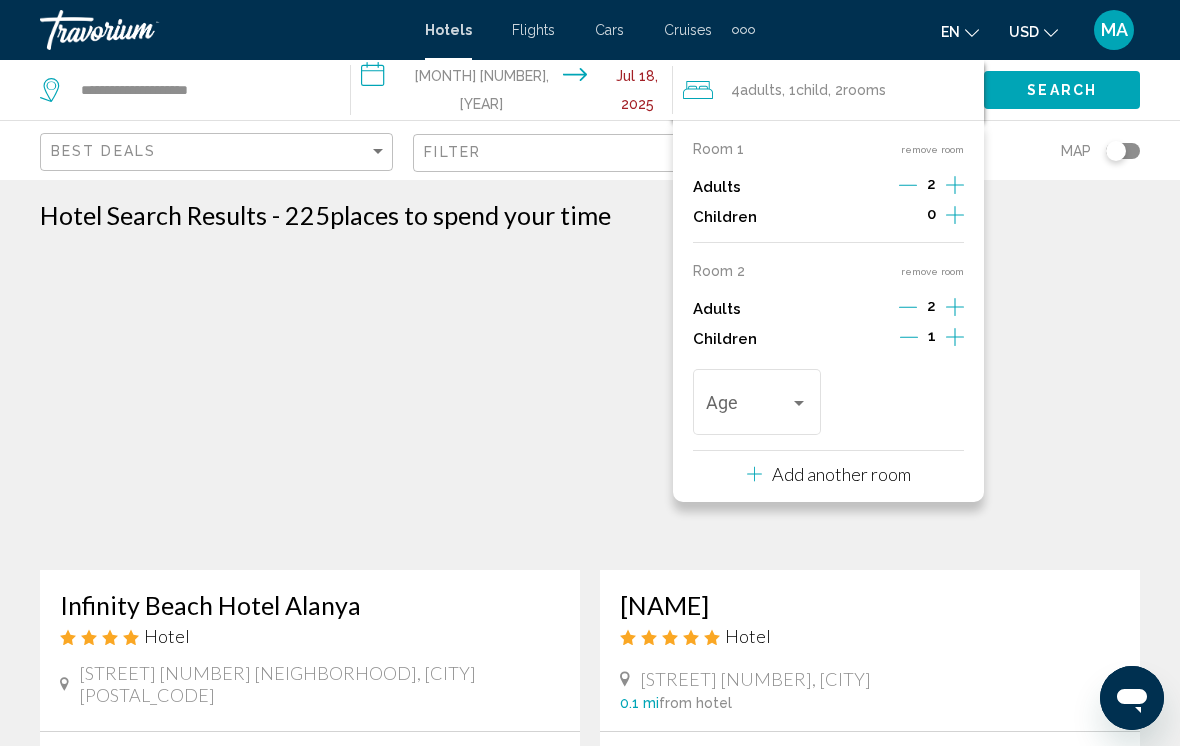 click on "Age" at bounding box center (757, 399) 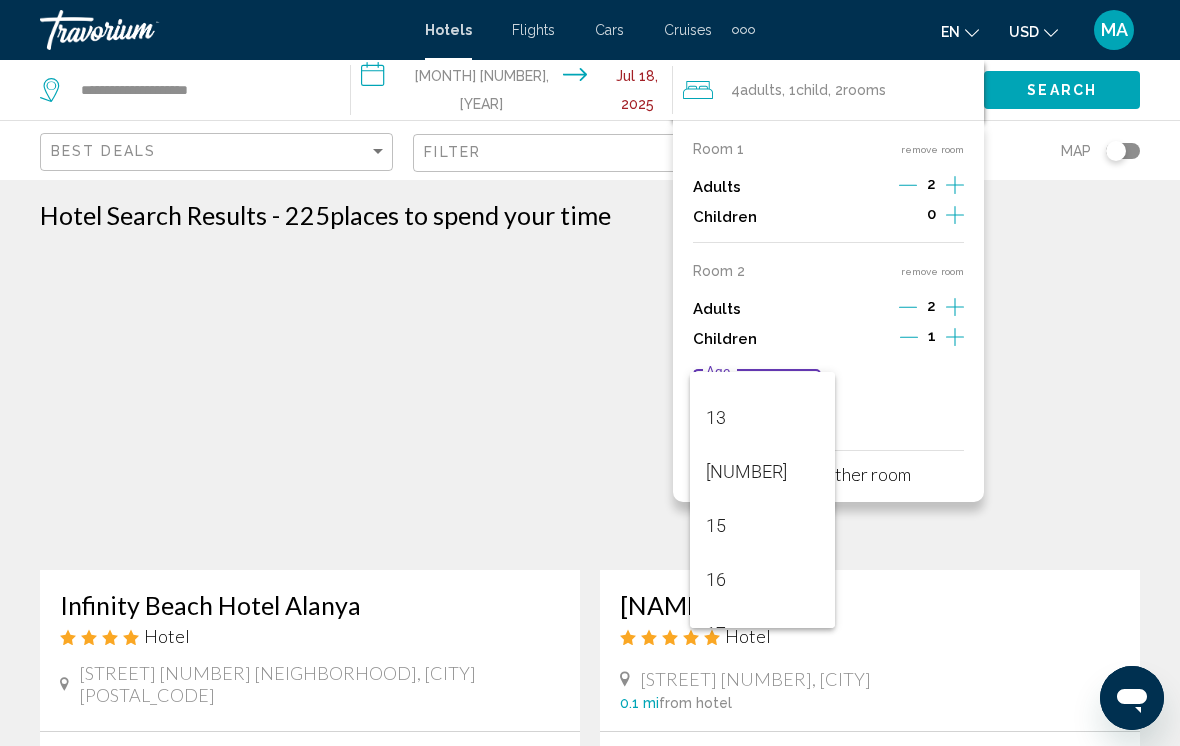 scroll, scrollTop: 680, scrollLeft: 0, axis: vertical 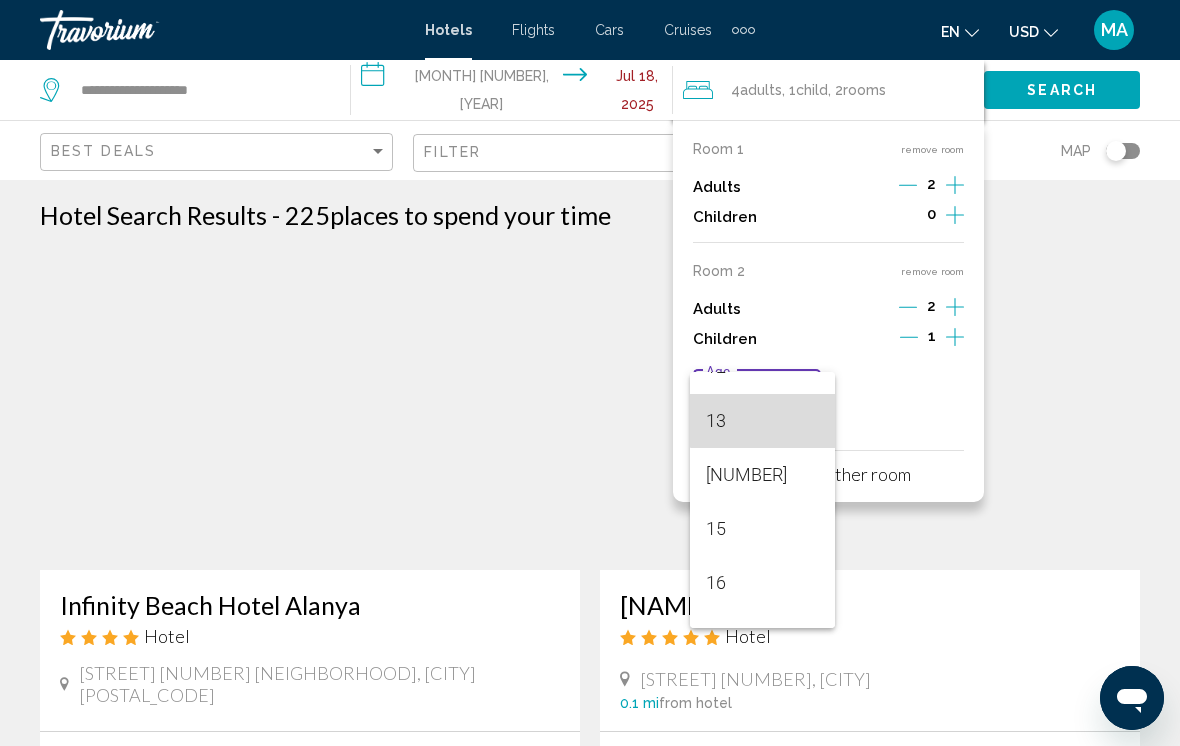 click on "13" at bounding box center (762, 421) 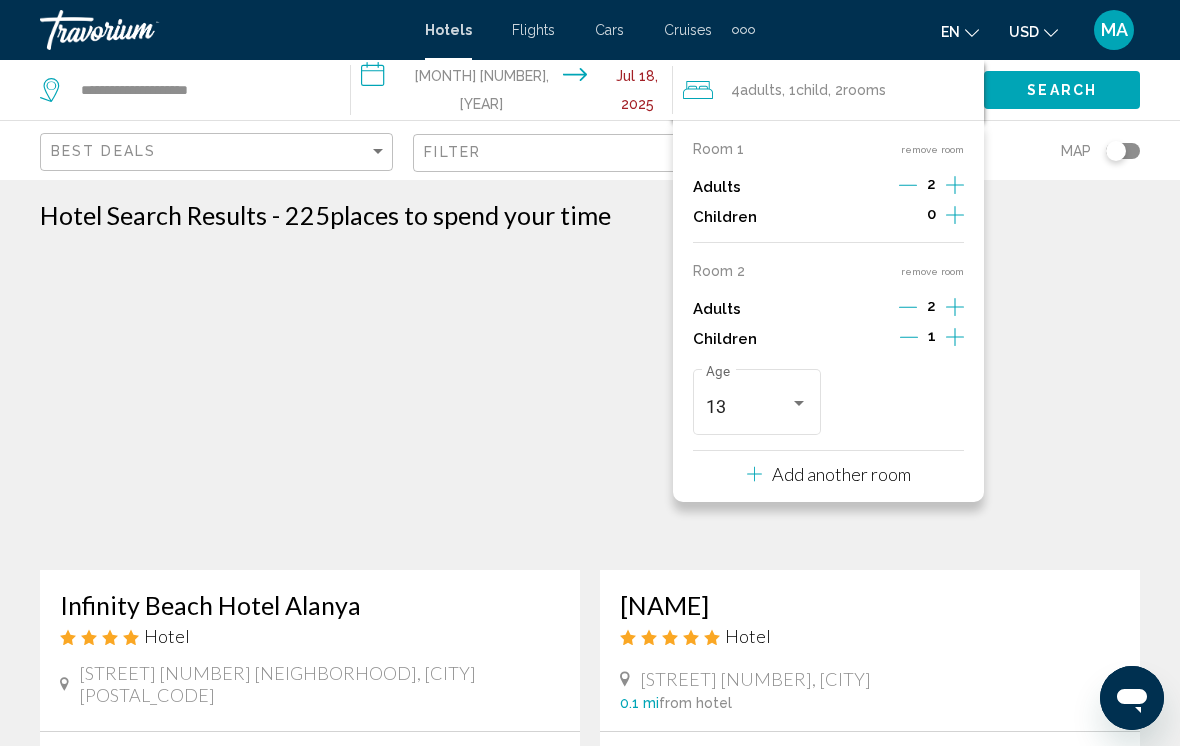 click on "Hotel Search Results  -   225  places to spend your time" at bounding box center (590, 215) 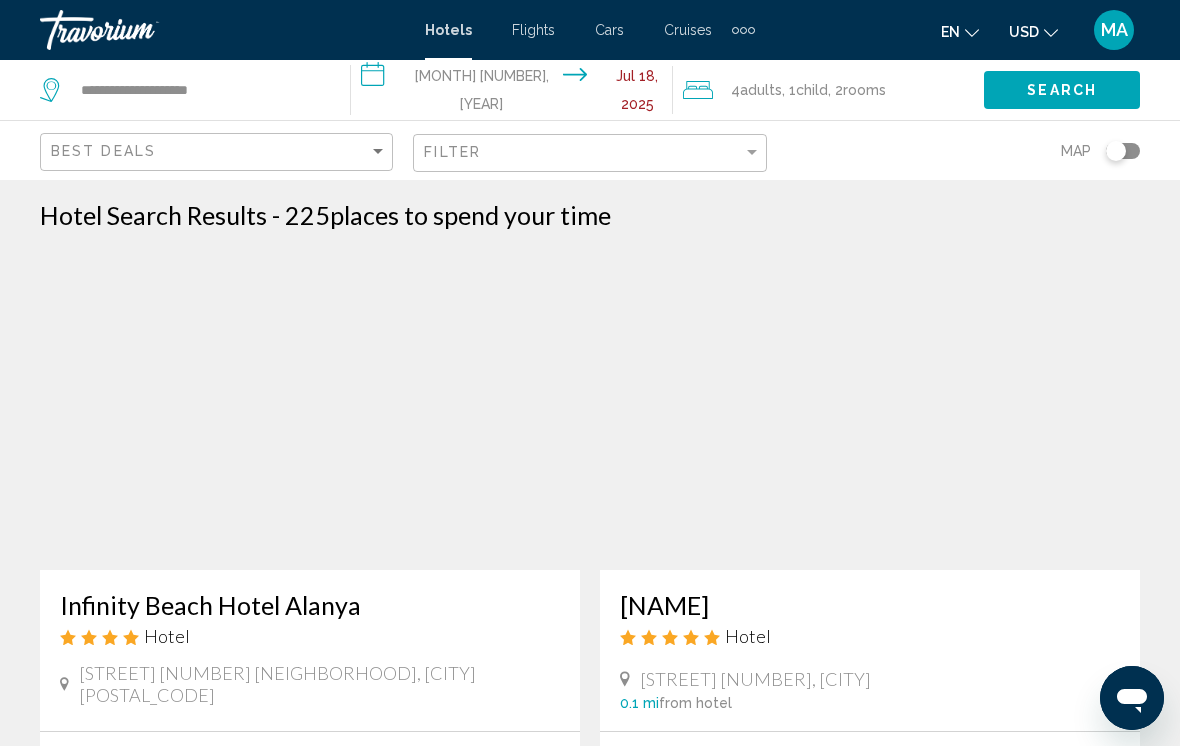 click on "Search" at bounding box center (1062, 91) 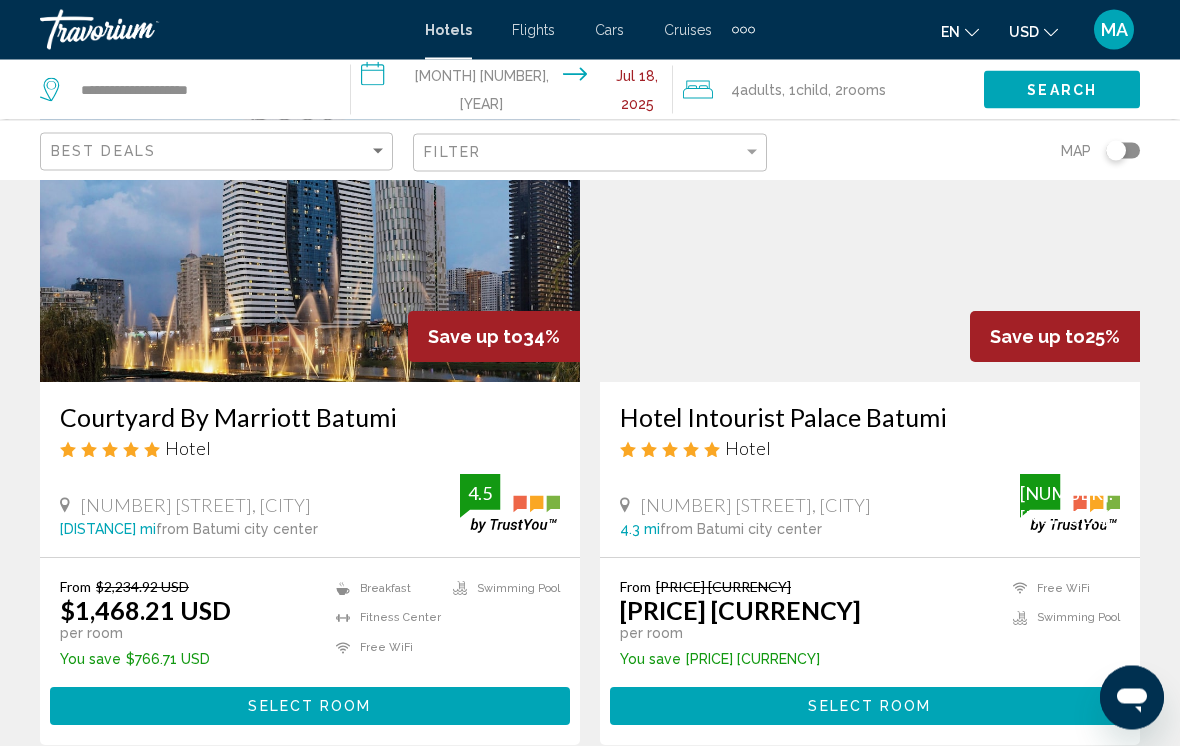 scroll, scrollTop: 186, scrollLeft: 0, axis: vertical 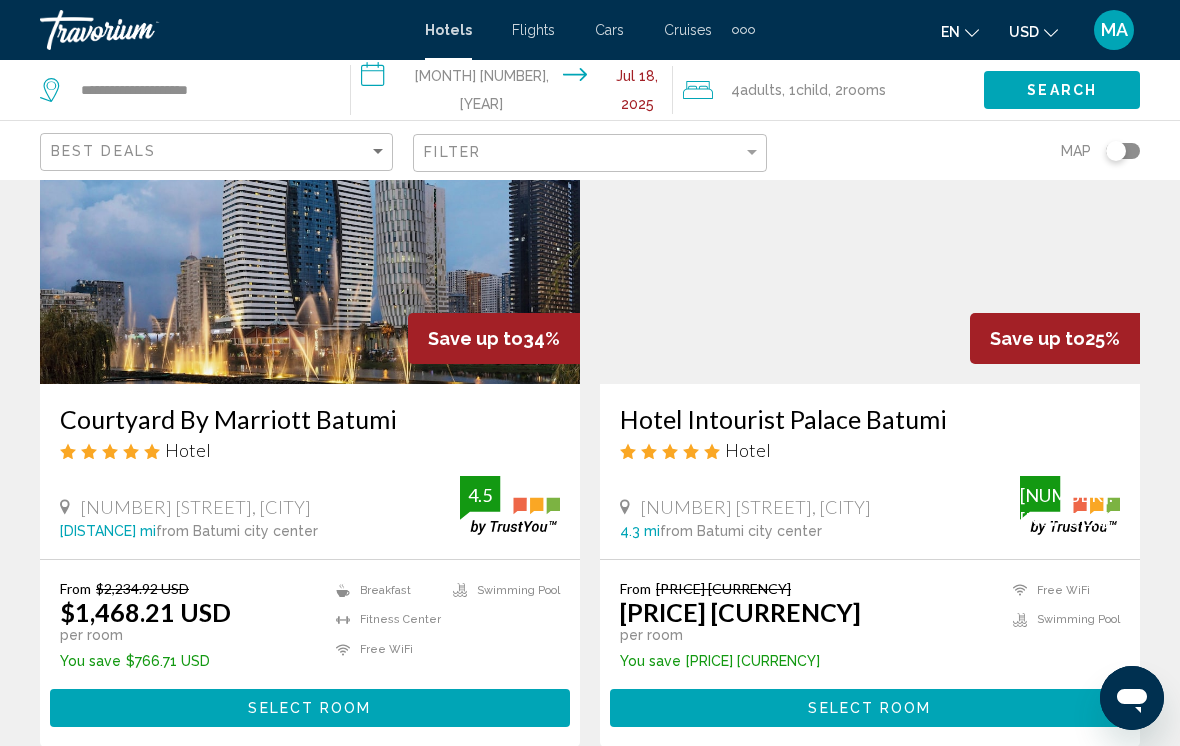 click at bounding box center (870, 224) 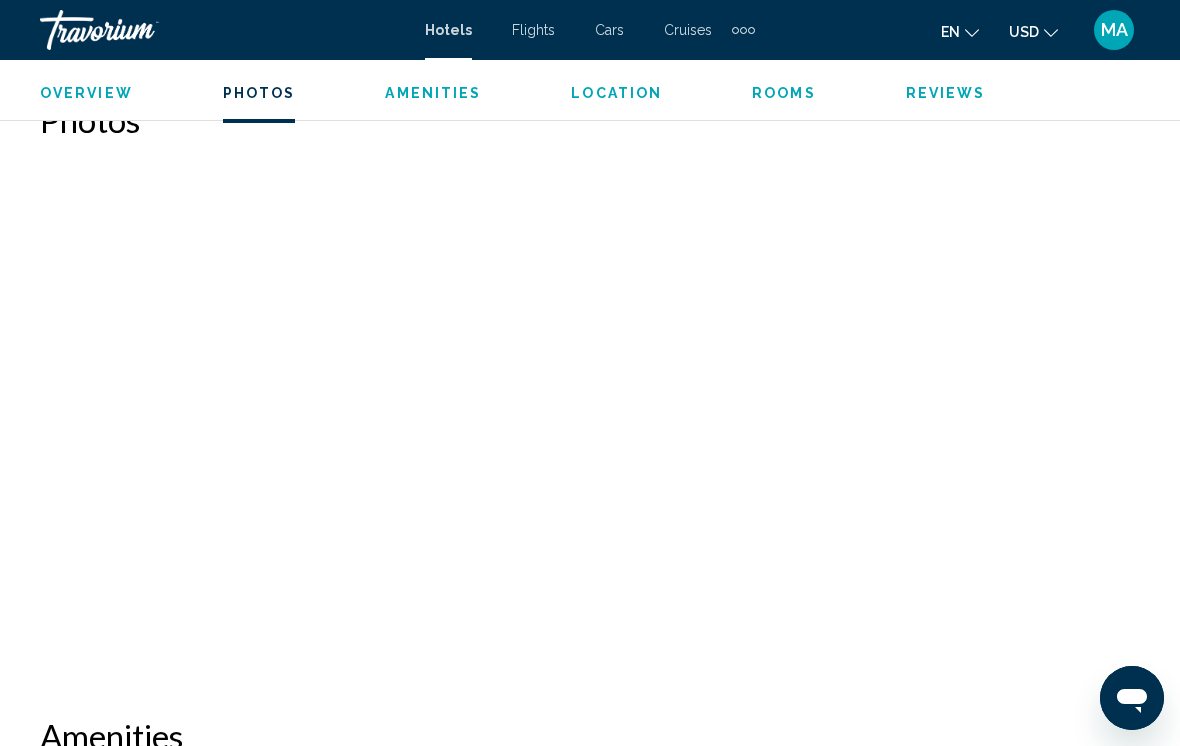 scroll, scrollTop: 1284, scrollLeft: 0, axis: vertical 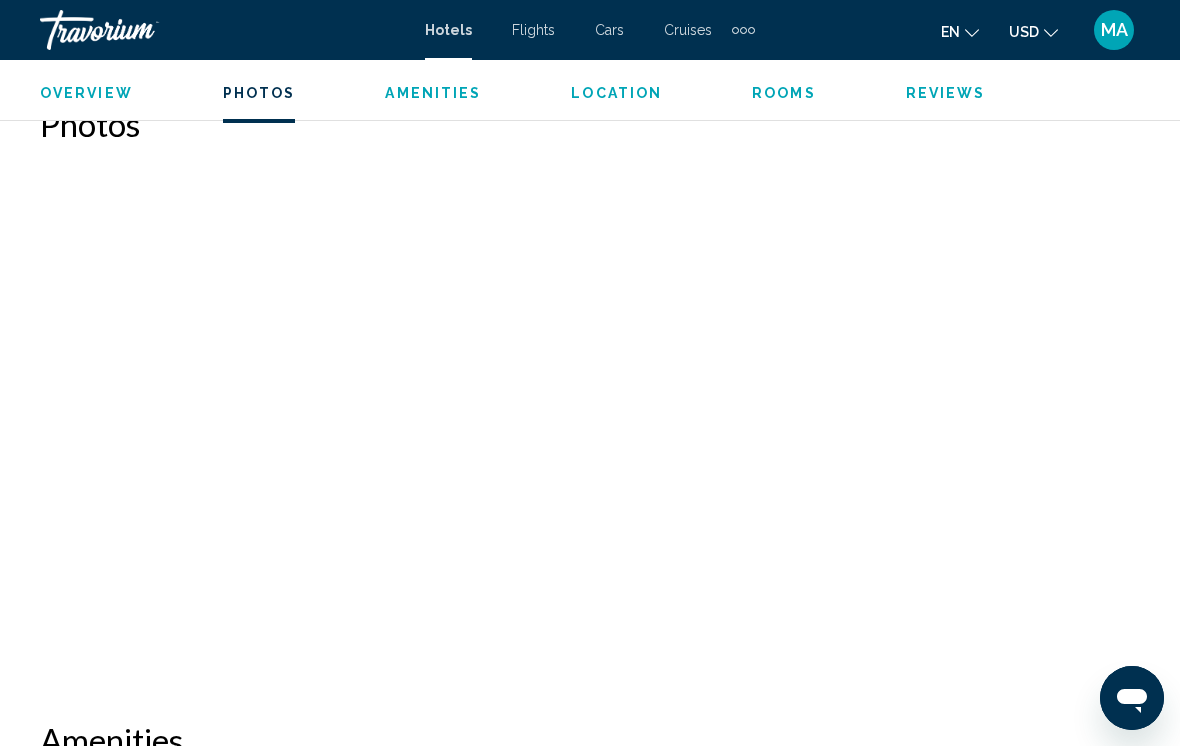 click at bounding box center [220, 289] 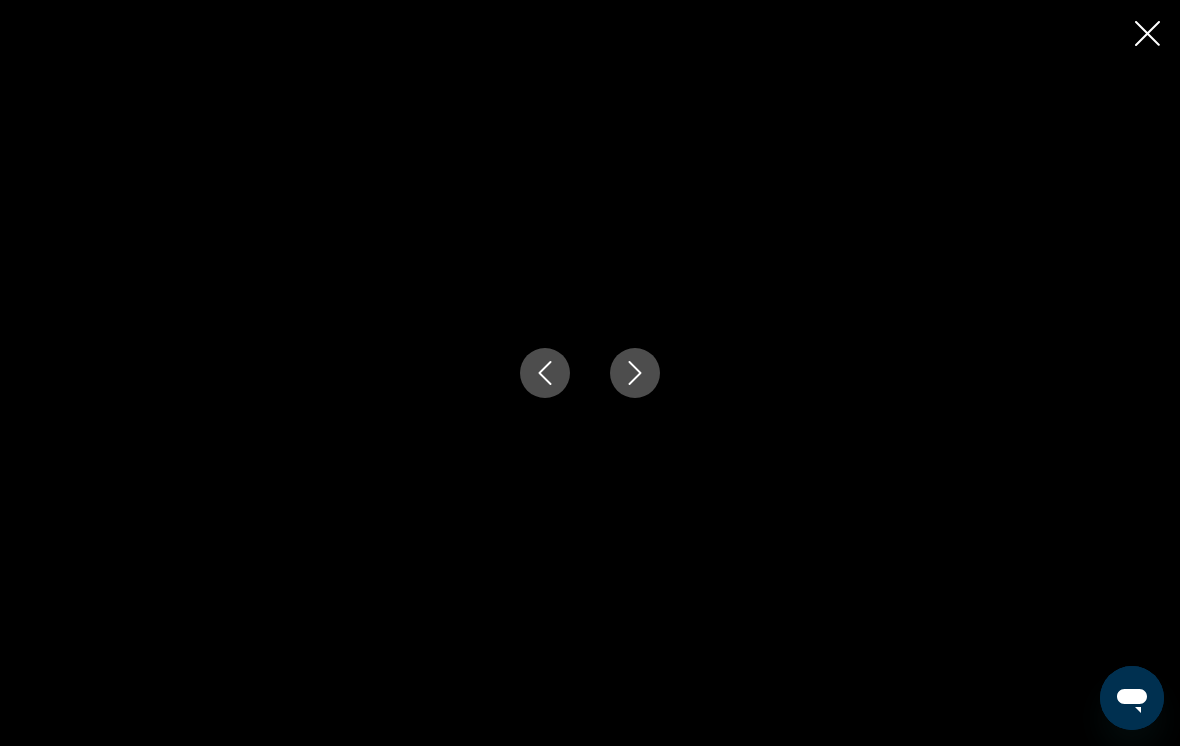 click at bounding box center (635, 373) 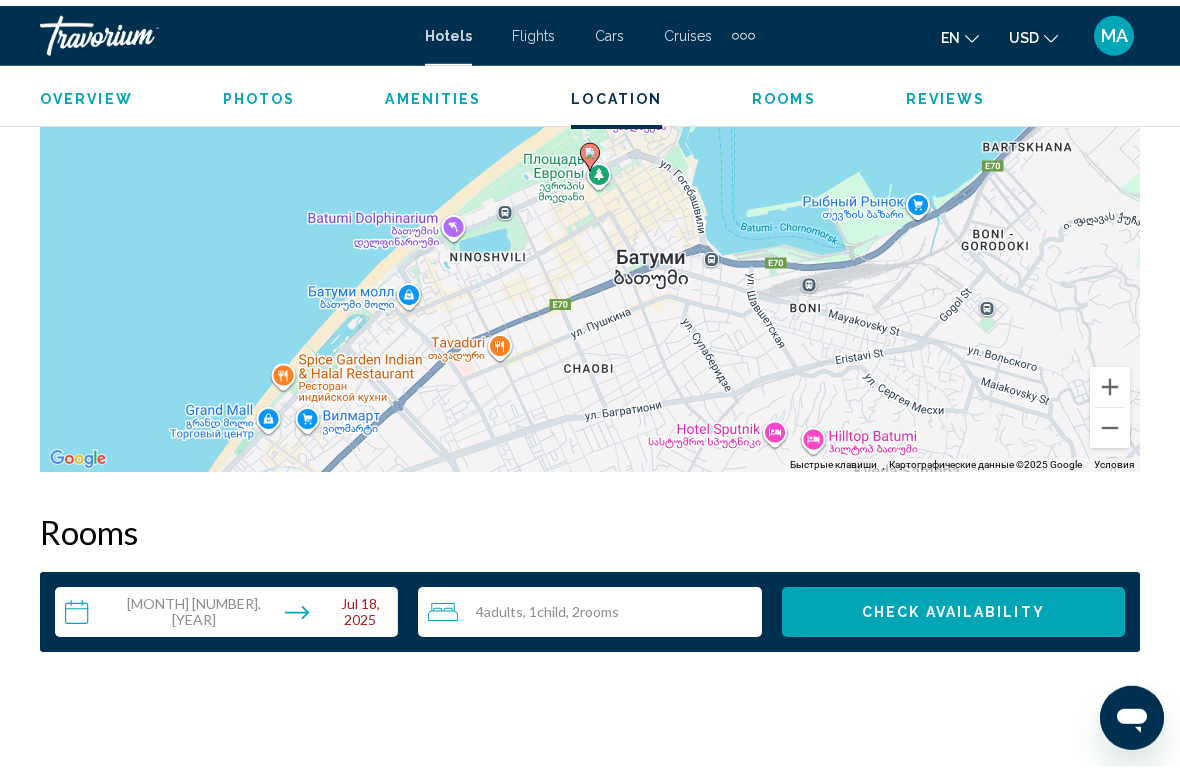 scroll, scrollTop: 2437, scrollLeft: 0, axis: vertical 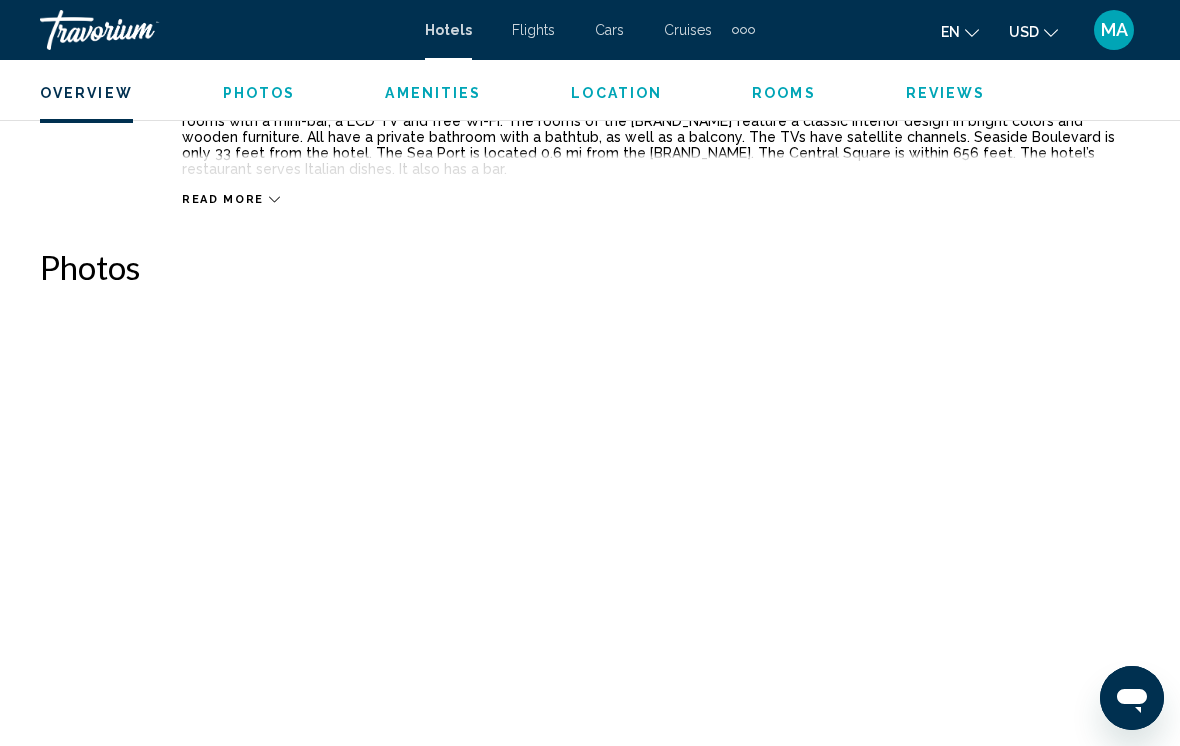 click on "Overview" at bounding box center (86, 93) 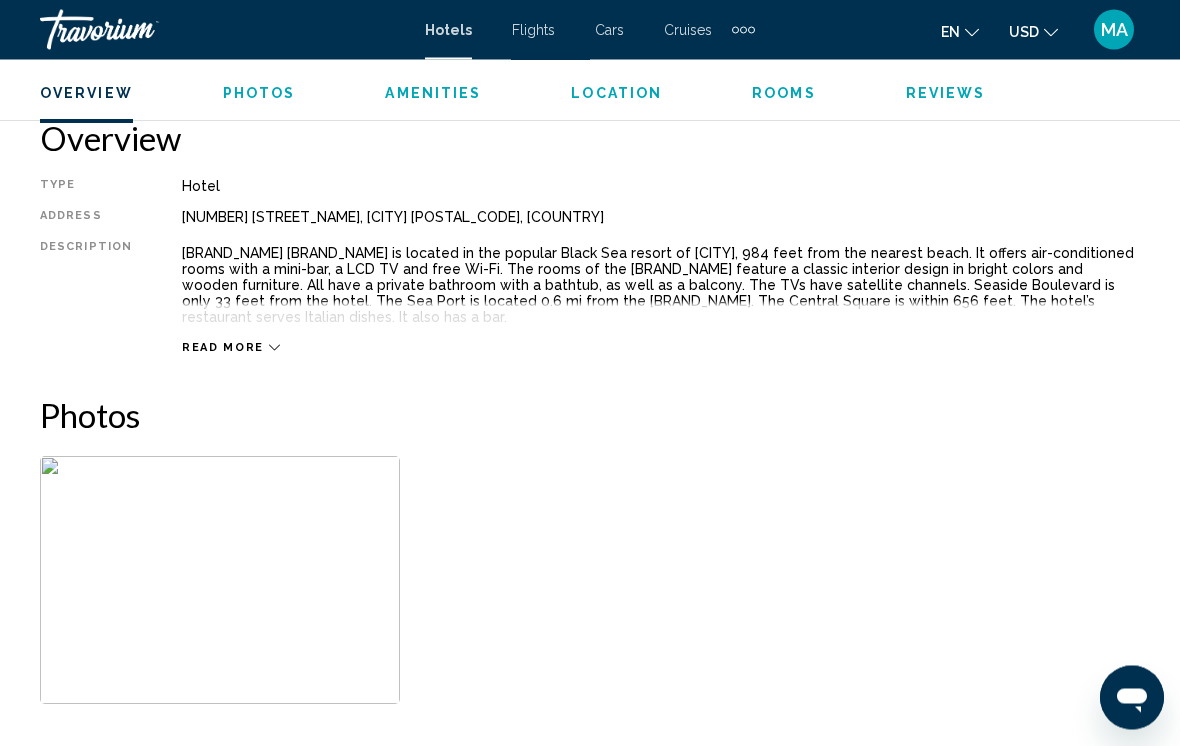 scroll, scrollTop: 991, scrollLeft: 0, axis: vertical 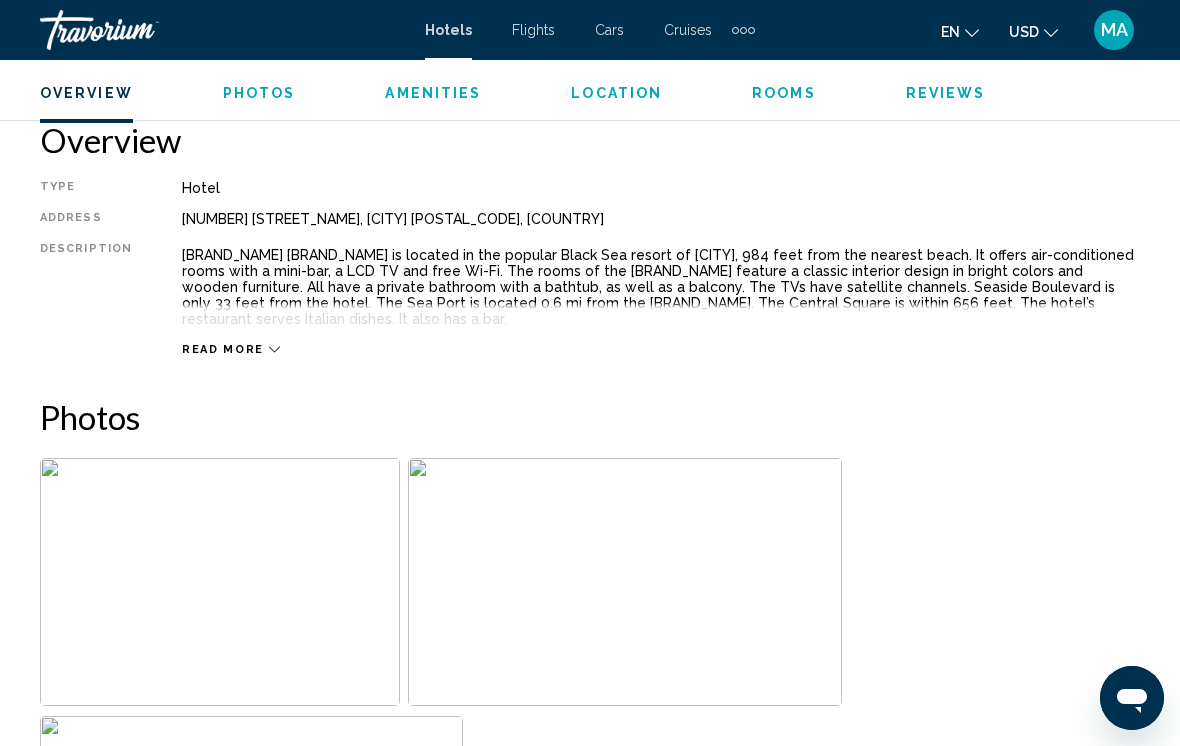 click on "Amenities" at bounding box center (433, 93) 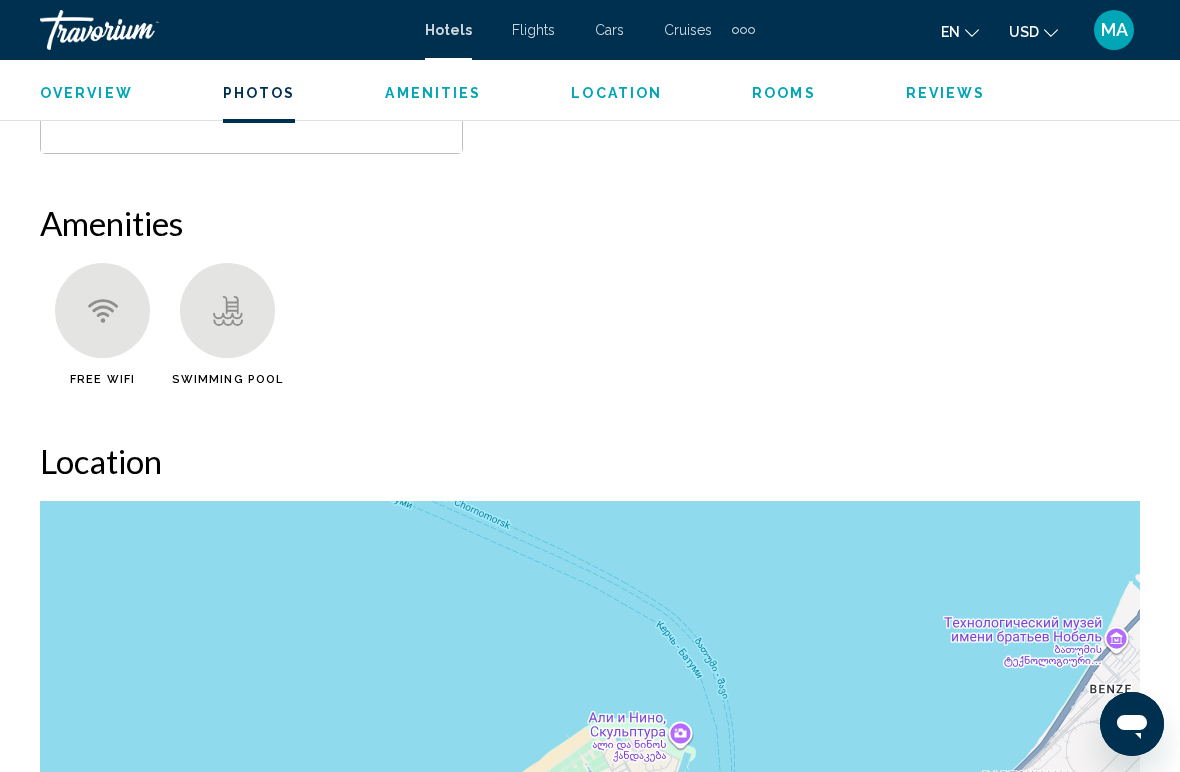 scroll, scrollTop: 1867, scrollLeft: 0, axis: vertical 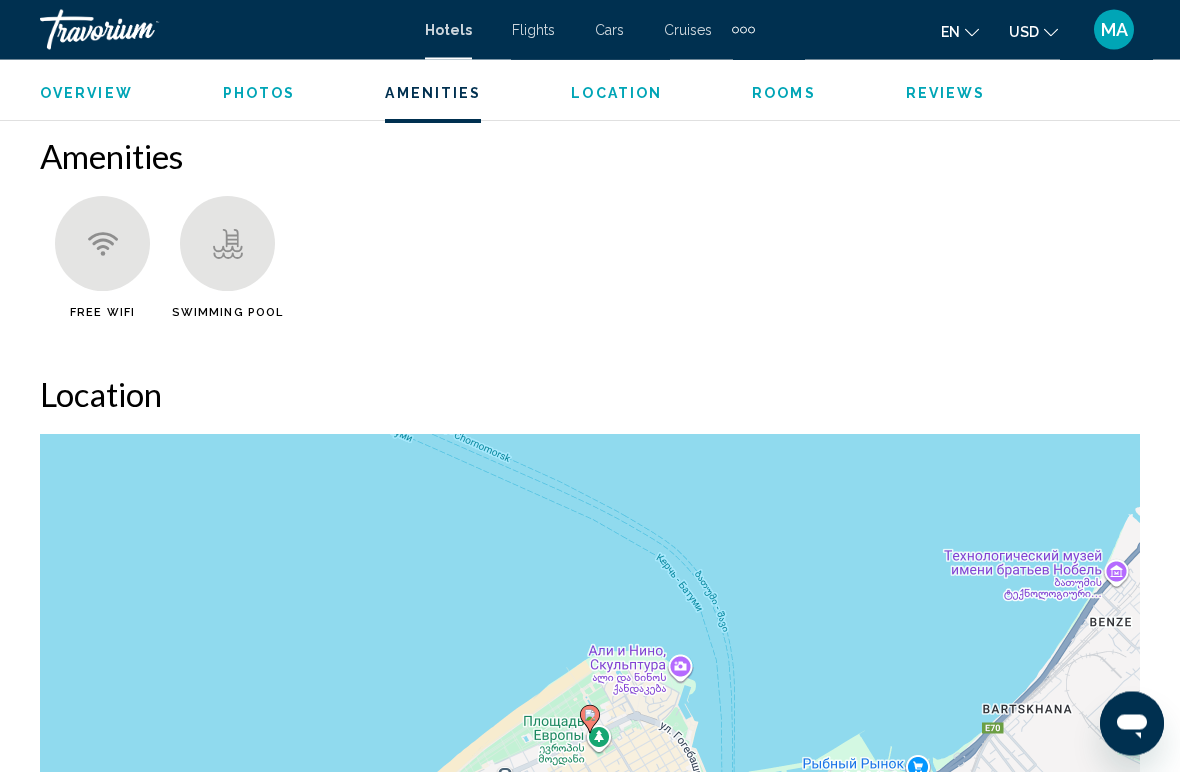 click on "Location" at bounding box center [616, 93] 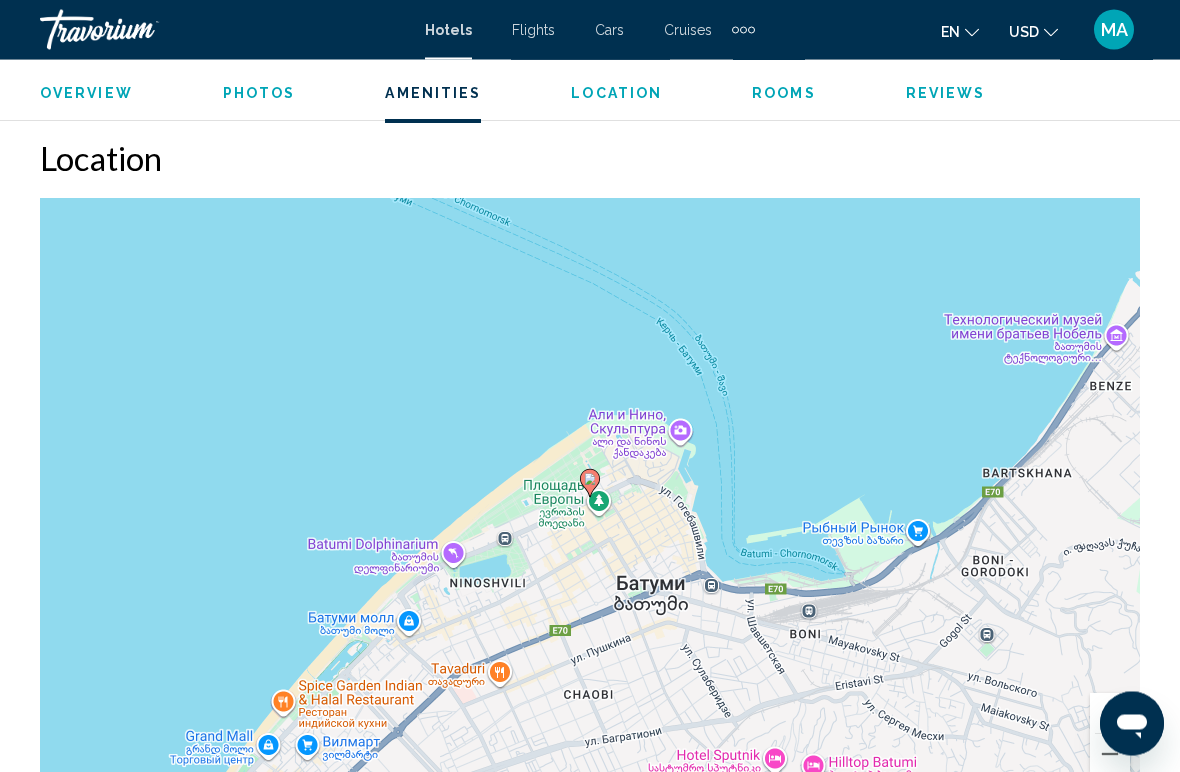 scroll, scrollTop: 2106, scrollLeft: 0, axis: vertical 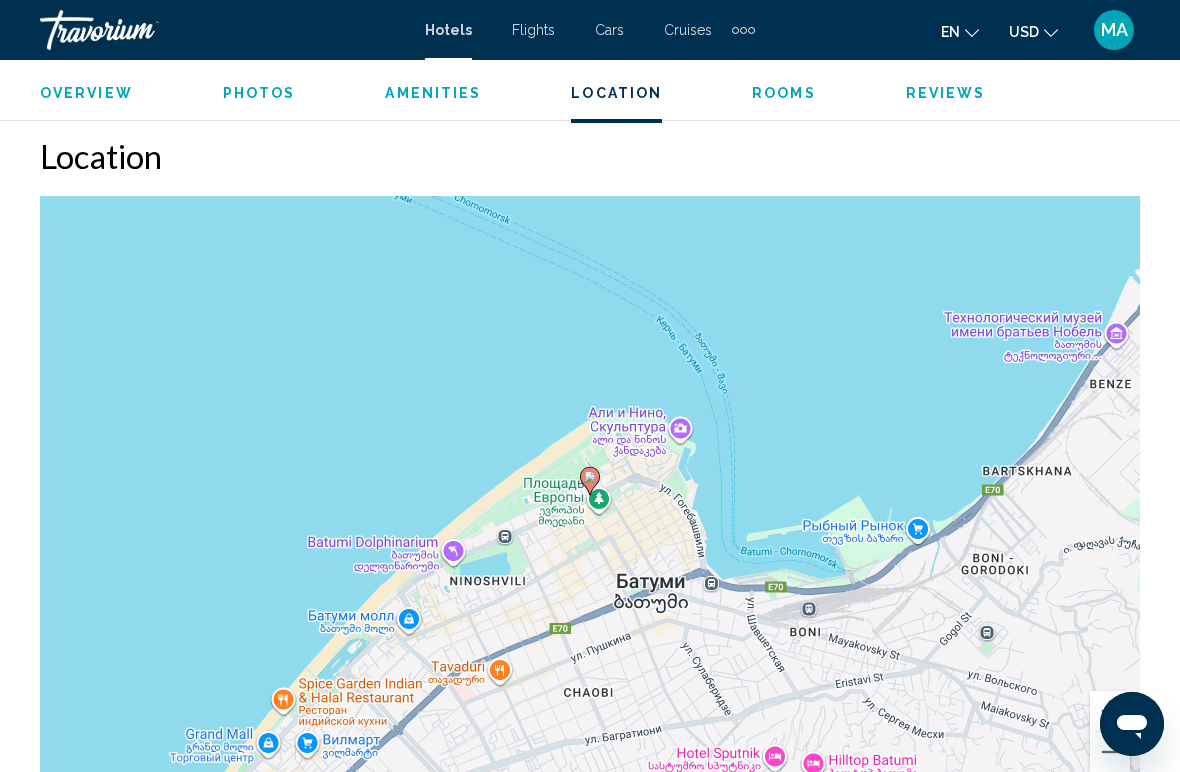 click on "Rooms" at bounding box center (784, 93) 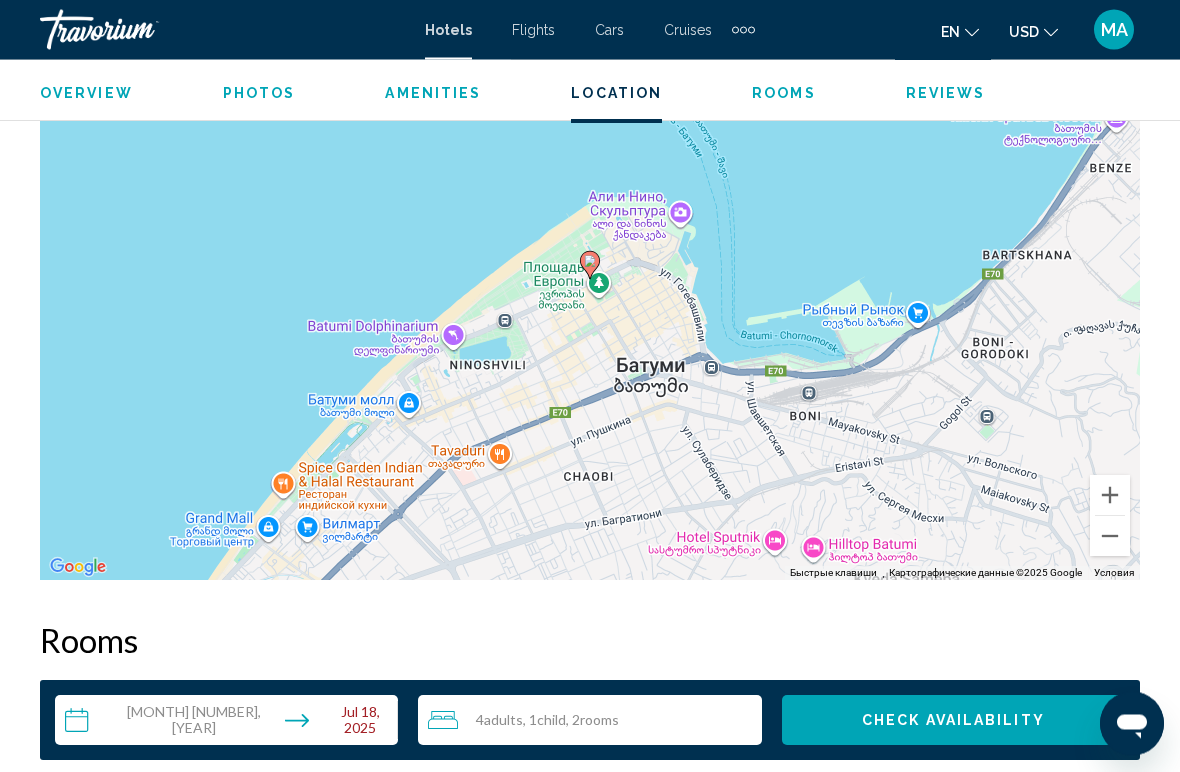 scroll, scrollTop: 2805, scrollLeft: 0, axis: vertical 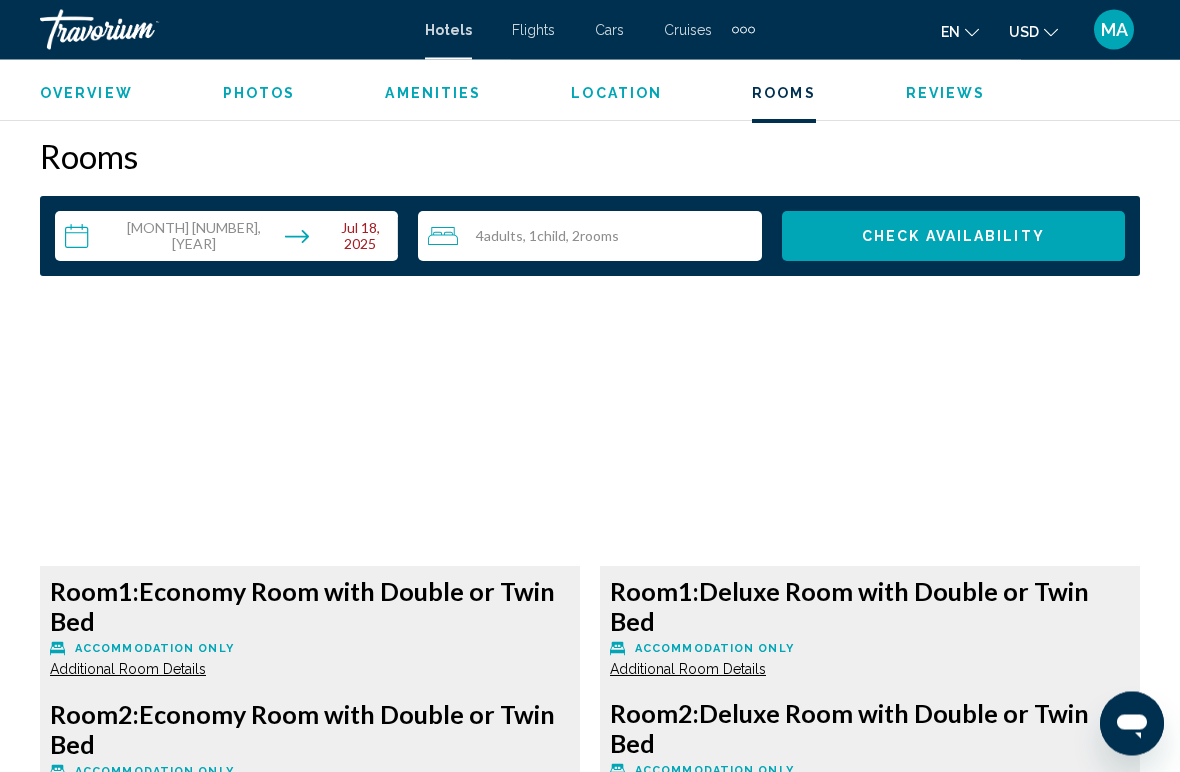 click on "Reviews" at bounding box center [946, 93] 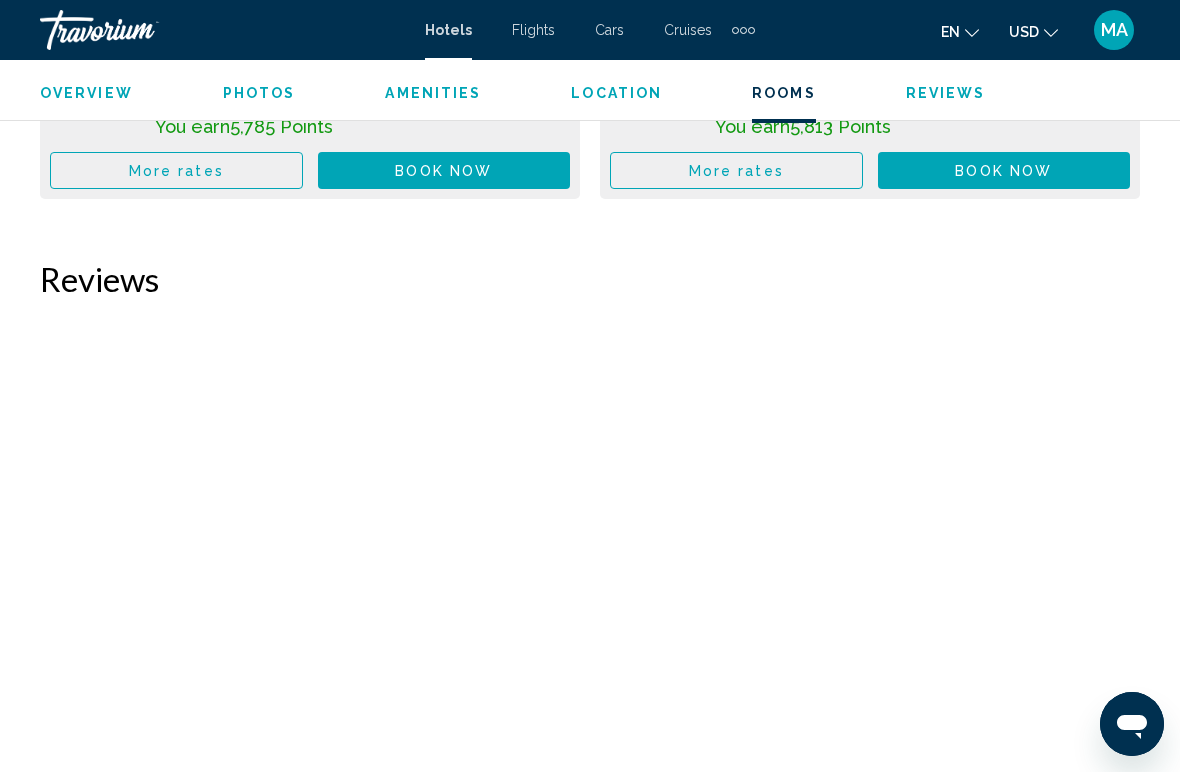scroll, scrollTop: 6236, scrollLeft: 0, axis: vertical 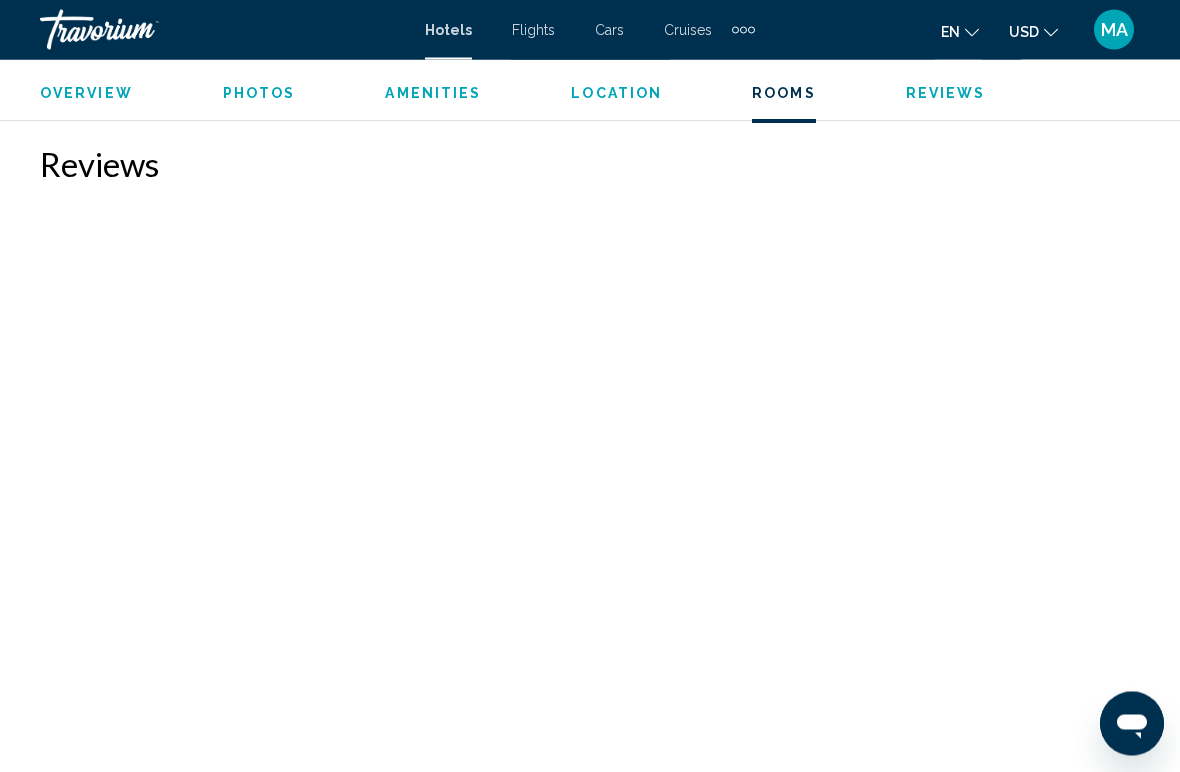 click on "Photos" at bounding box center [259, 93] 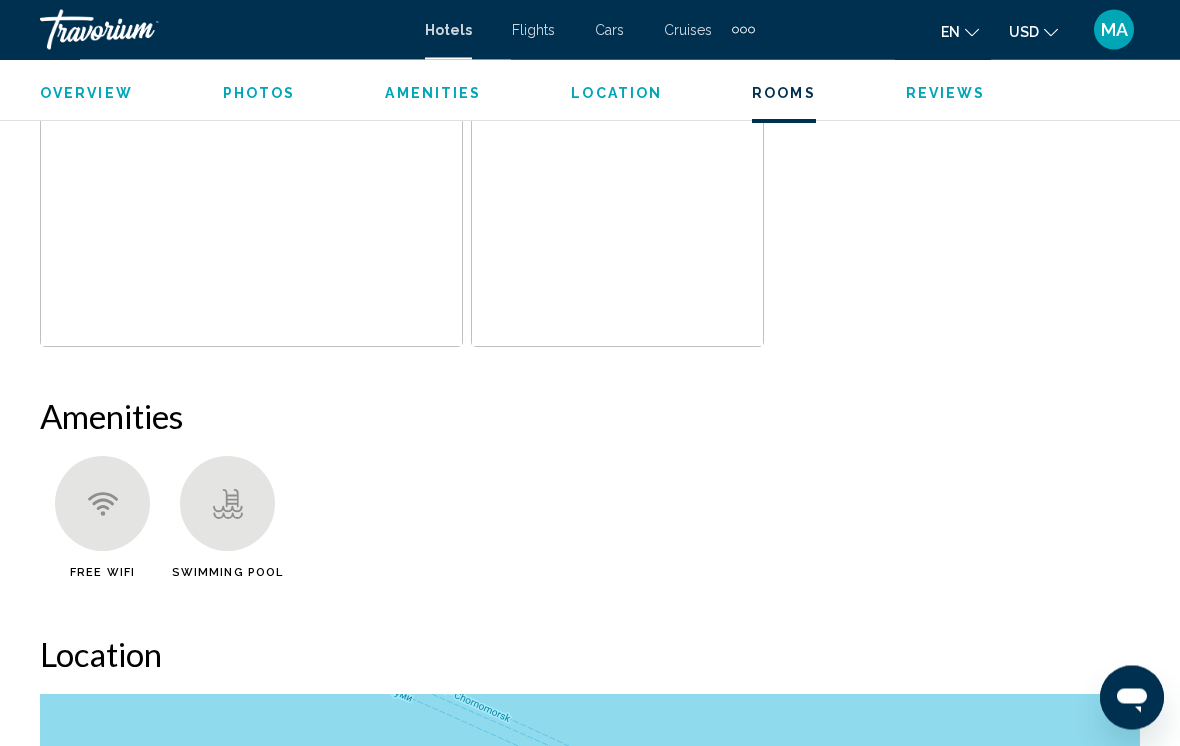 scroll, scrollTop: 1252, scrollLeft: 0, axis: vertical 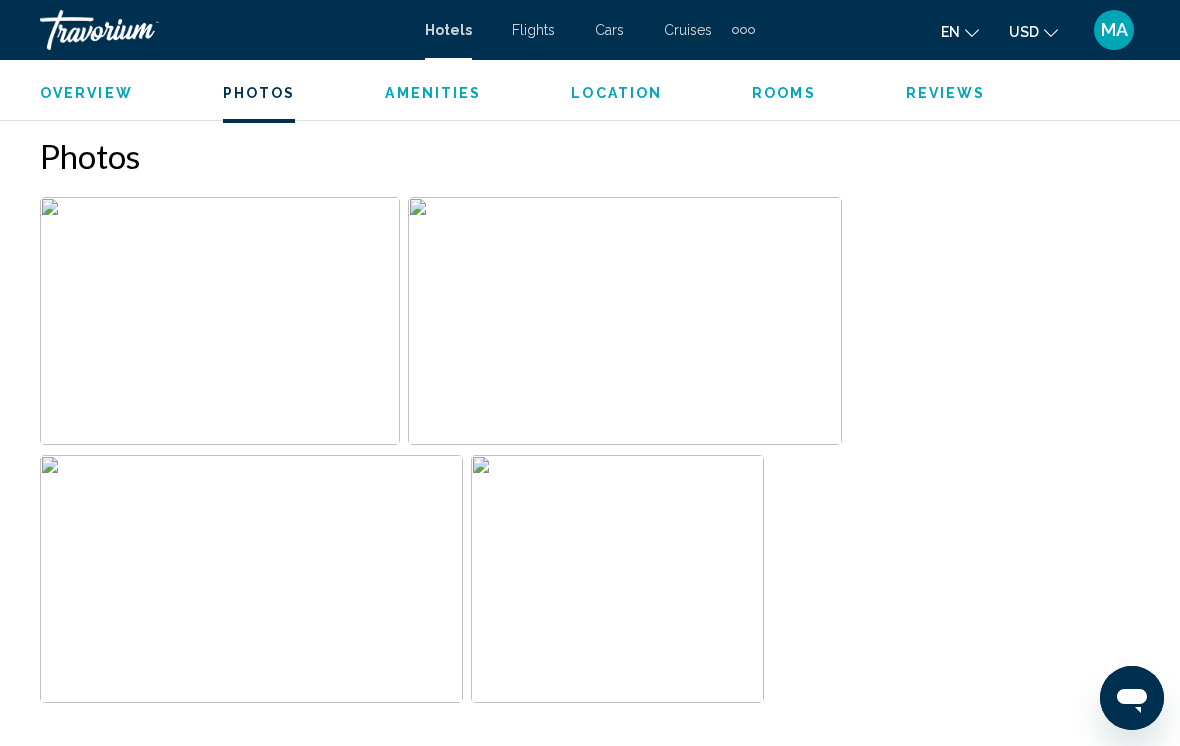 click on "Overview" at bounding box center (86, 93) 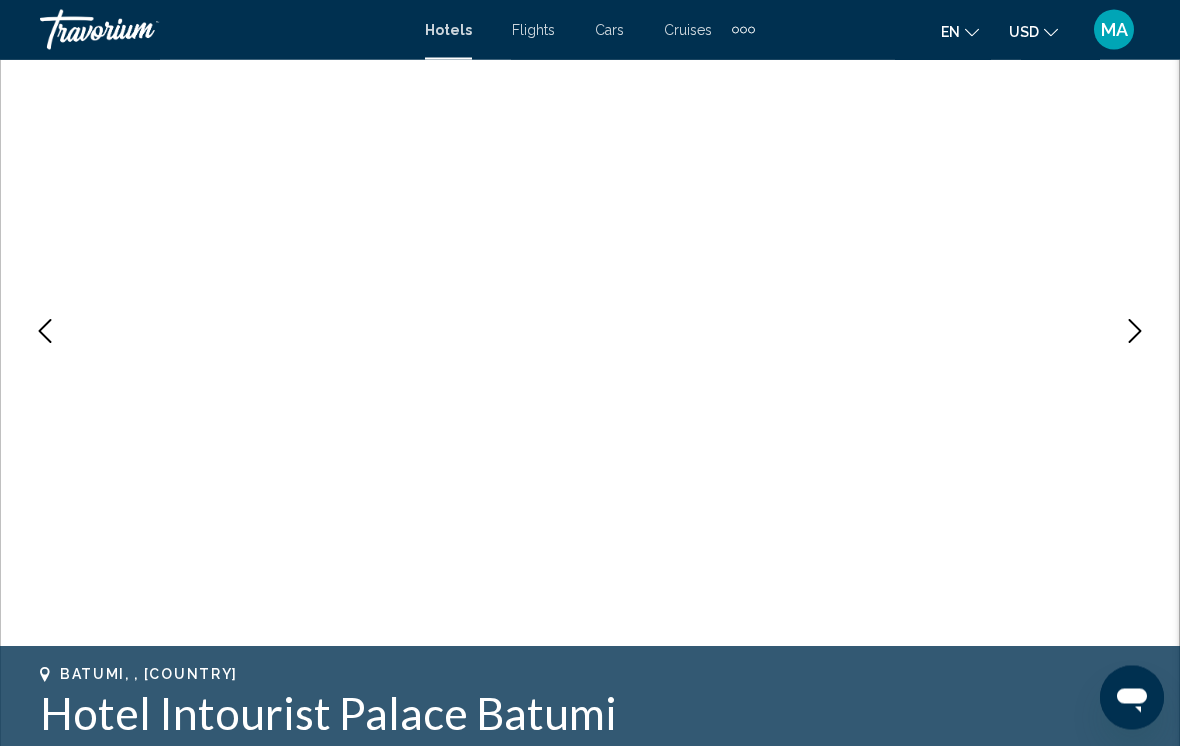 scroll, scrollTop: 0, scrollLeft: 0, axis: both 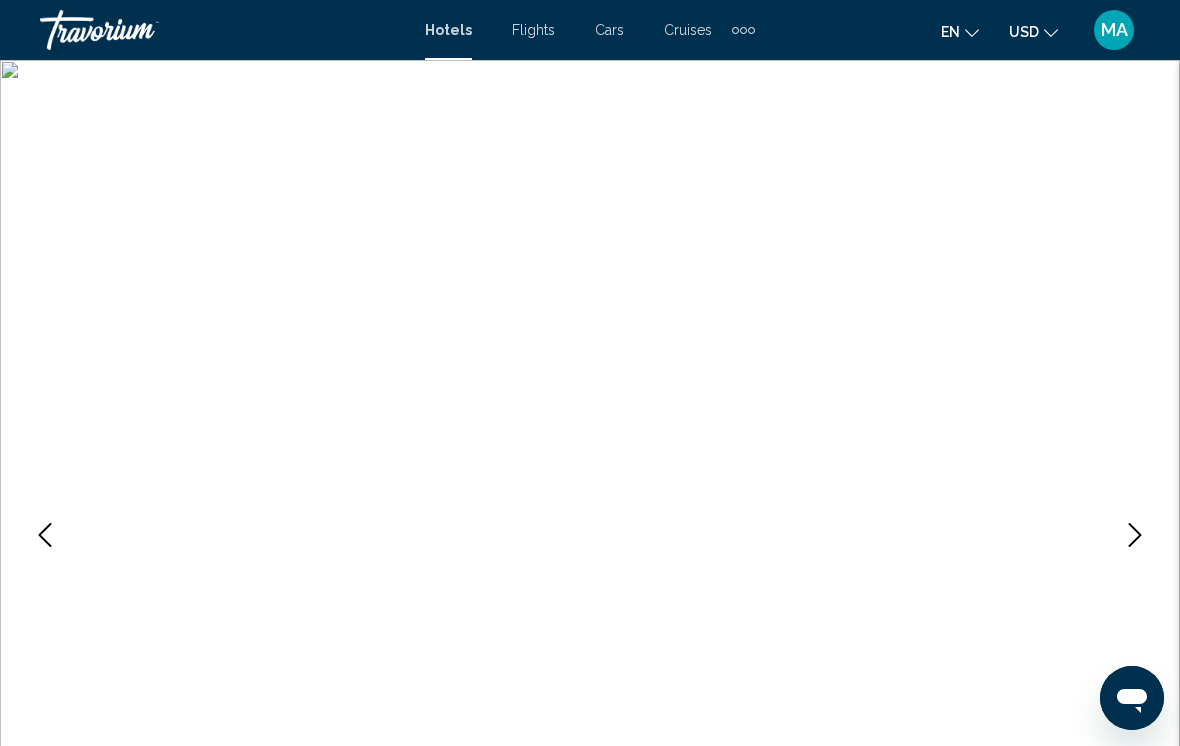 click at bounding box center [1135, 535] 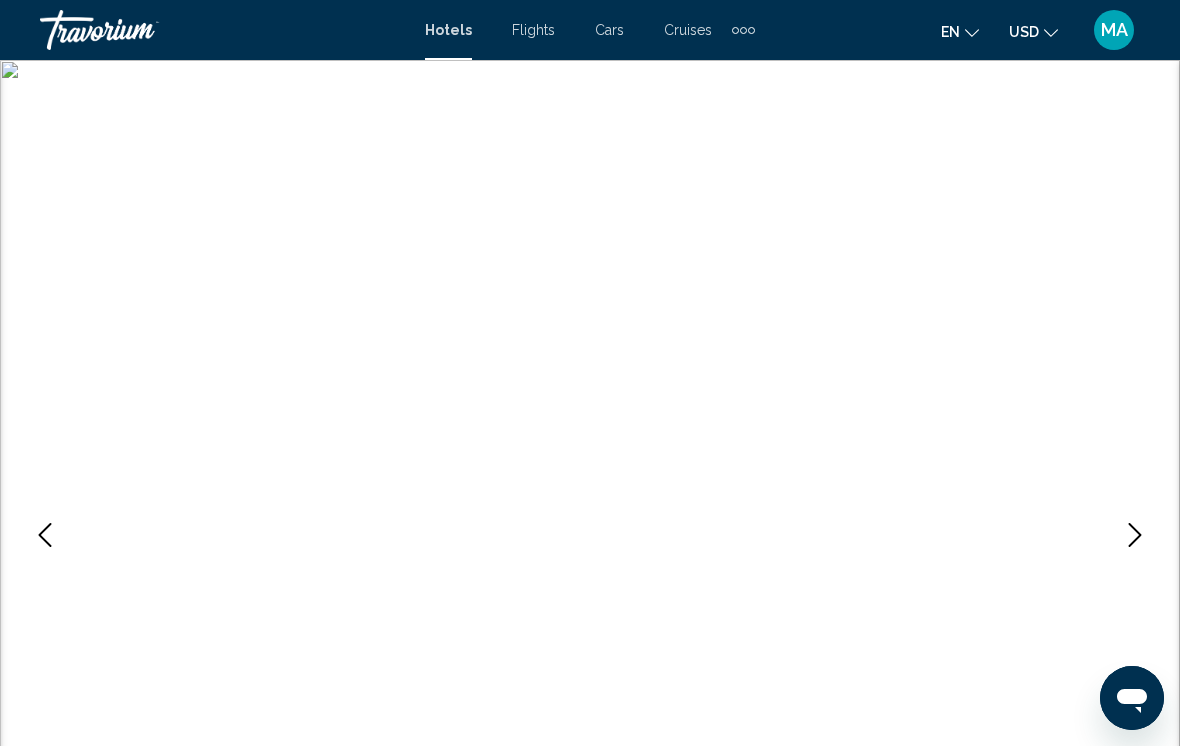 click at bounding box center (1135, 535) 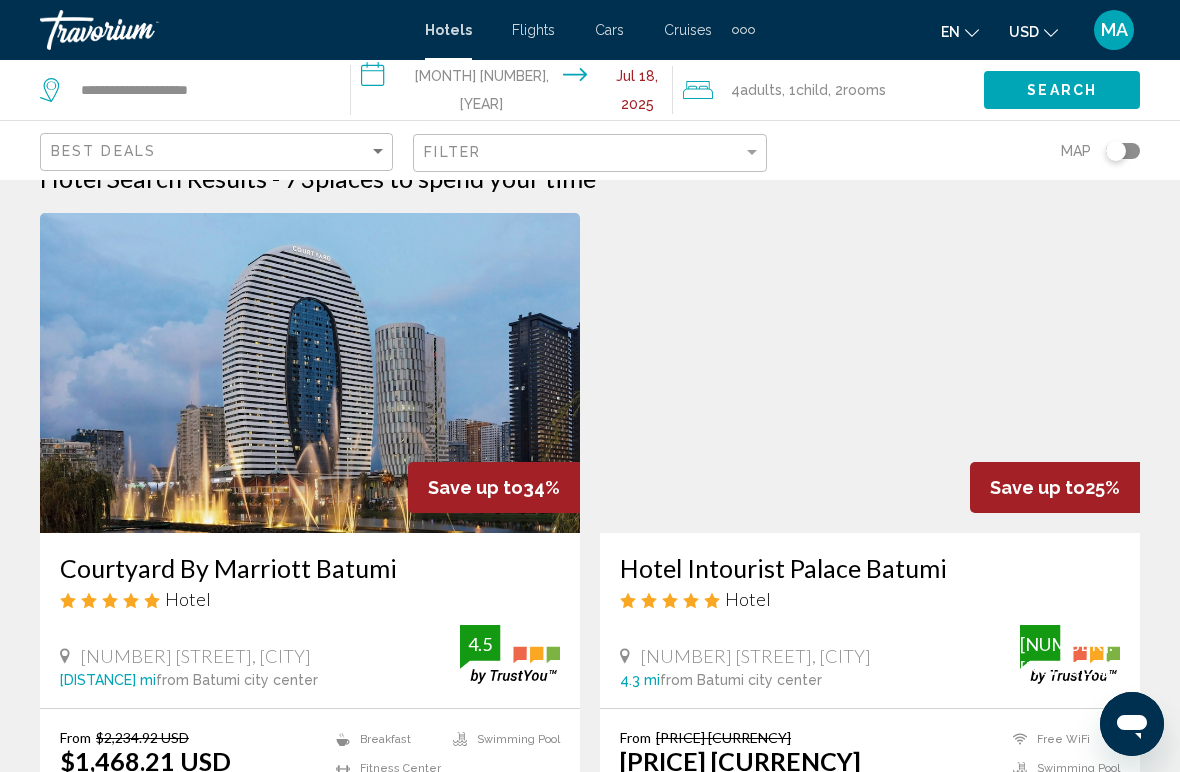 scroll, scrollTop: 78, scrollLeft: 0, axis: vertical 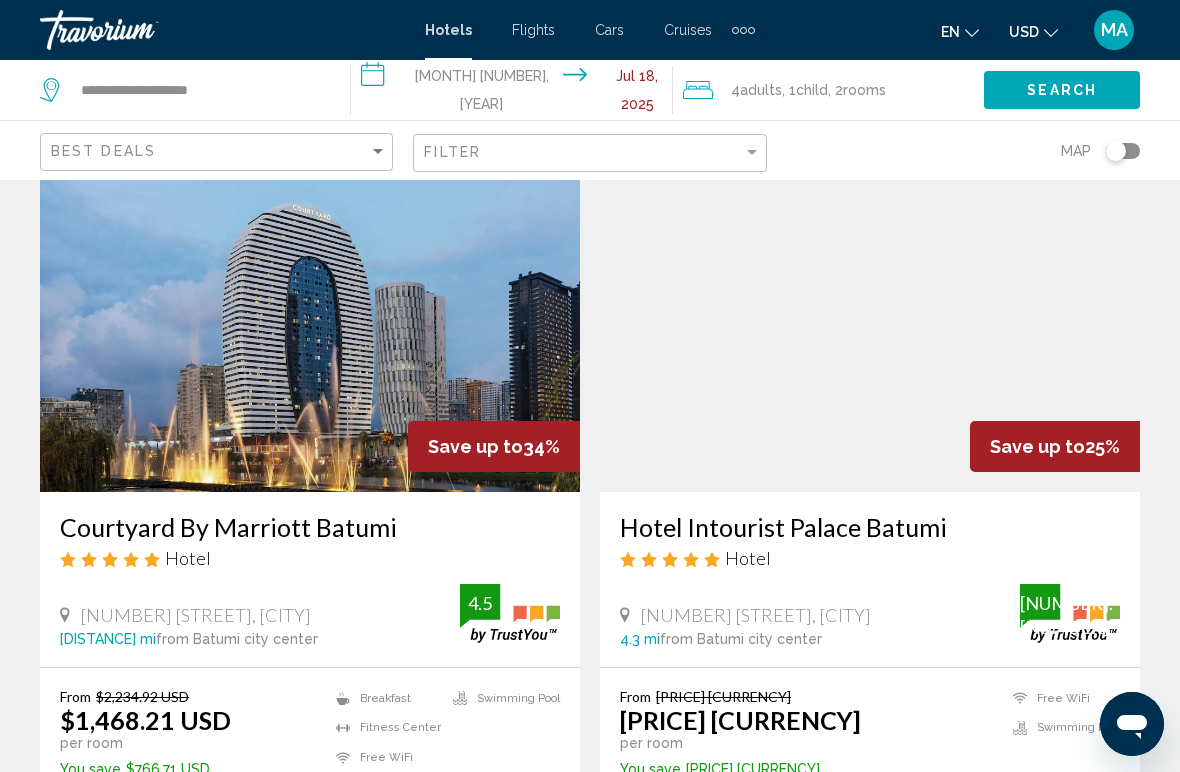 click at bounding box center (310, 332) 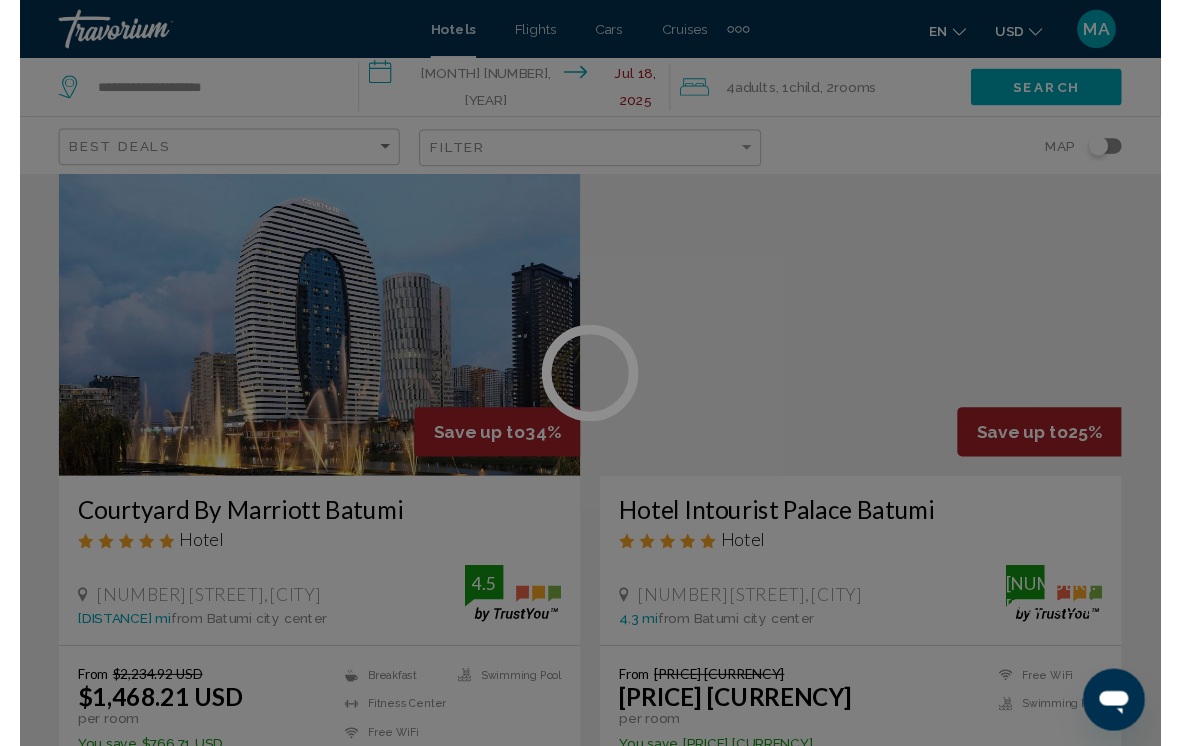 scroll, scrollTop: 0, scrollLeft: 0, axis: both 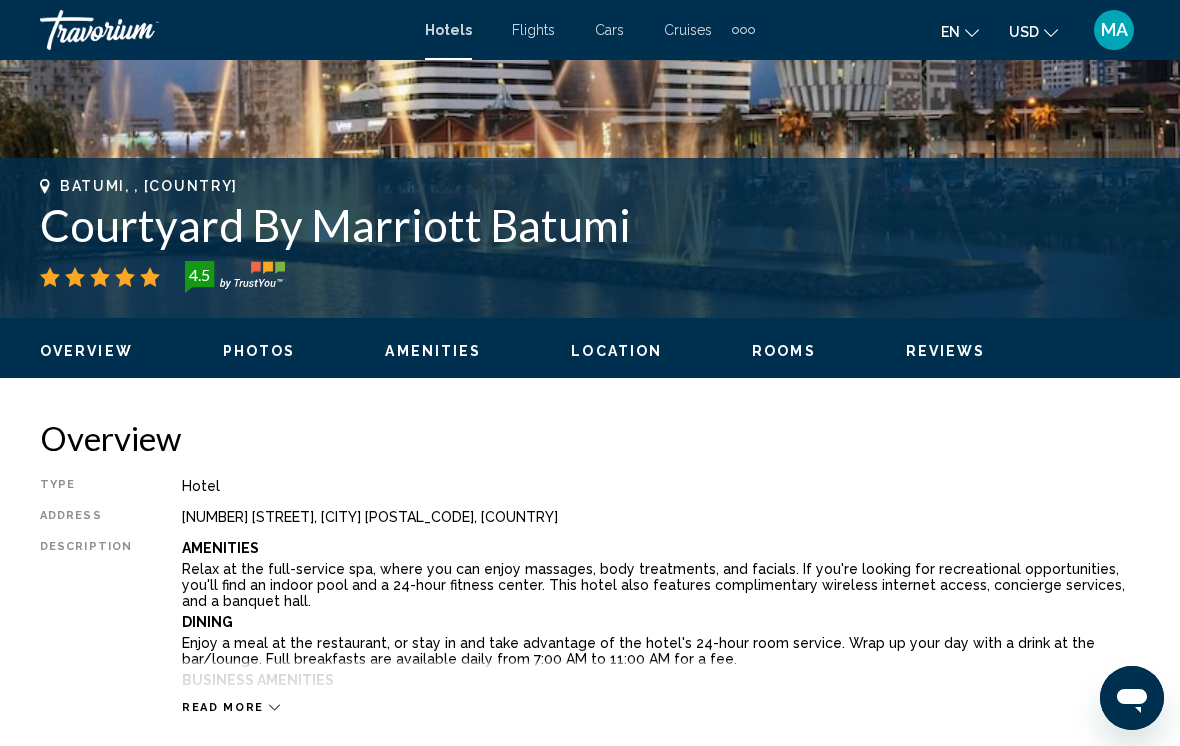 click on "Photos" at bounding box center (259, 351) 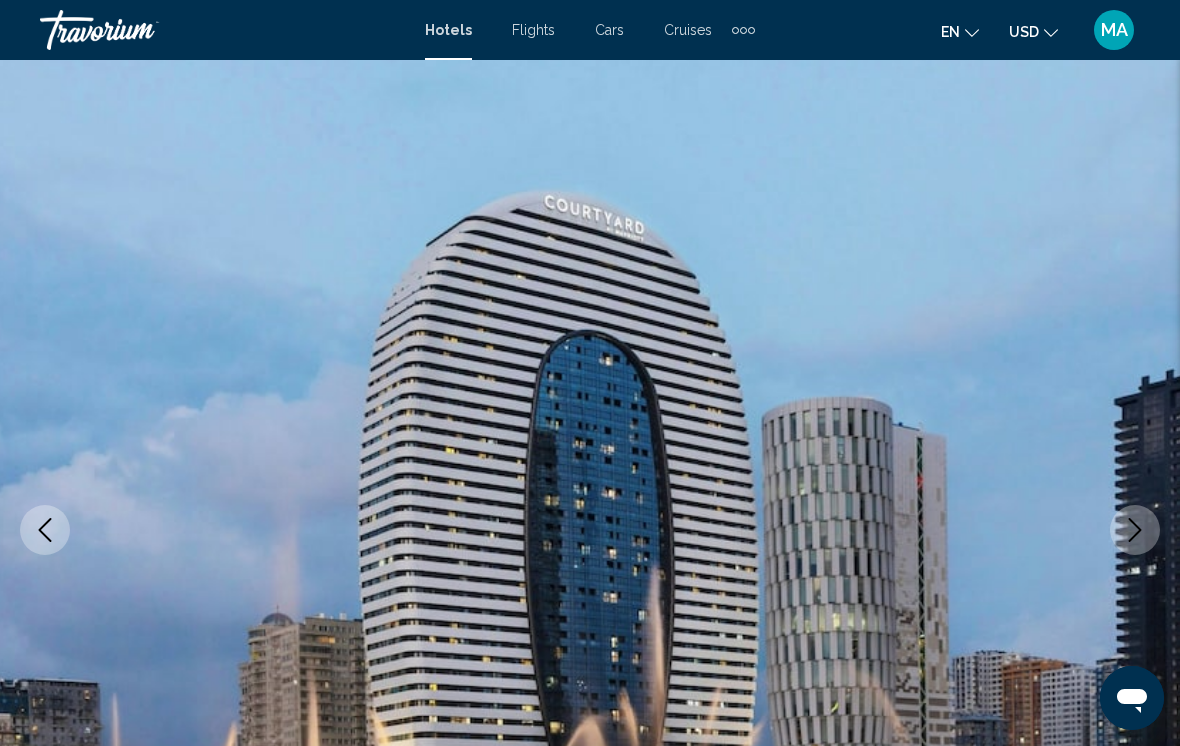 scroll, scrollTop: 0, scrollLeft: 0, axis: both 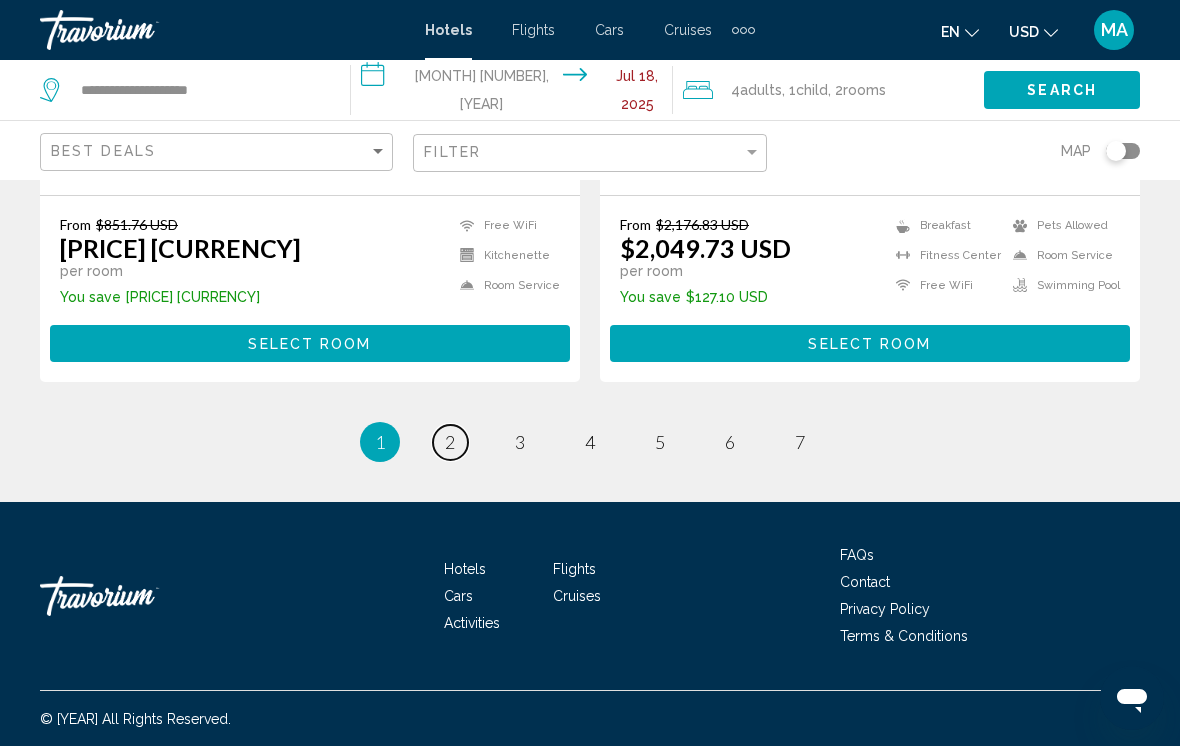click on "2" at bounding box center (450, 442) 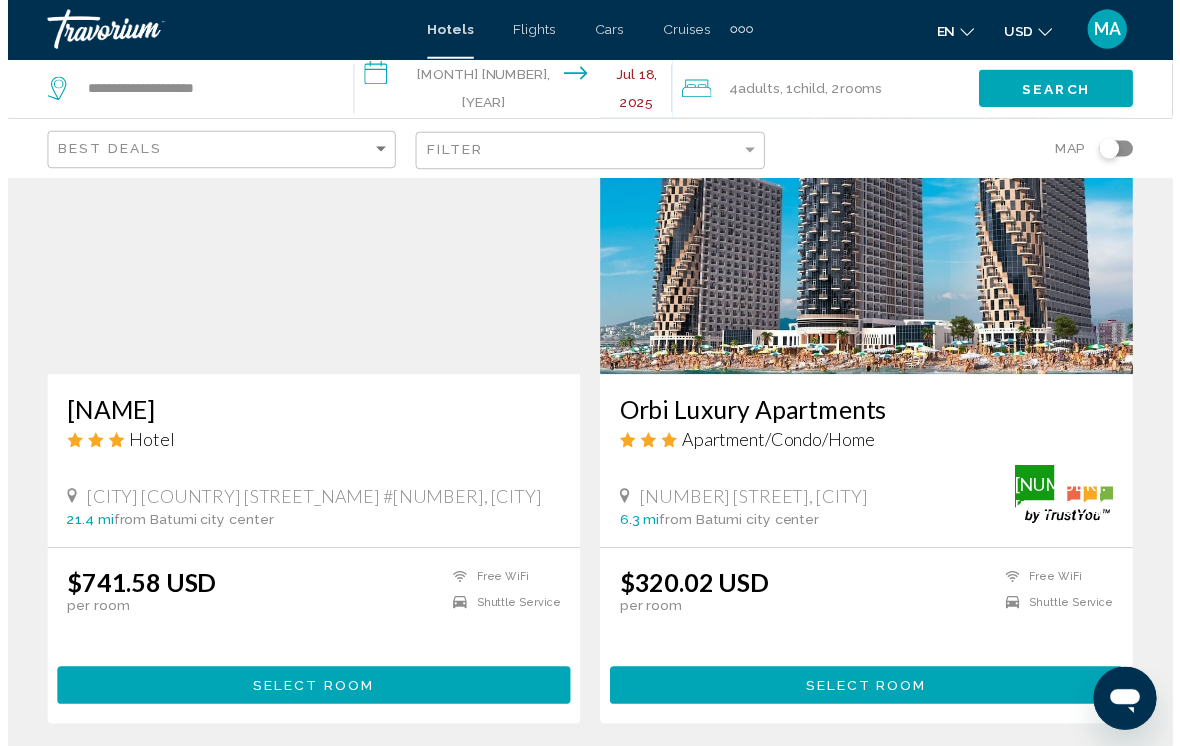 scroll, scrollTop: 3835, scrollLeft: 0, axis: vertical 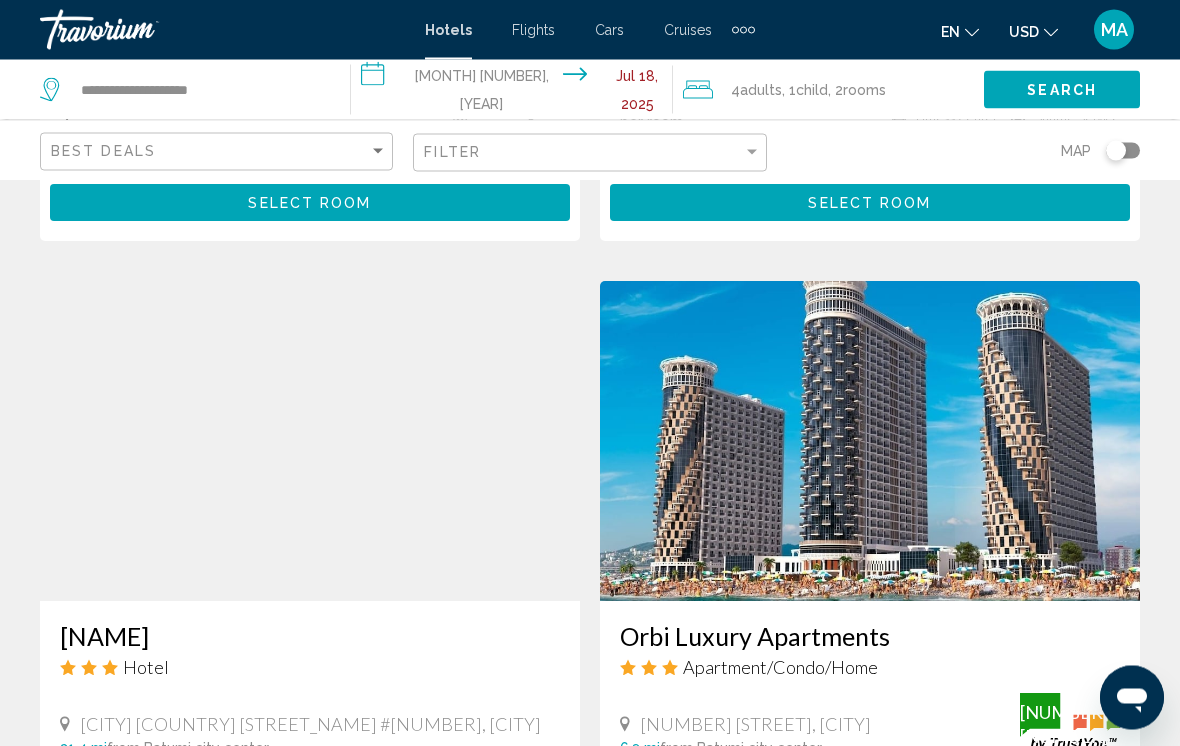click at bounding box center (870, 442) 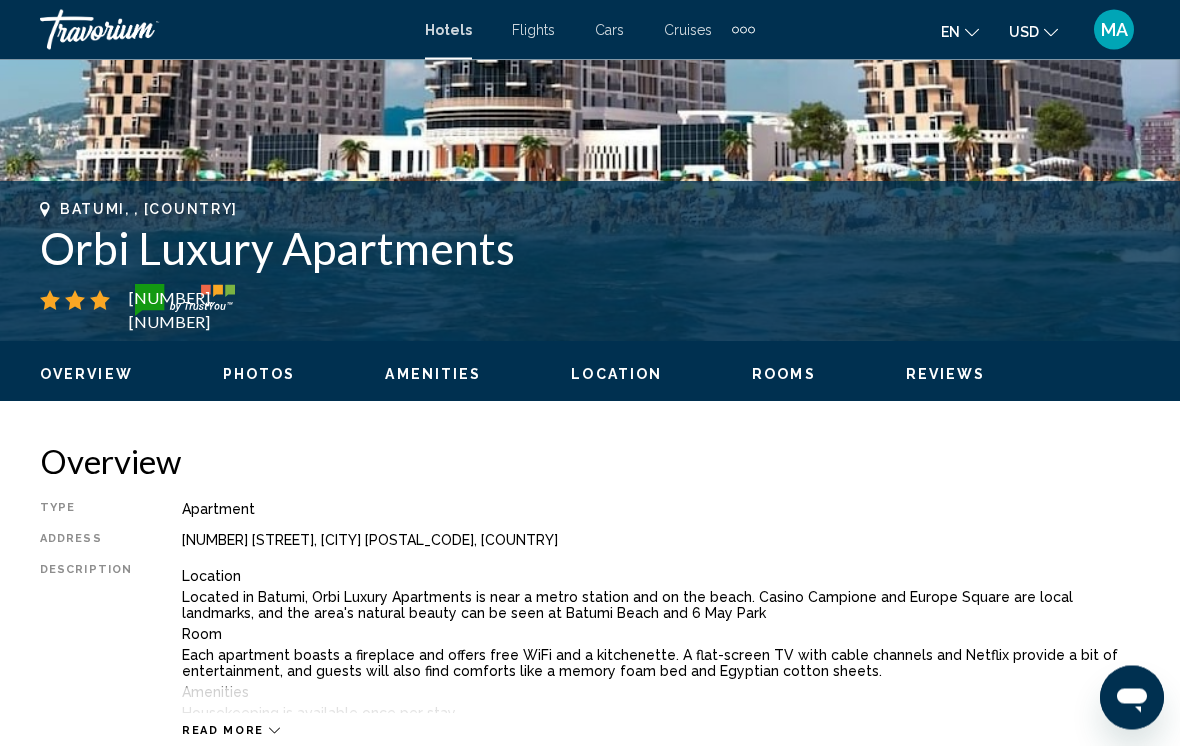 scroll, scrollTop: 669, scrollLeft: 0, axis: vertical 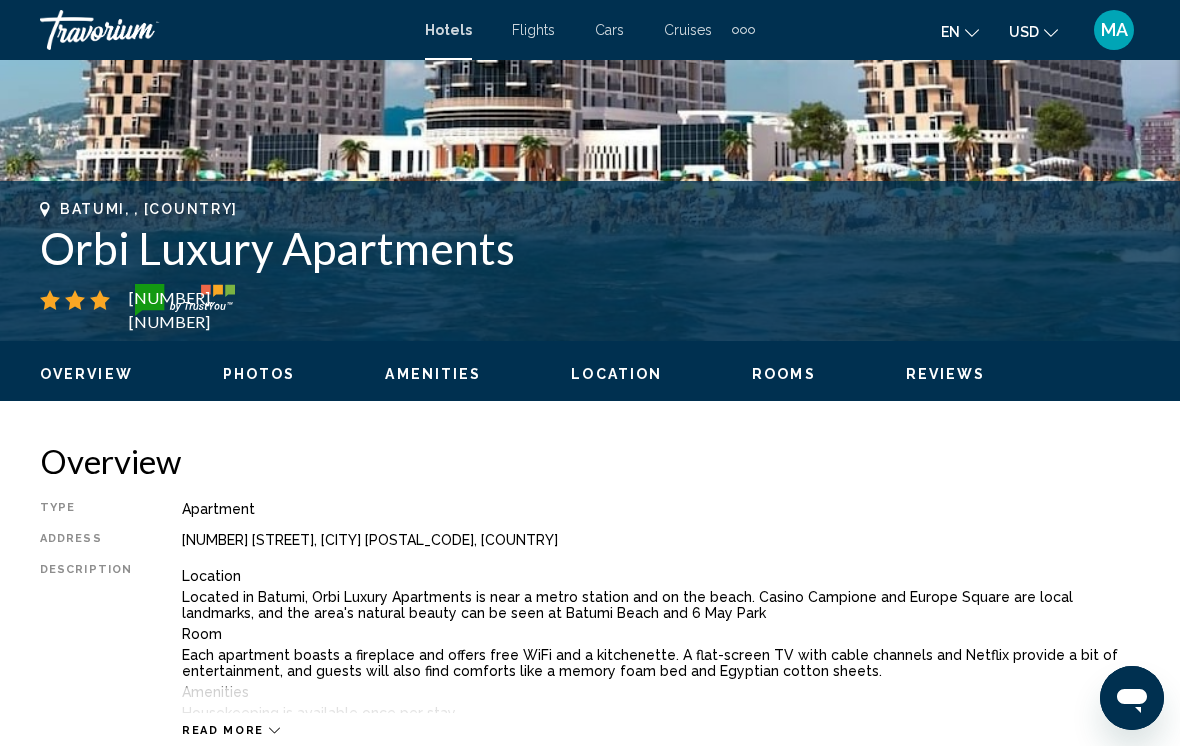 click on "Photos" at bounding box center (259, 374) 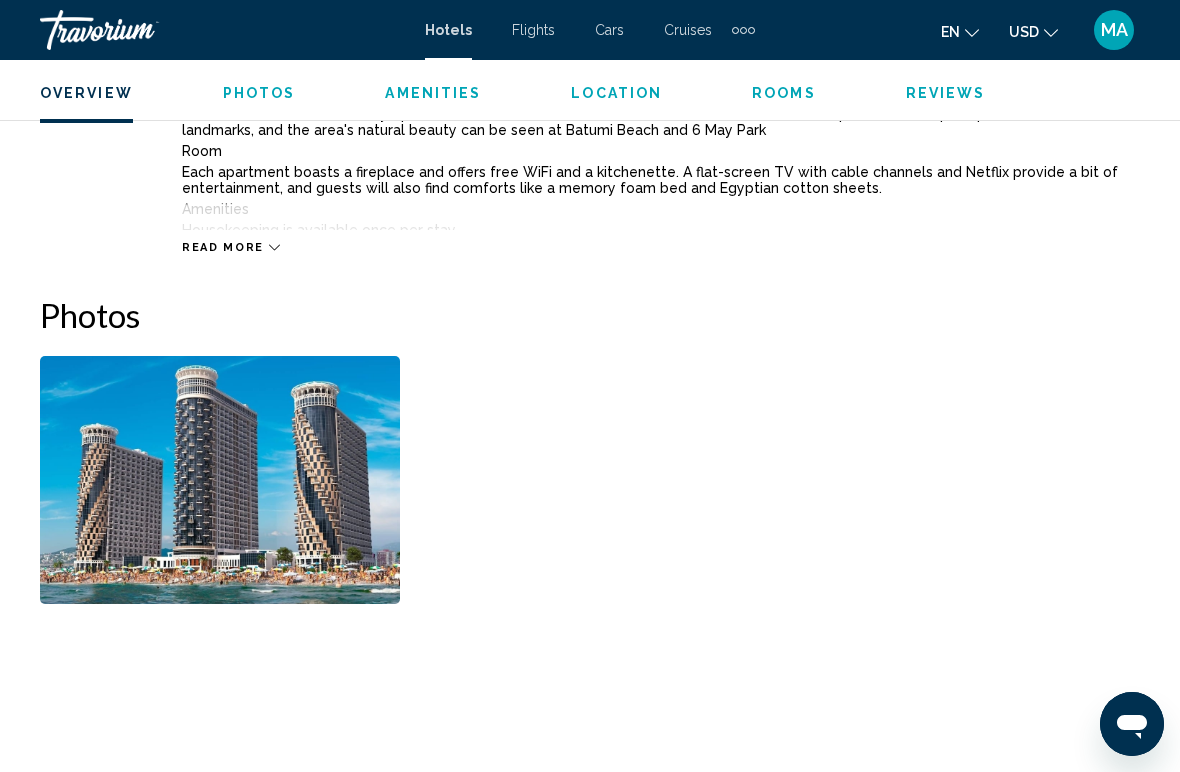 scroll, scrollTop: 1327, scrollLeft: 0, axis: vertical 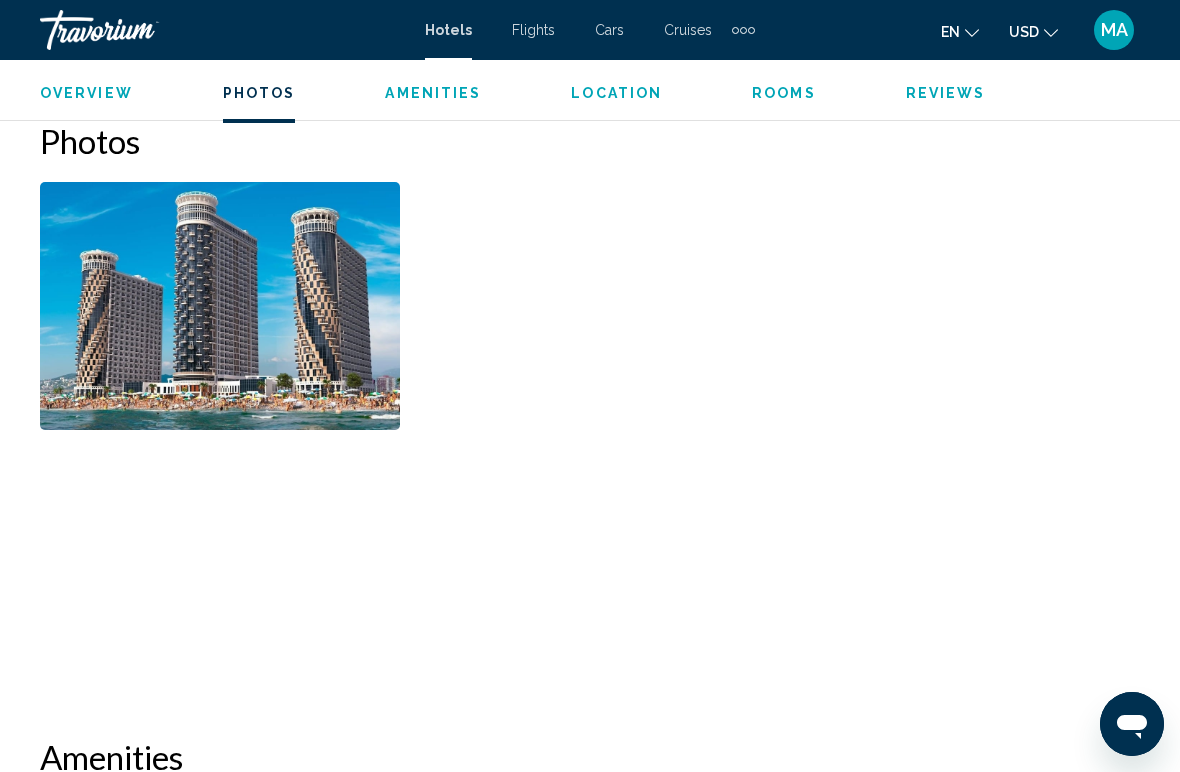click at bounding box center (625, 306) 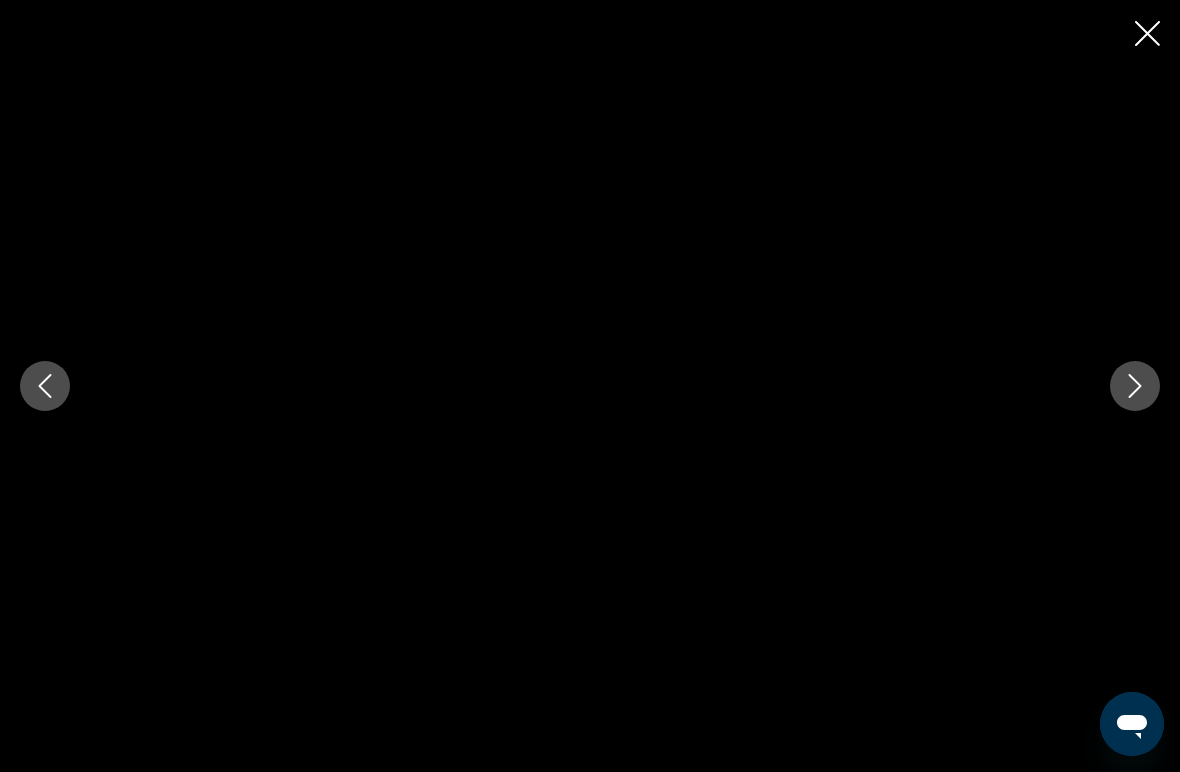 click at bounding box center (1135, 386) 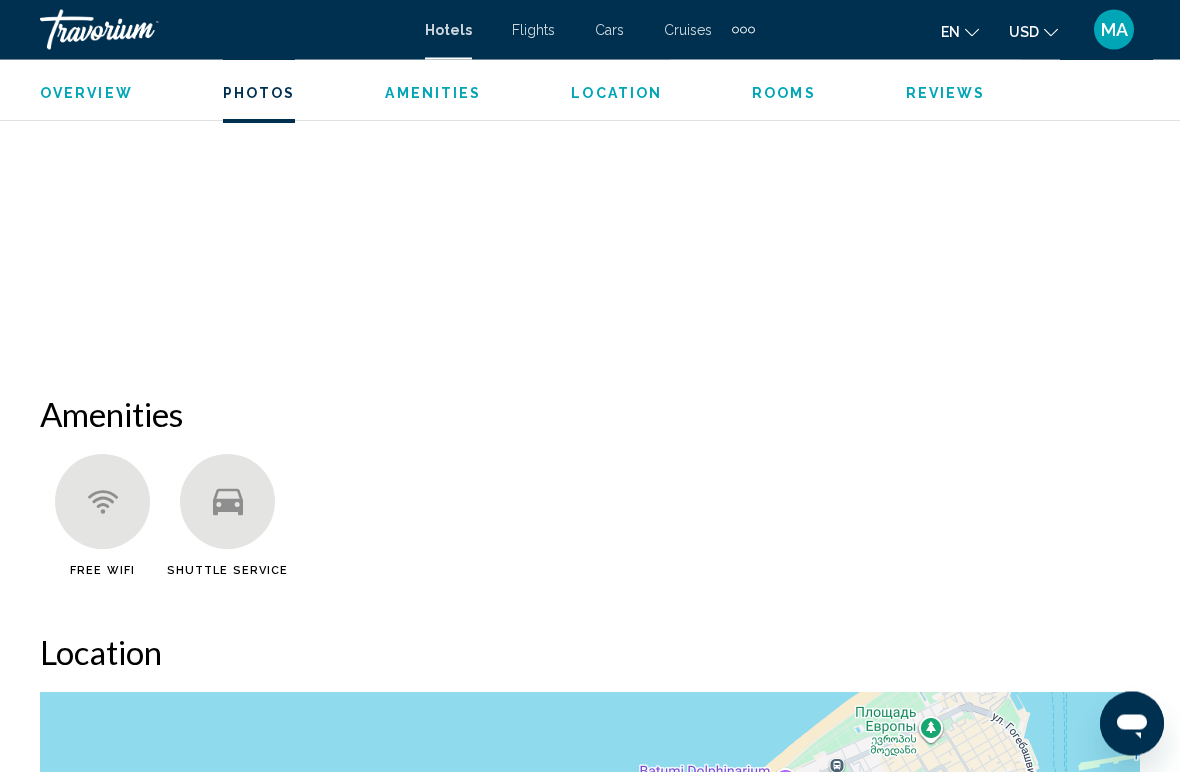 scroll, scrollTop: 1670, scrollLeft: 0, axis: vertical 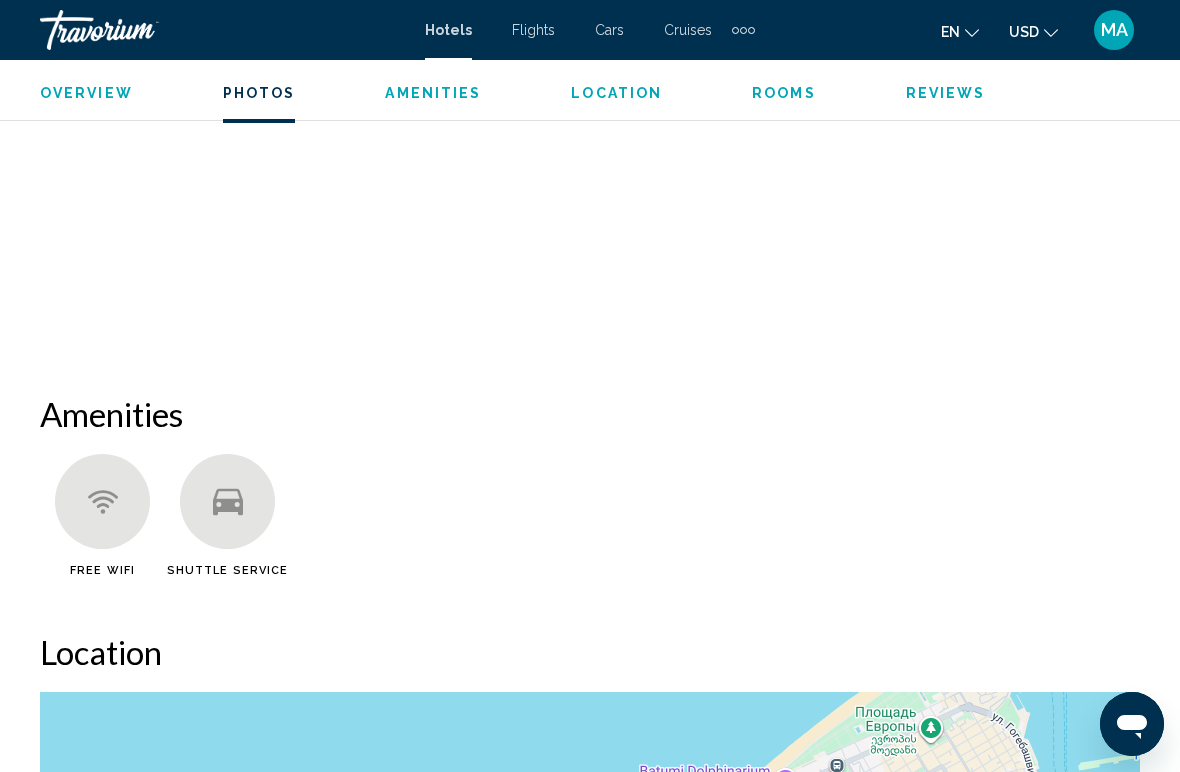 click on "Overview" at bounding box center [86, 93] 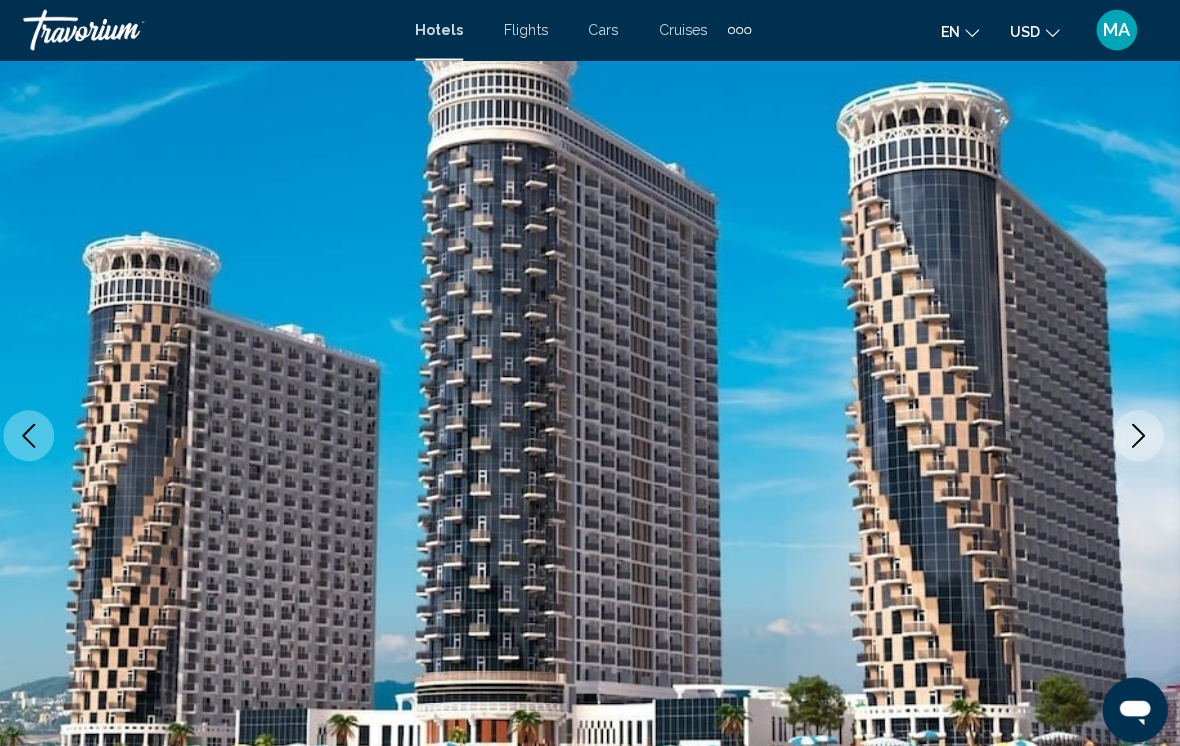 scroll, scrollTop: 0, scrollLeft: 0, axis: both 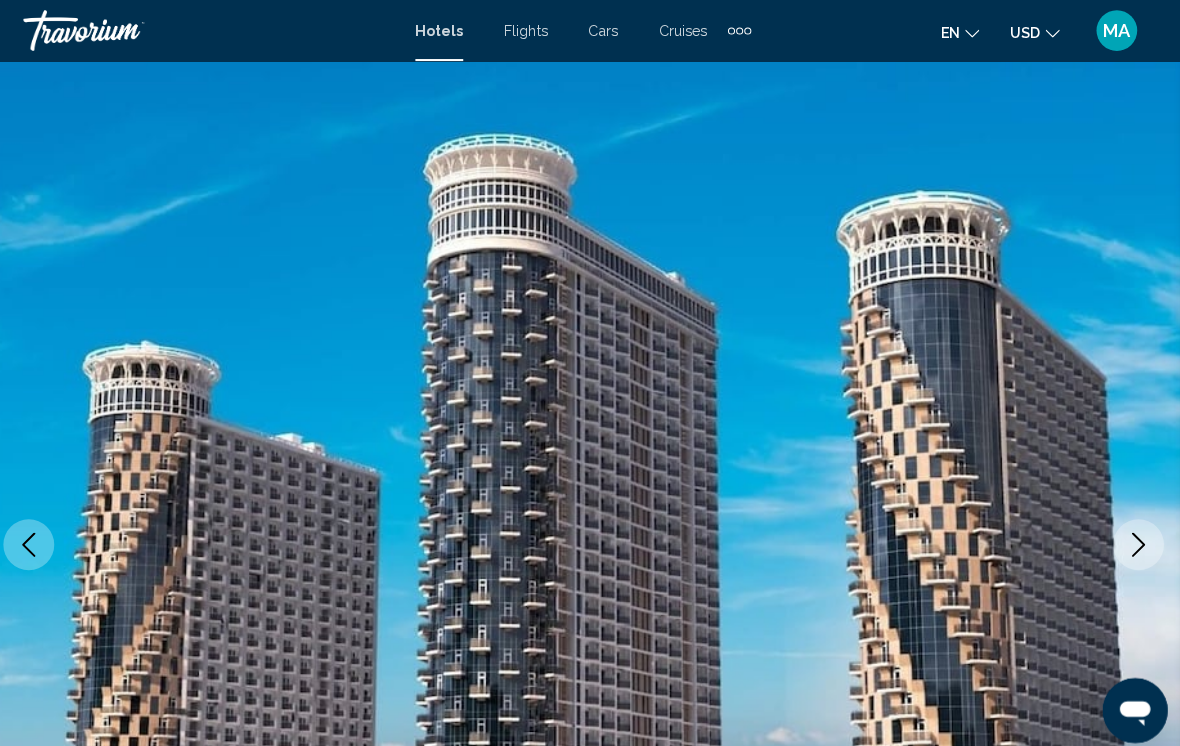 click on "Flights" at bounding box center (533, 30) 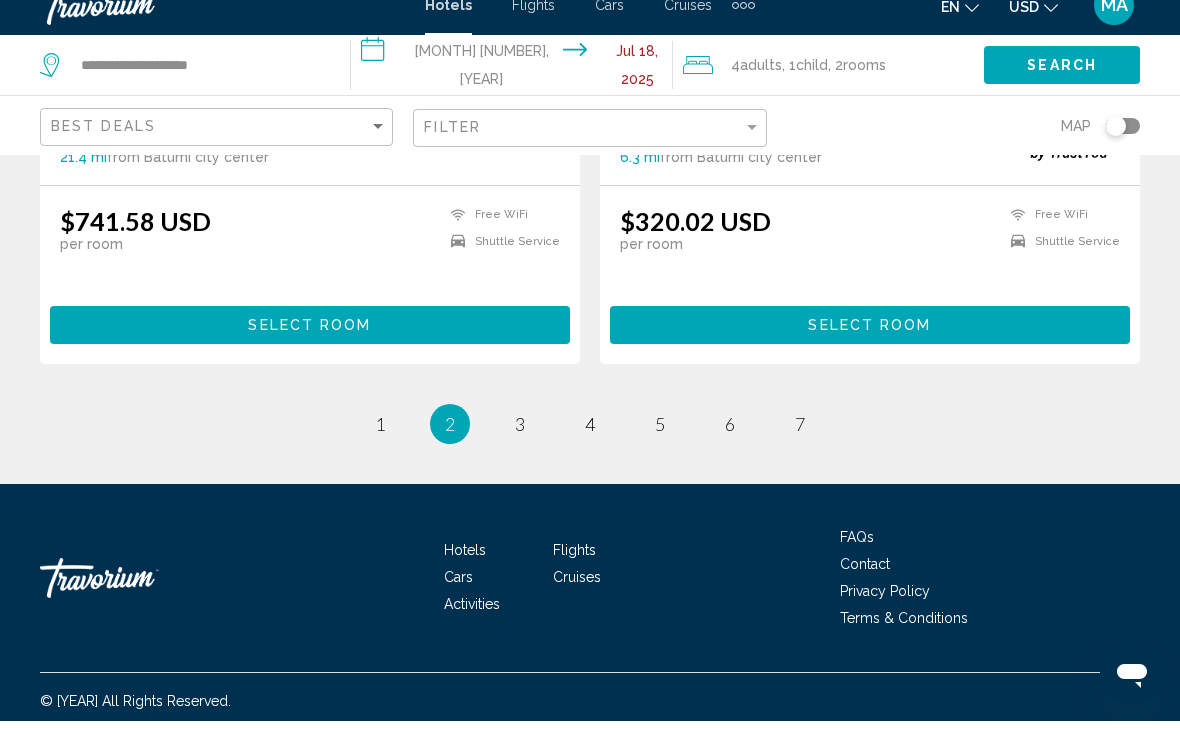 scroll, scrollTop: 4185, scrollLeft: 0, axis: vertical 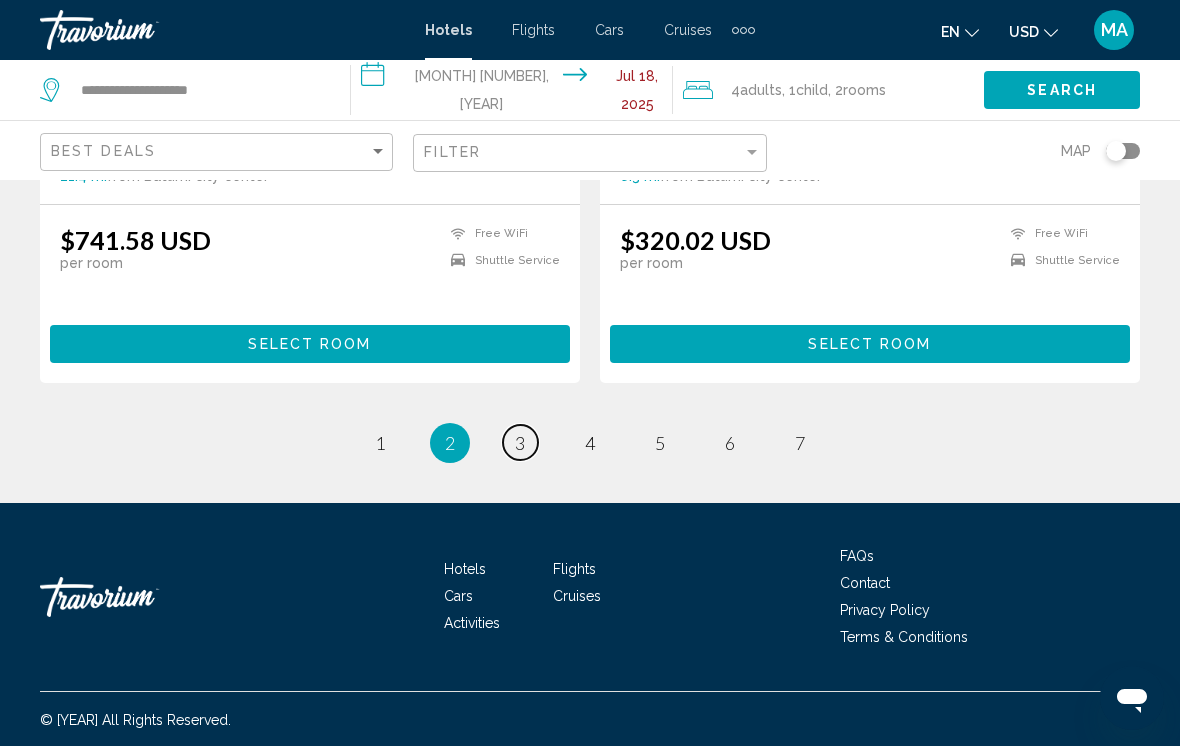 click on "3" at bounding box center [380, 443] 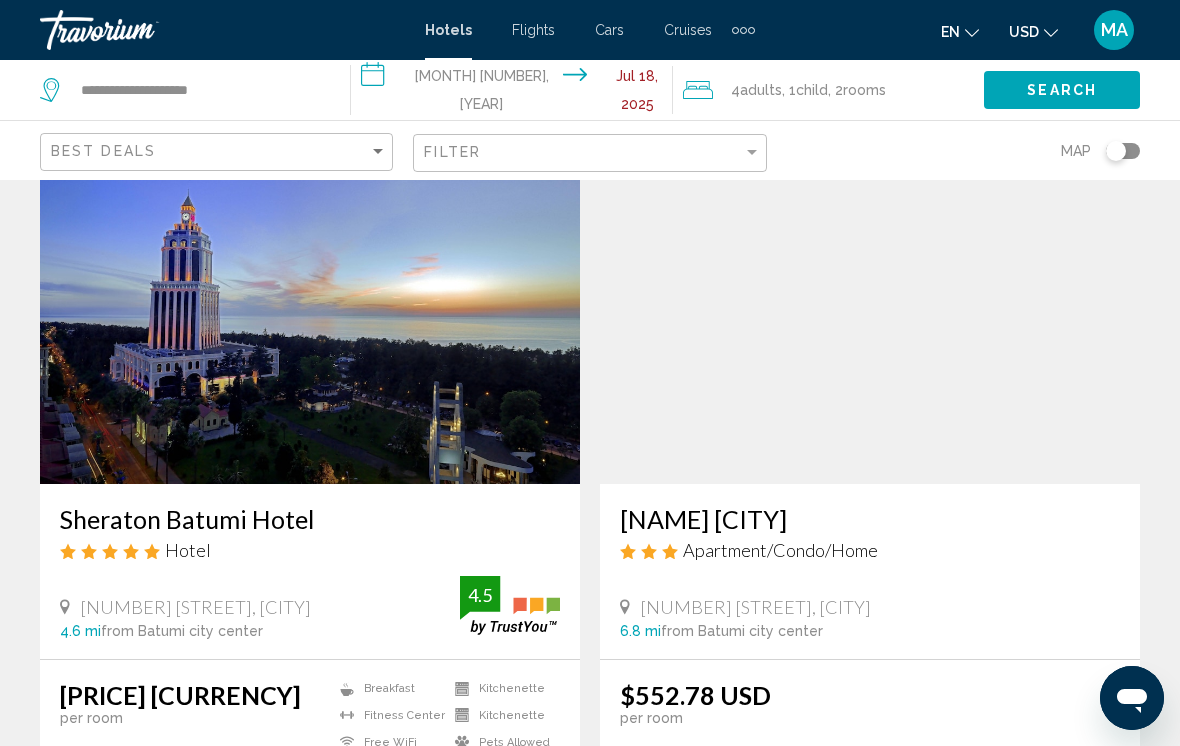 scroll, scrollTop: 0, scrollLeft: 0, axis: both 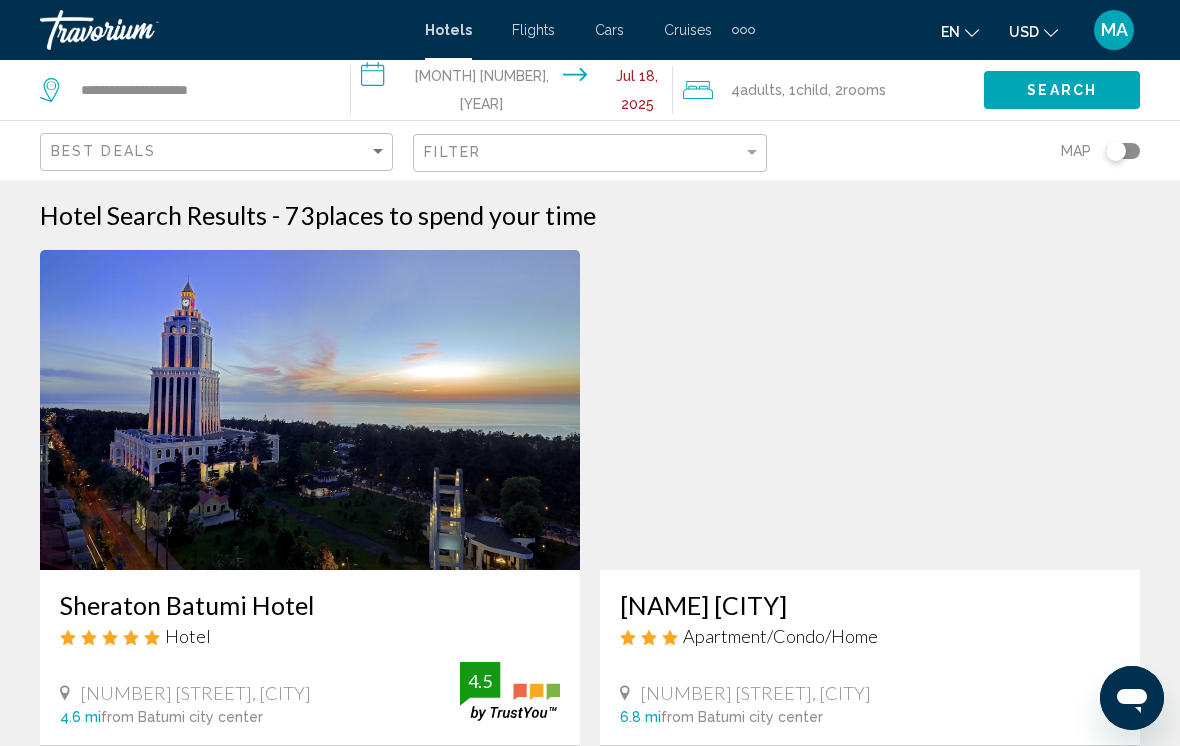 click at bounding box center (310, 410) 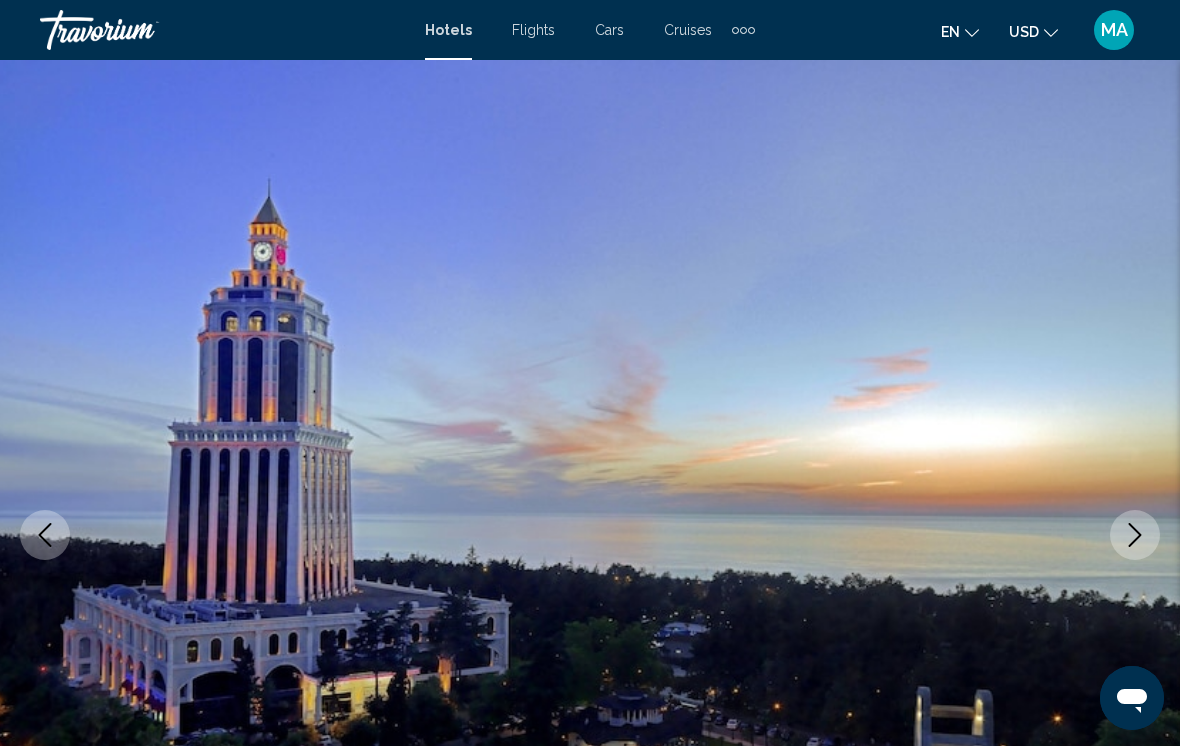 click at bounding box center (45, 535) 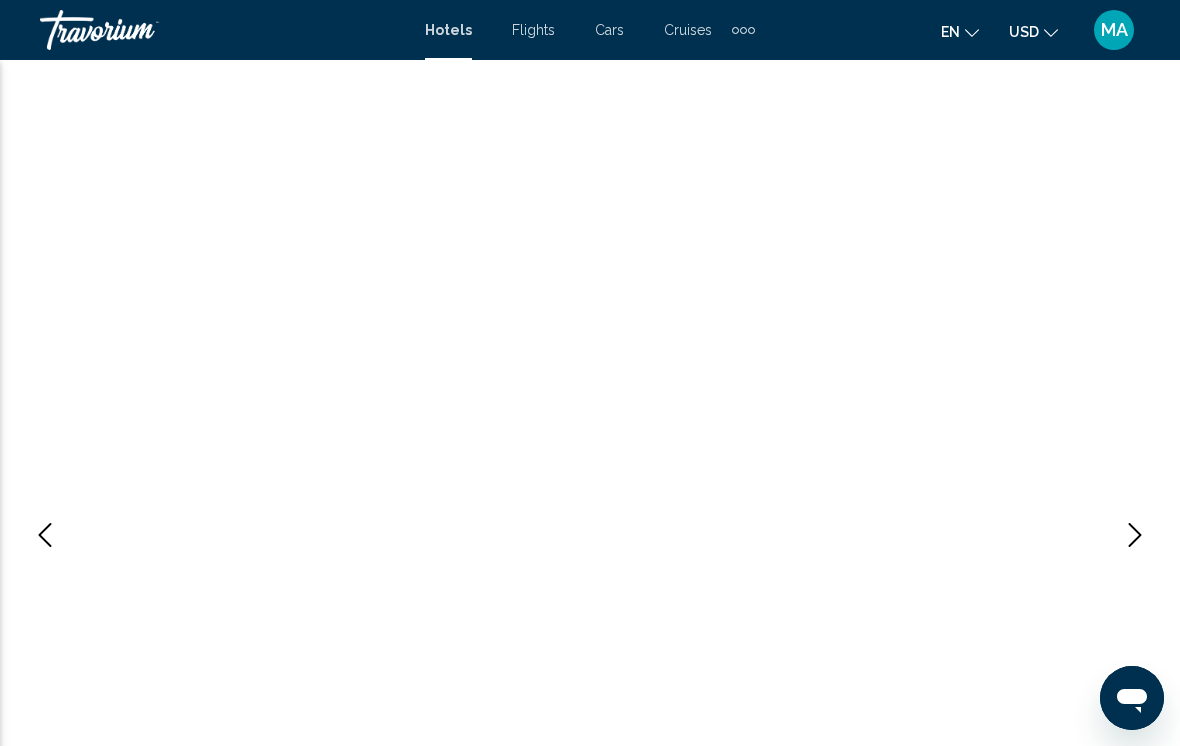 click at bounding box center (1135, 535) 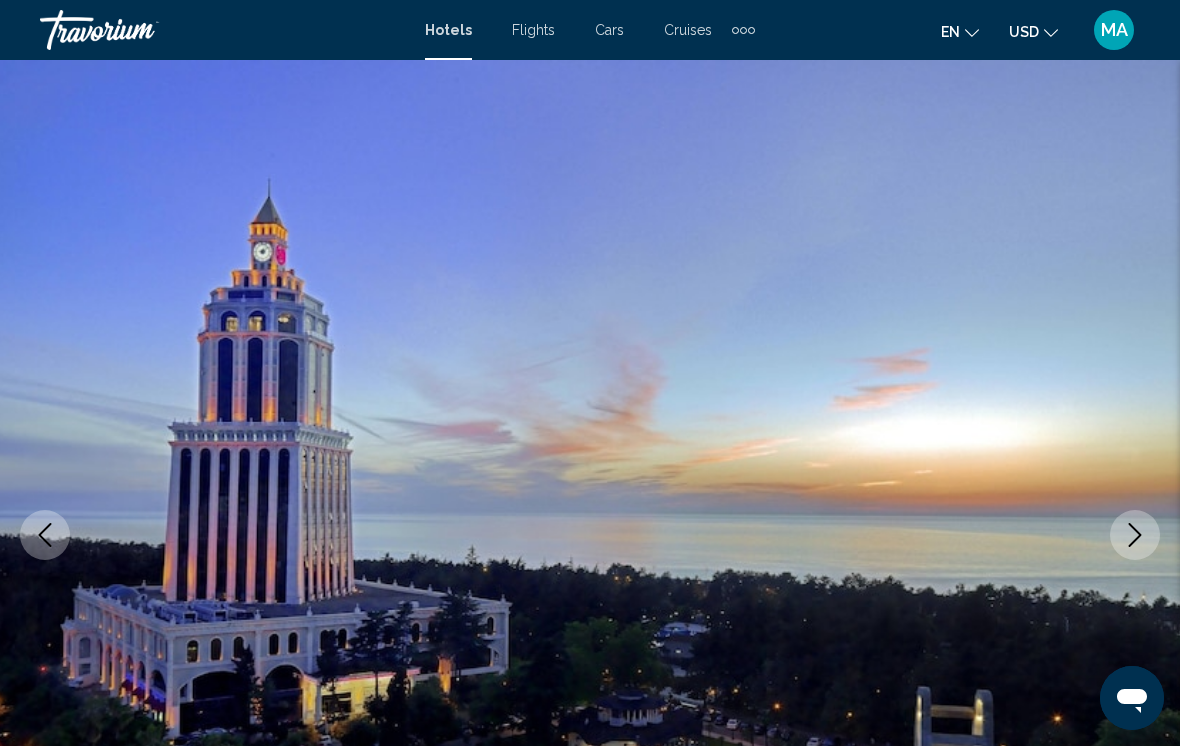 click at bounding box center (1135, 535) 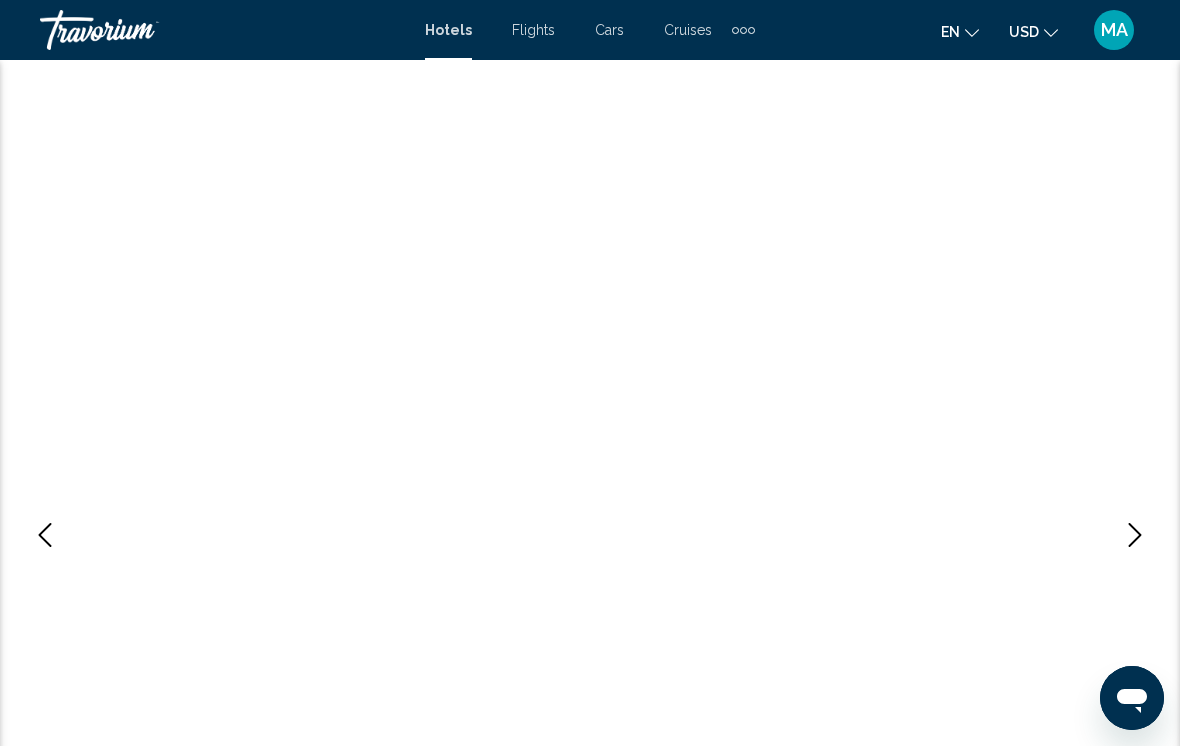 click at bounding box center [1135, 535] 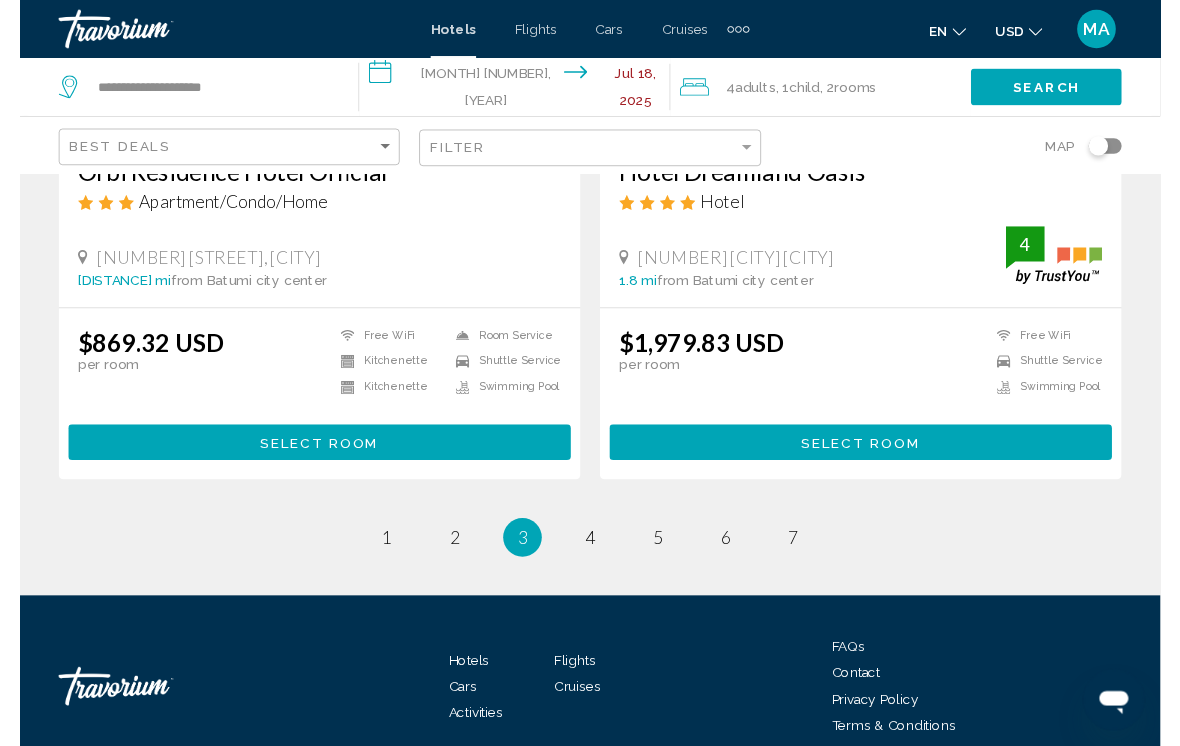 scroll, scrollTop: 4090, scrollLeft: 0, axis: vertical 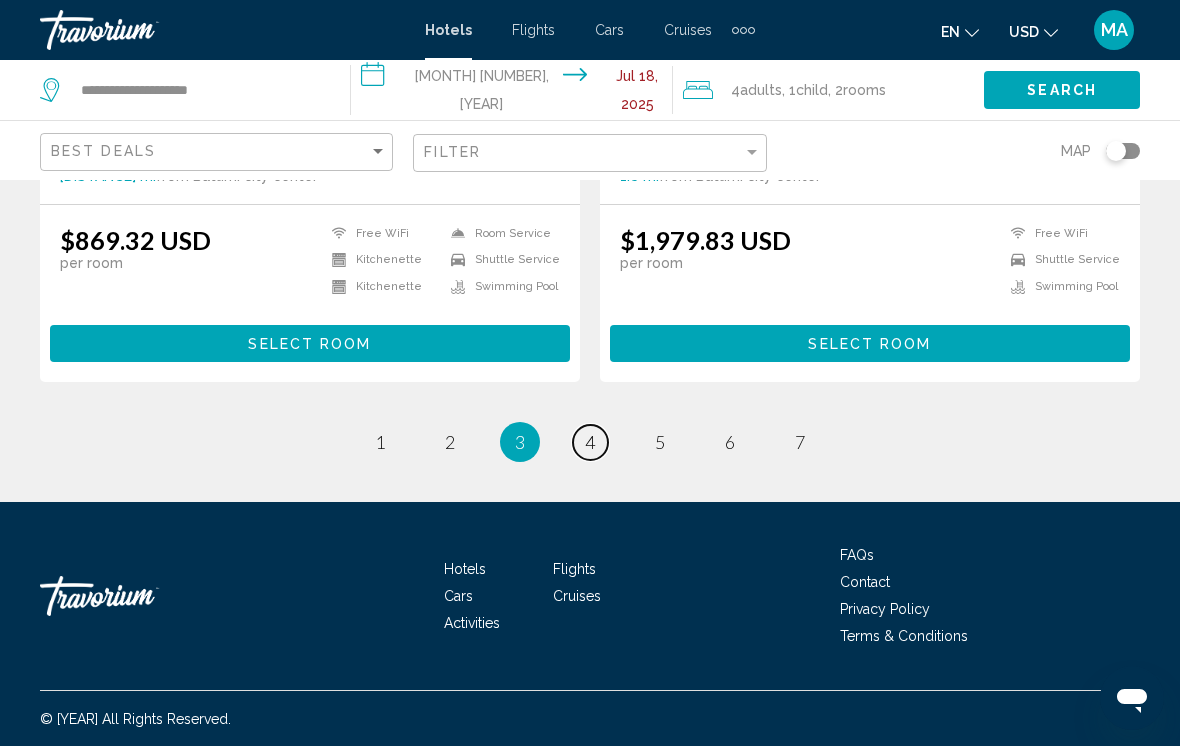 click on "4" at bounding box center (380, 442) 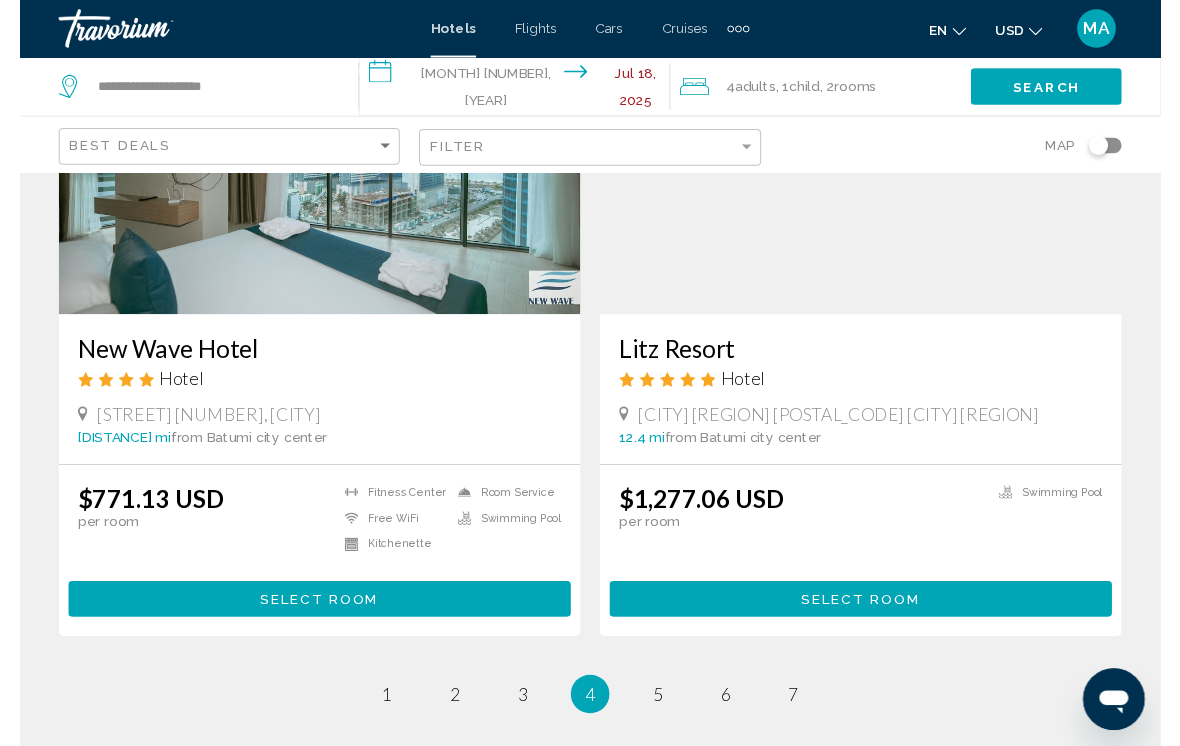 scroll, scrollTop: 4070, scrollLeft: 0, axis: vertical 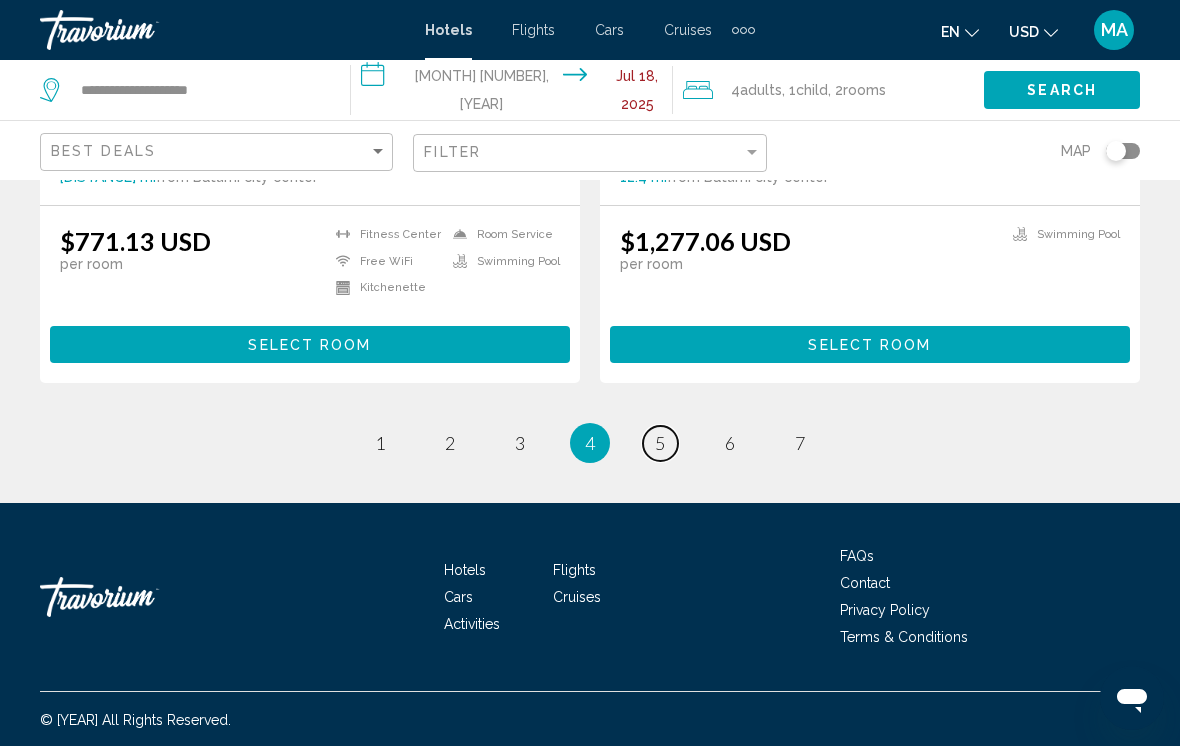 click on "page  [NUMBER]" at bounding box center [380, 443] 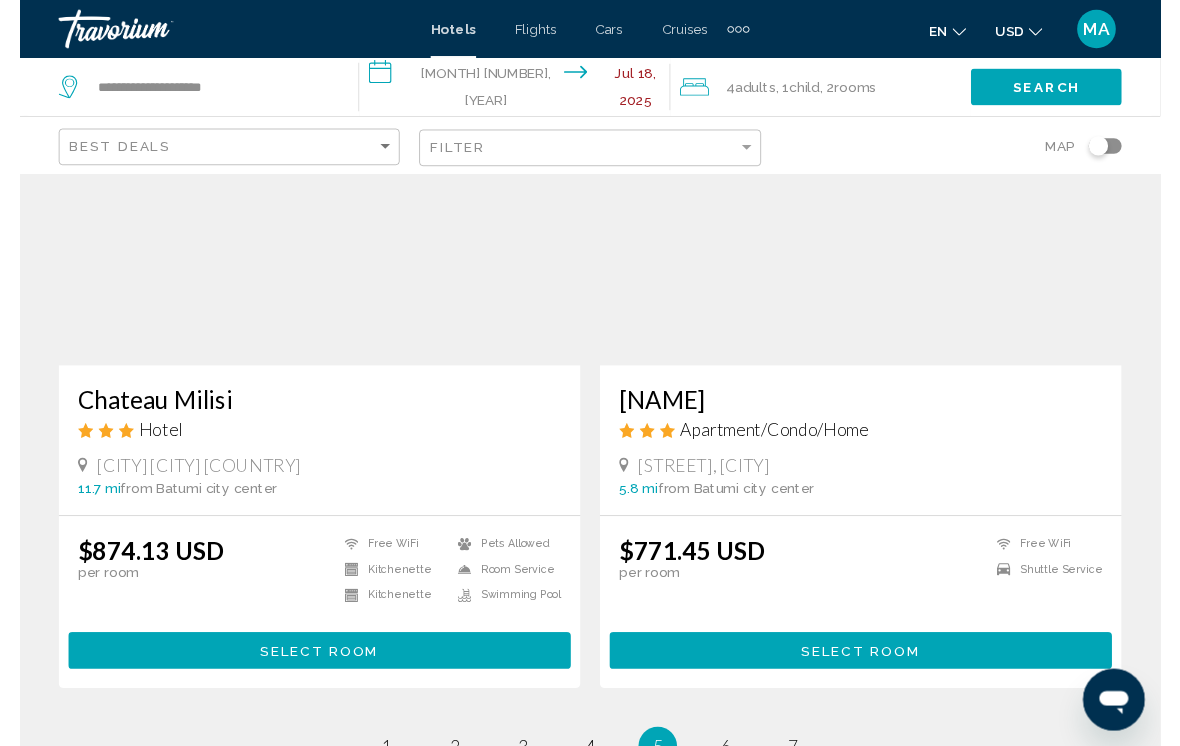 scroll, scrollTop: 4010, scrollLeft: 0, axis: vertical 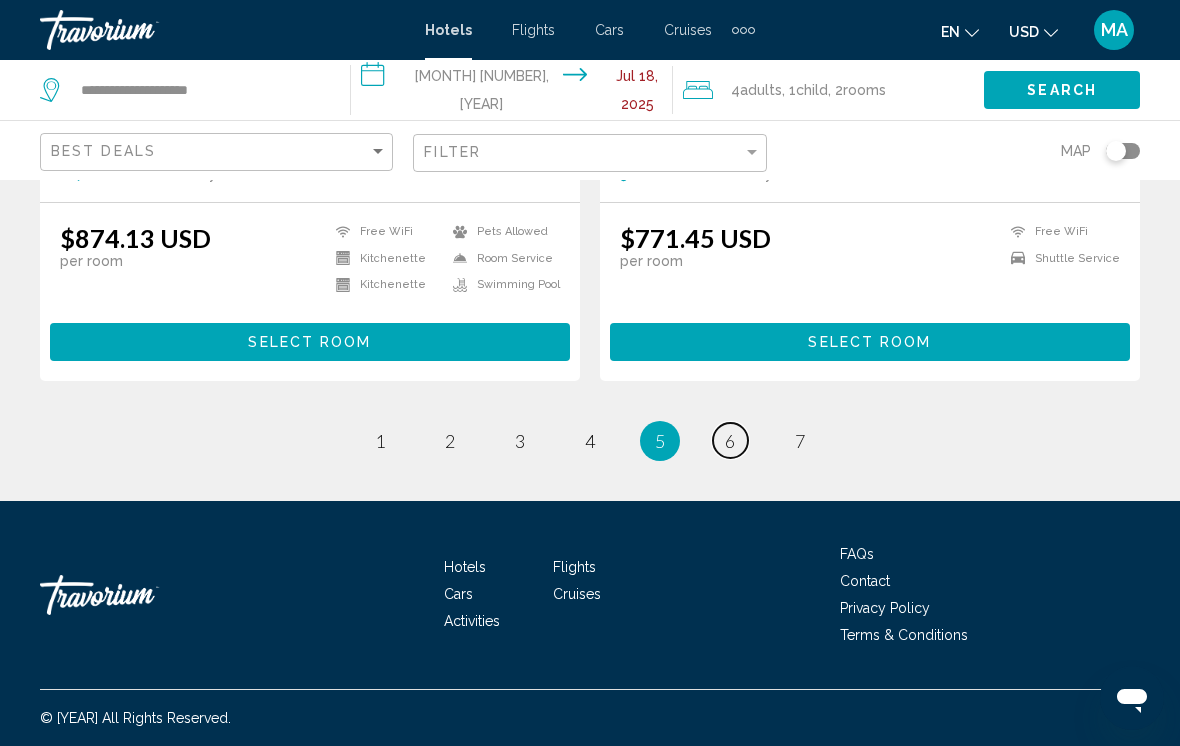 click on "6" at bounding box center (380, 441) 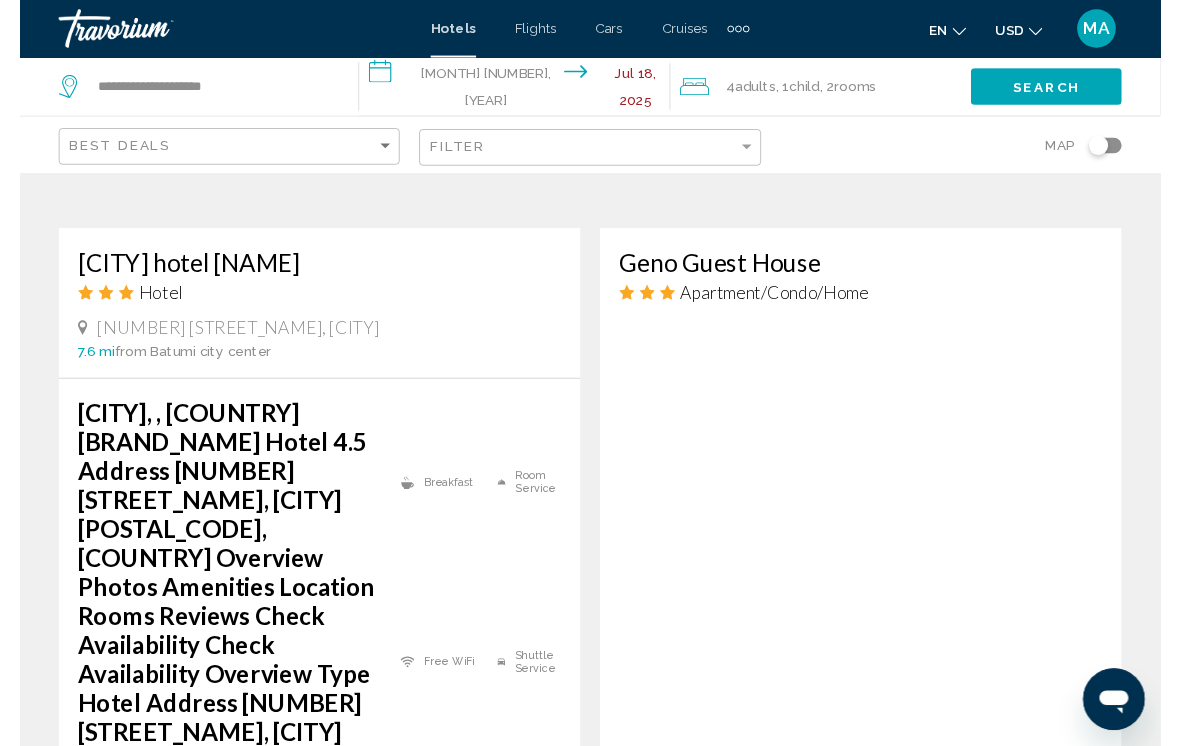 scroll, scrollTop: 4010, scrollLeft: 0, axis: vertical 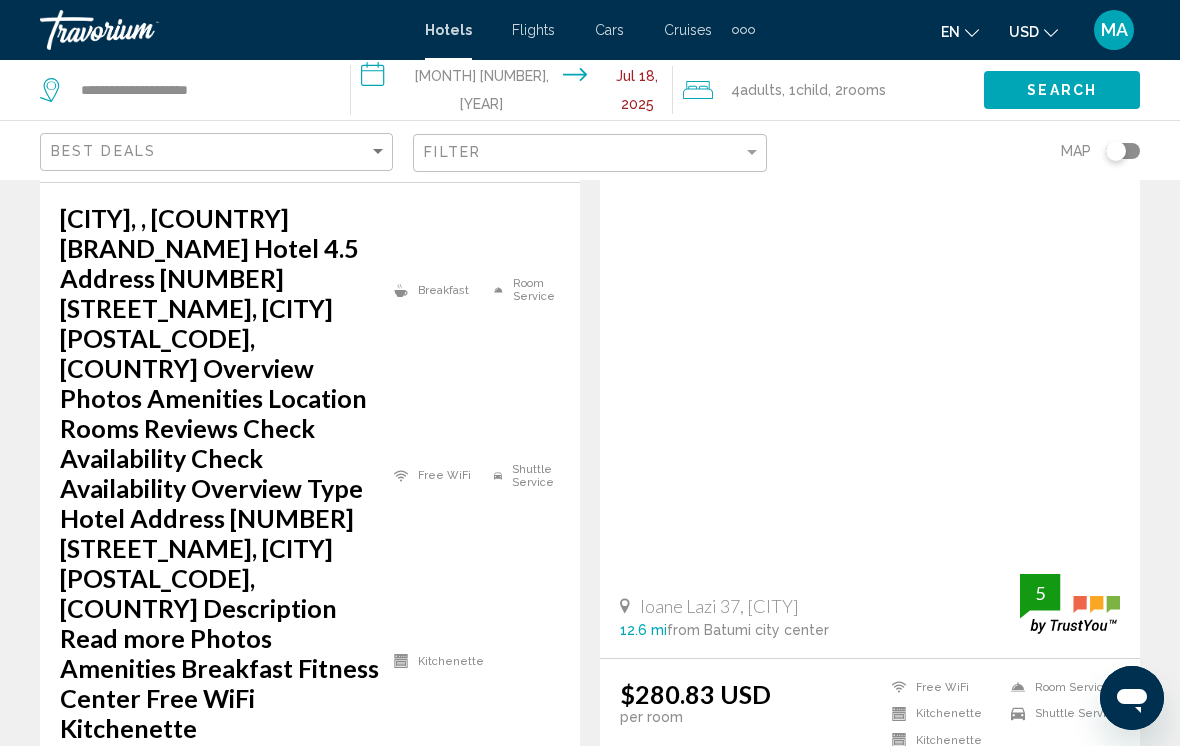 click on "7" at bounding box center (380, 896) 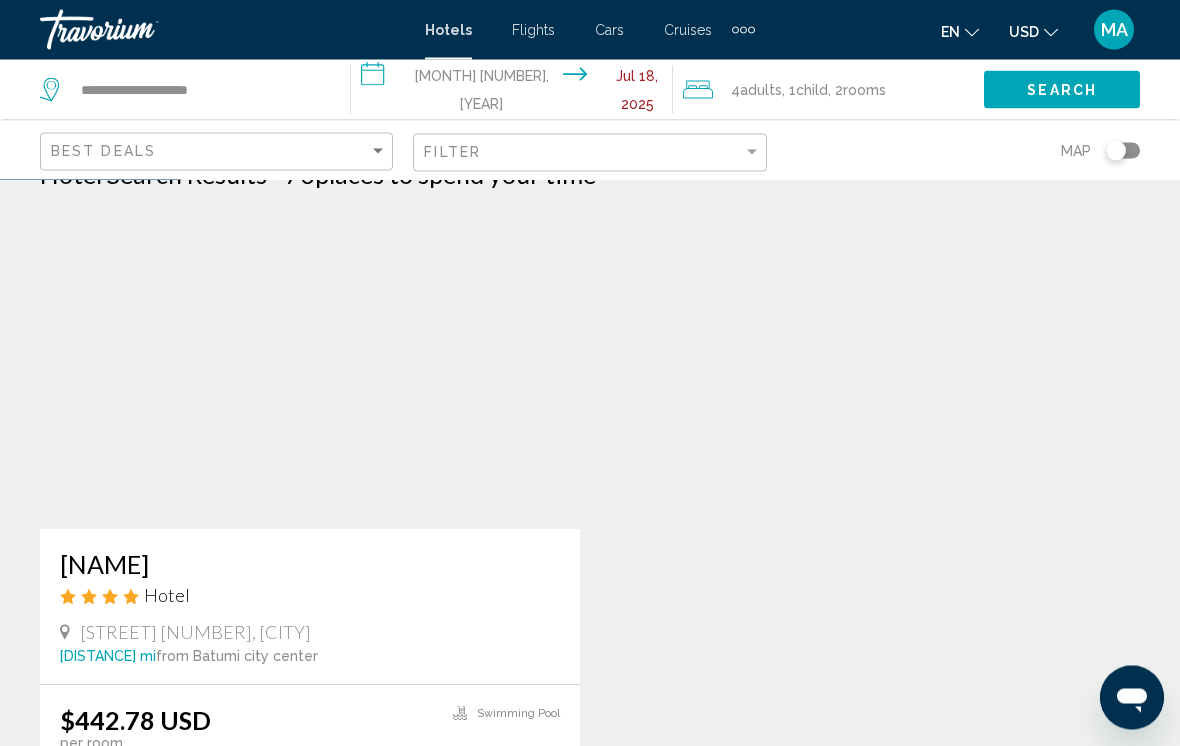 scroll, scrollTop: 0, scrollLeft: 0, axis: both 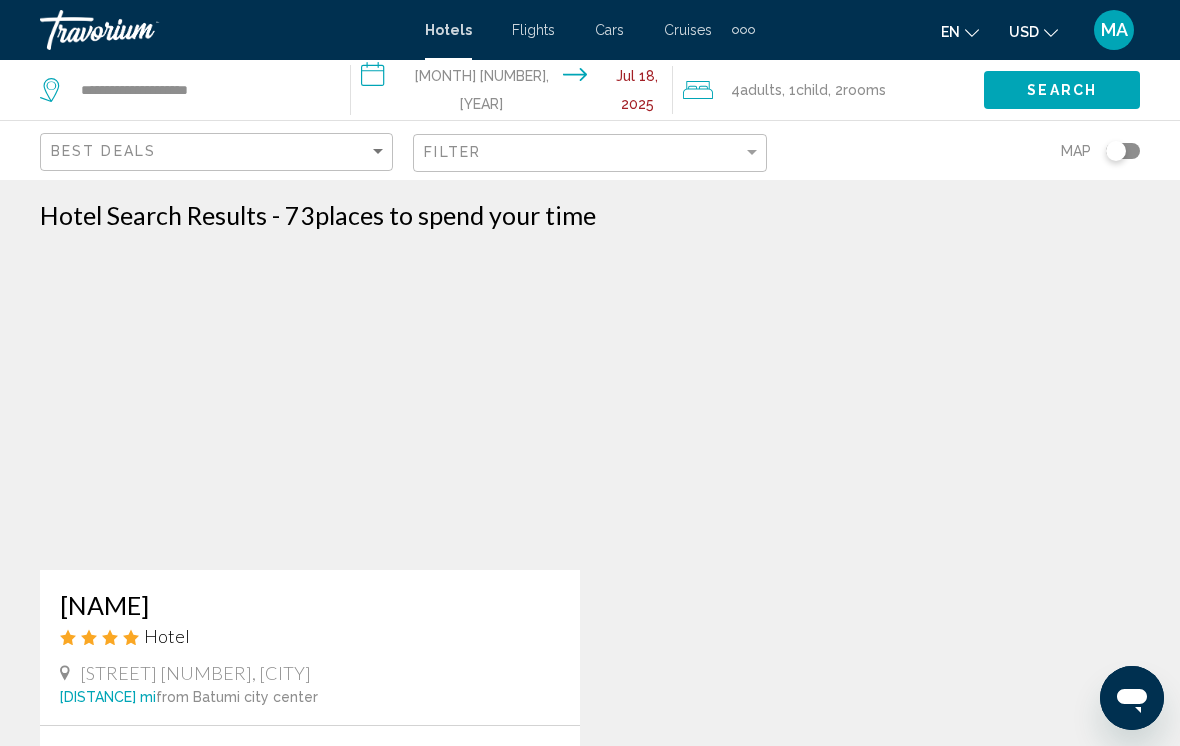click at bounding box center [310, 410] 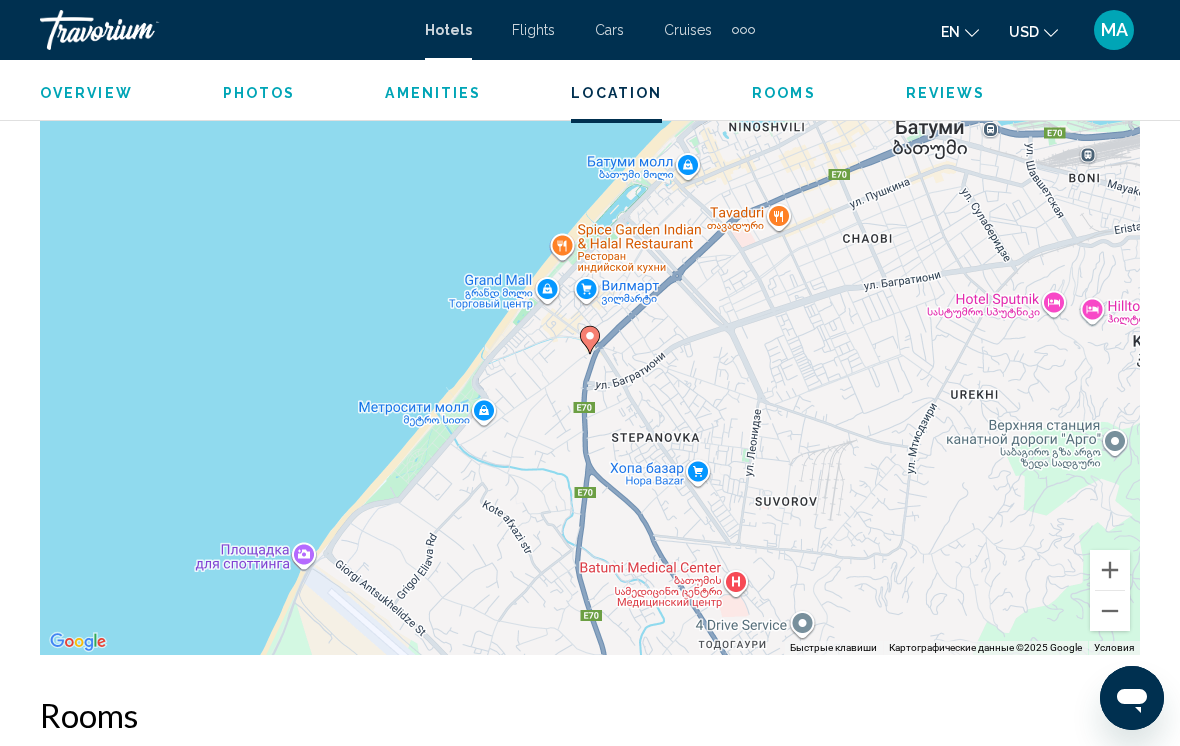 scroll, scrollTop: 2214, scrollLeft: 0, axis: vertical 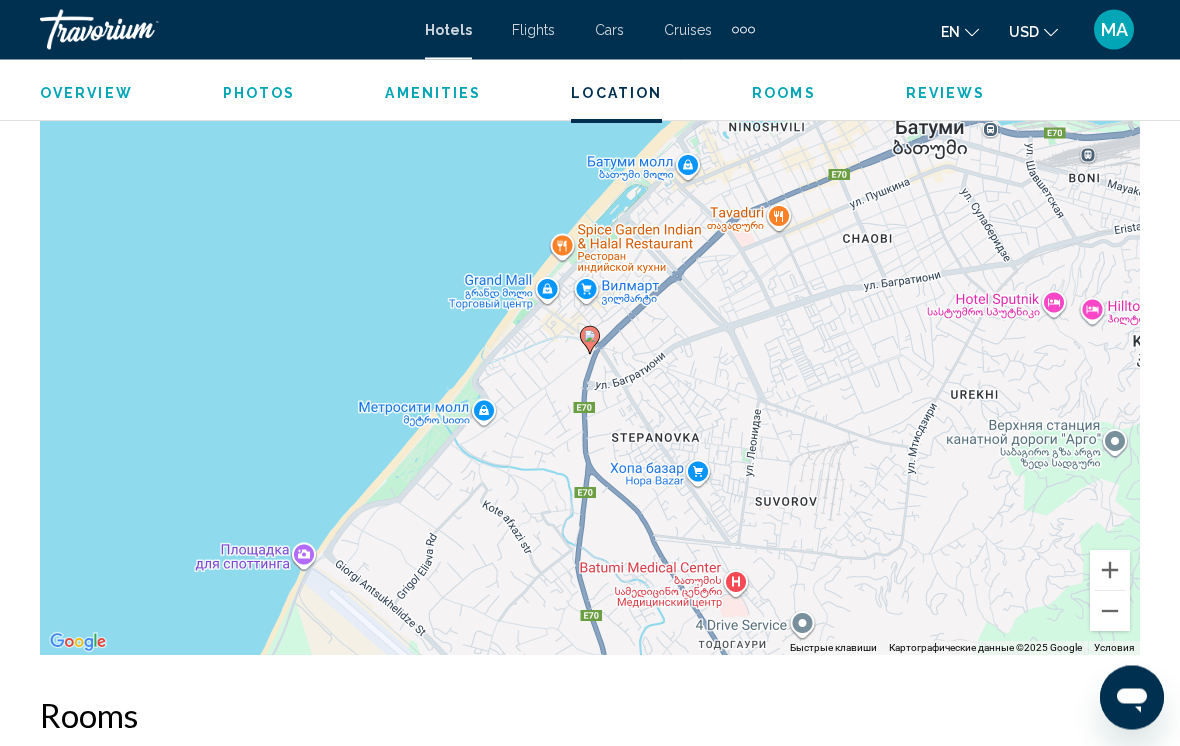 click on "Overview" at bounding box center (86, 93) 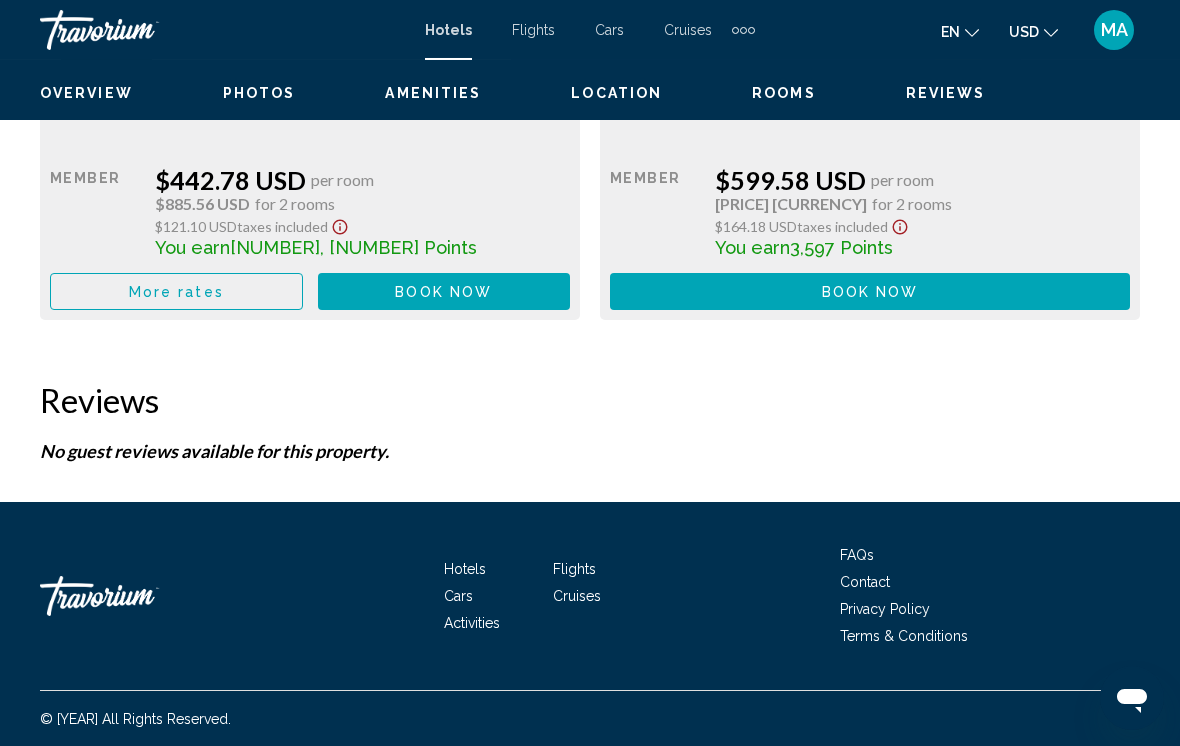 scroll, scrollTop: 3498, scrollLeft: 0, axis: vertical 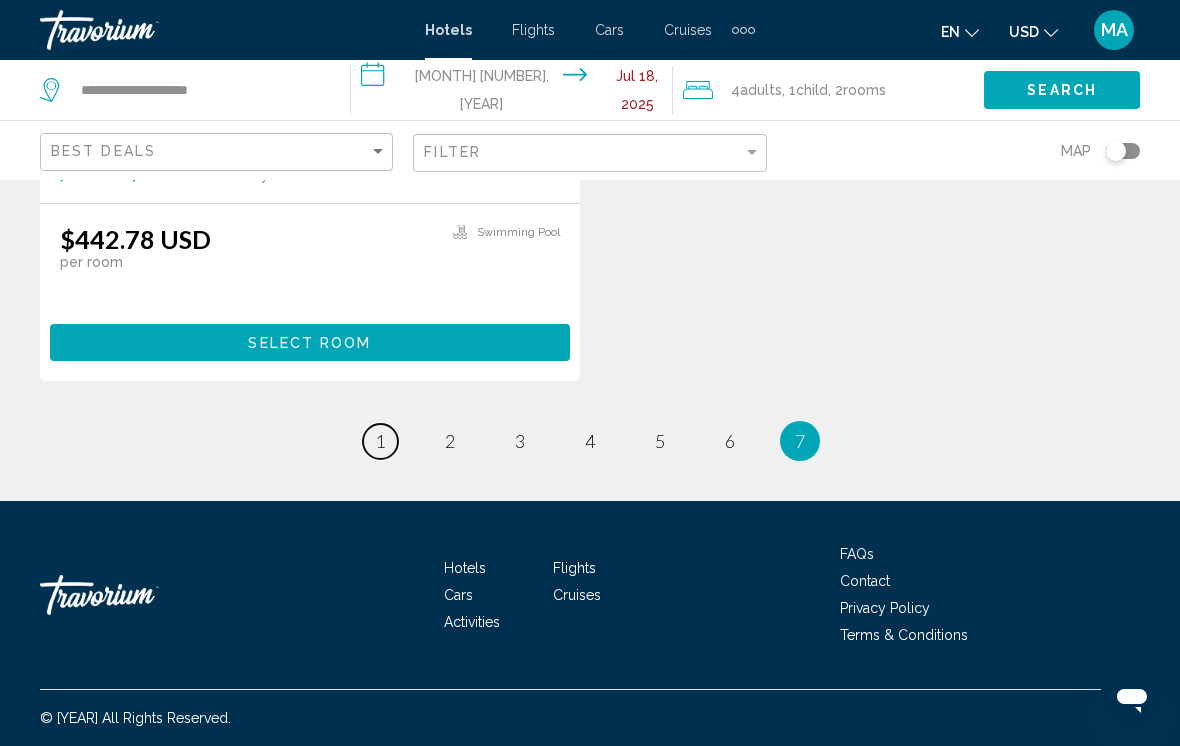 click on "1" at bounding box center (380, 441) 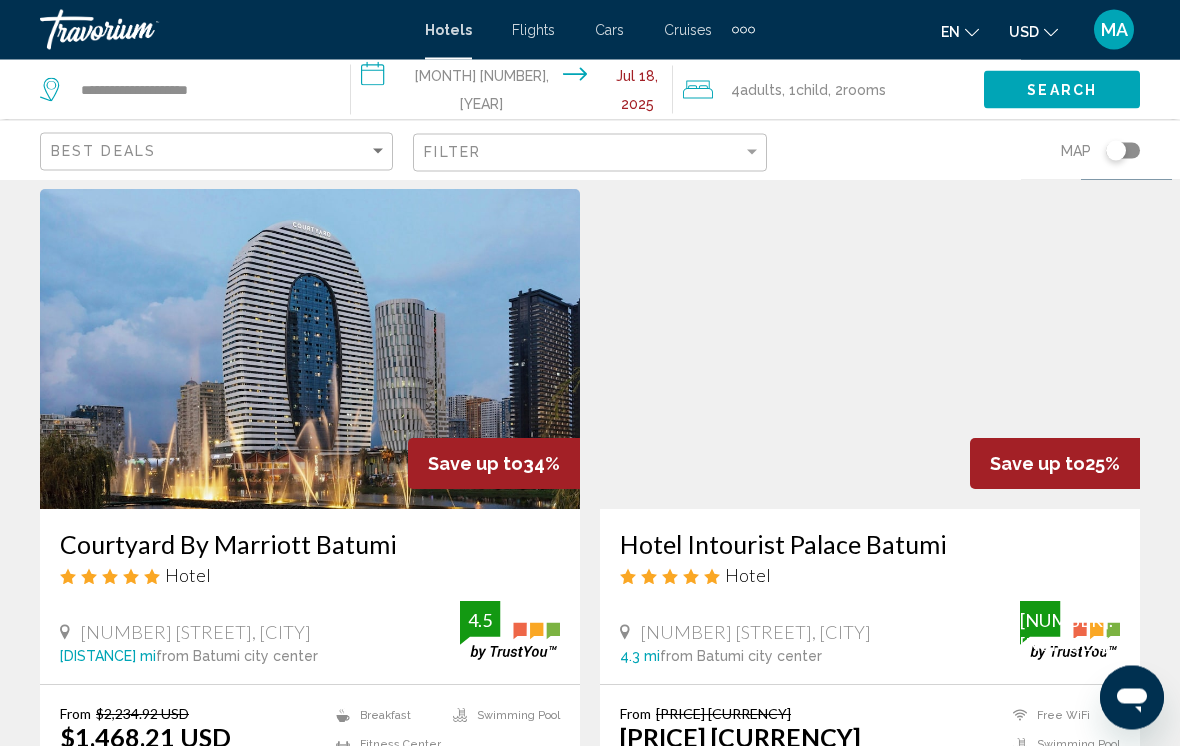 scroll, scrollTop: 0, scrollLeft: 0, axis: both 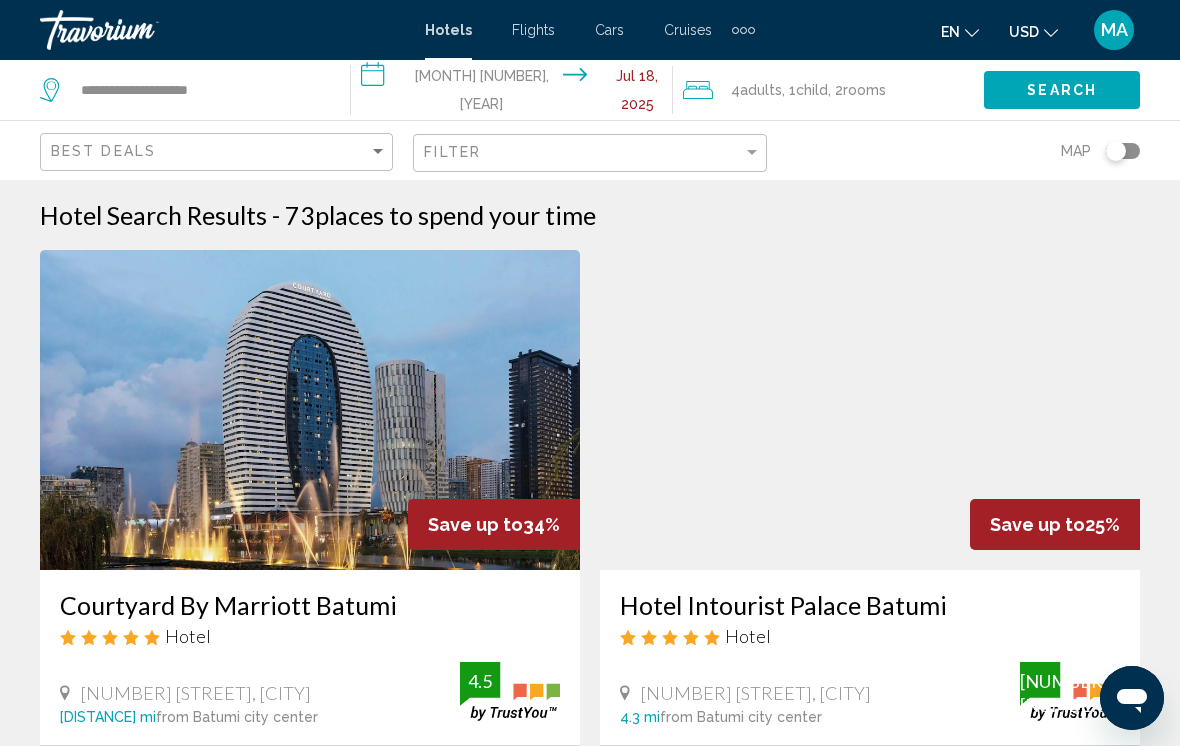click at bounding box center [870, 410] 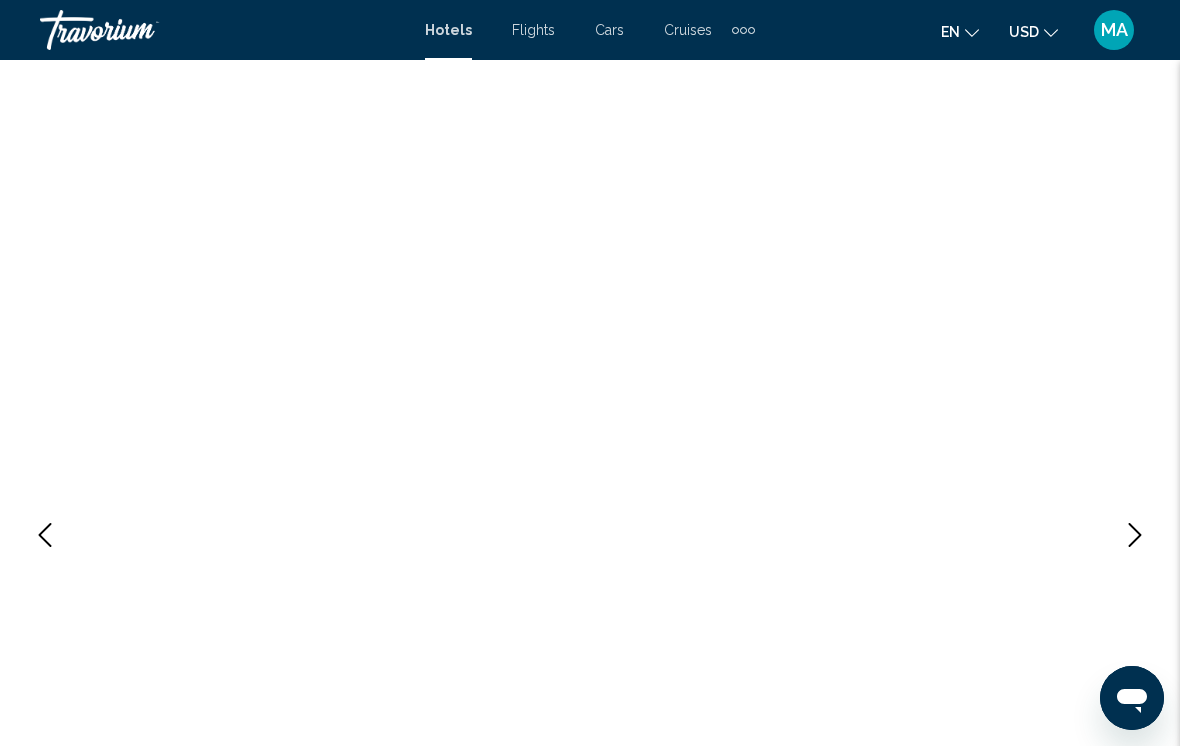 click at bounding box center [1135, 535] 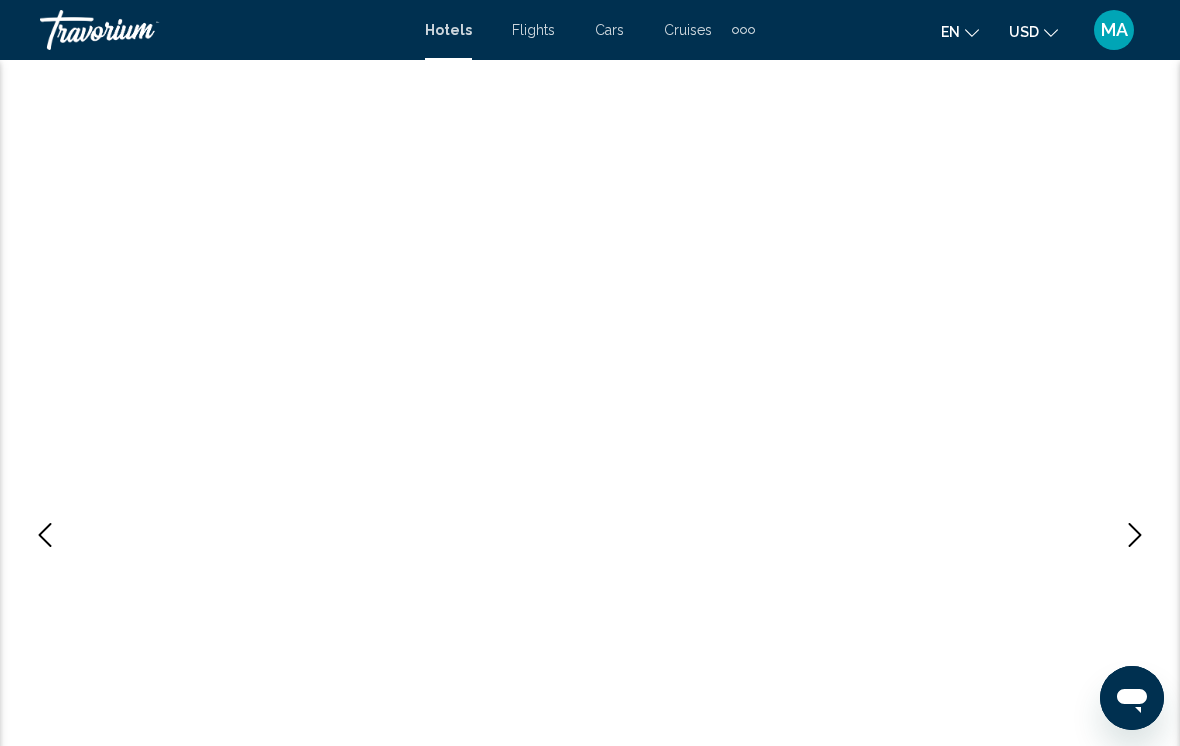 click at bounding box center (45, 535) 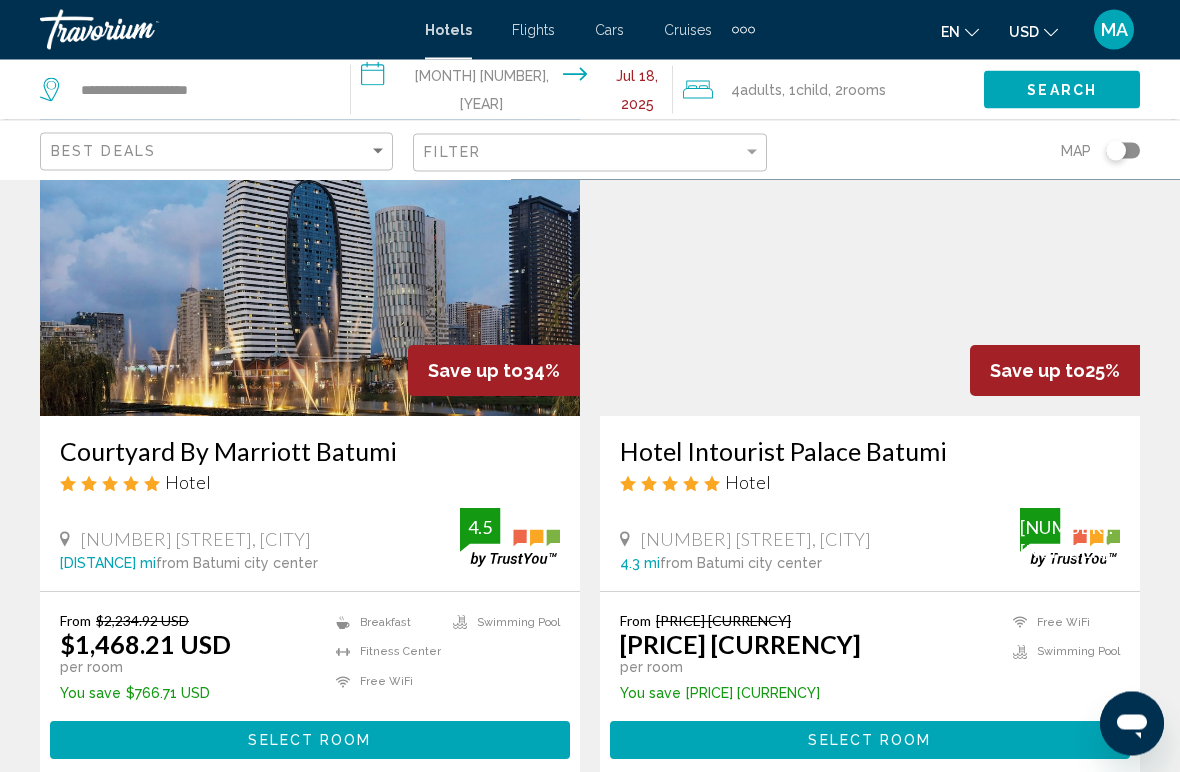 scroll, scrollTop: 154, scrollLeft: 0, axis: vertical 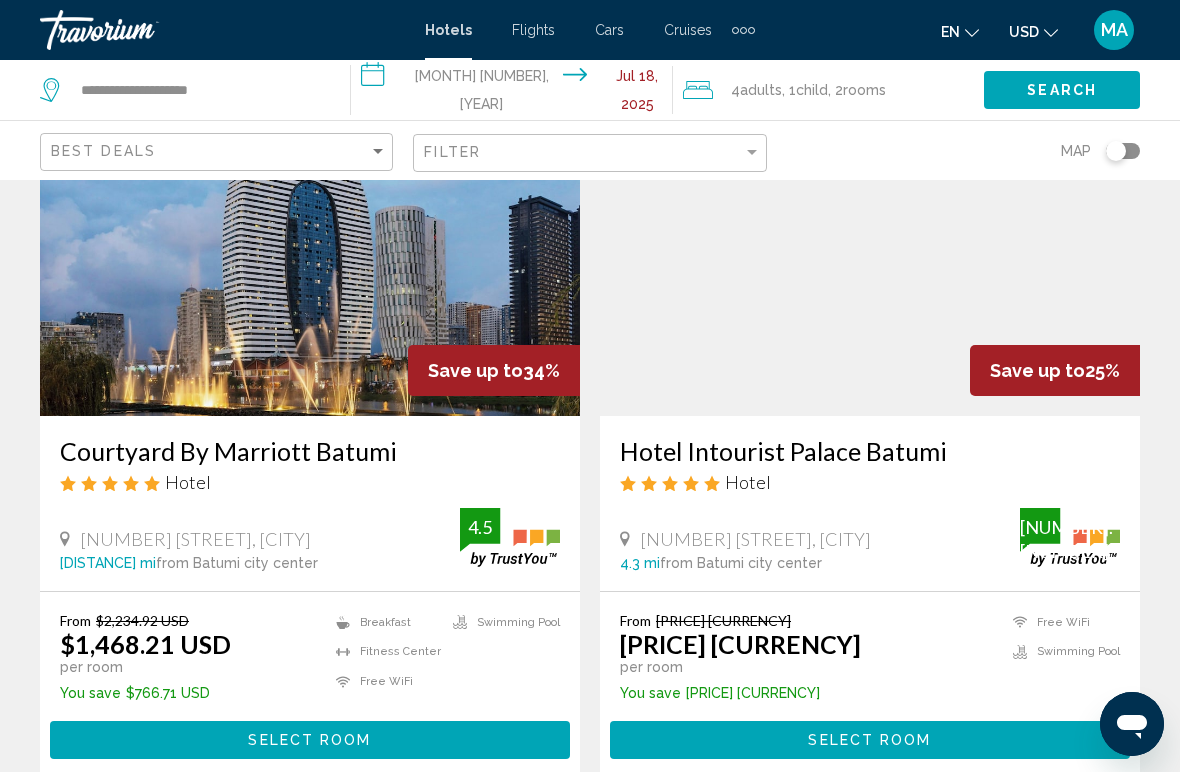 click on "[NUMBER] [STREET], [CITY] [DISTANCE] from [CITY] city center from hotel [DISTANCE]" at bounding box center [310, 539] 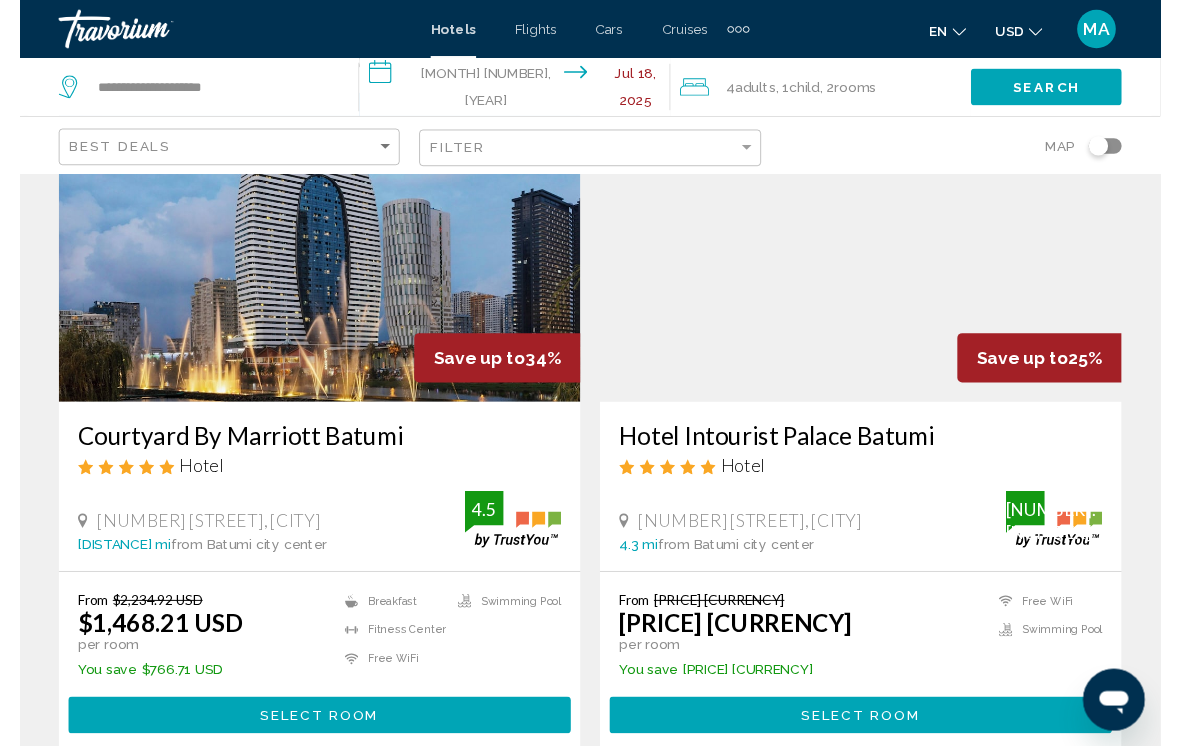 scroll, scrollTop: 0, scrollLeft: 0, axis: both 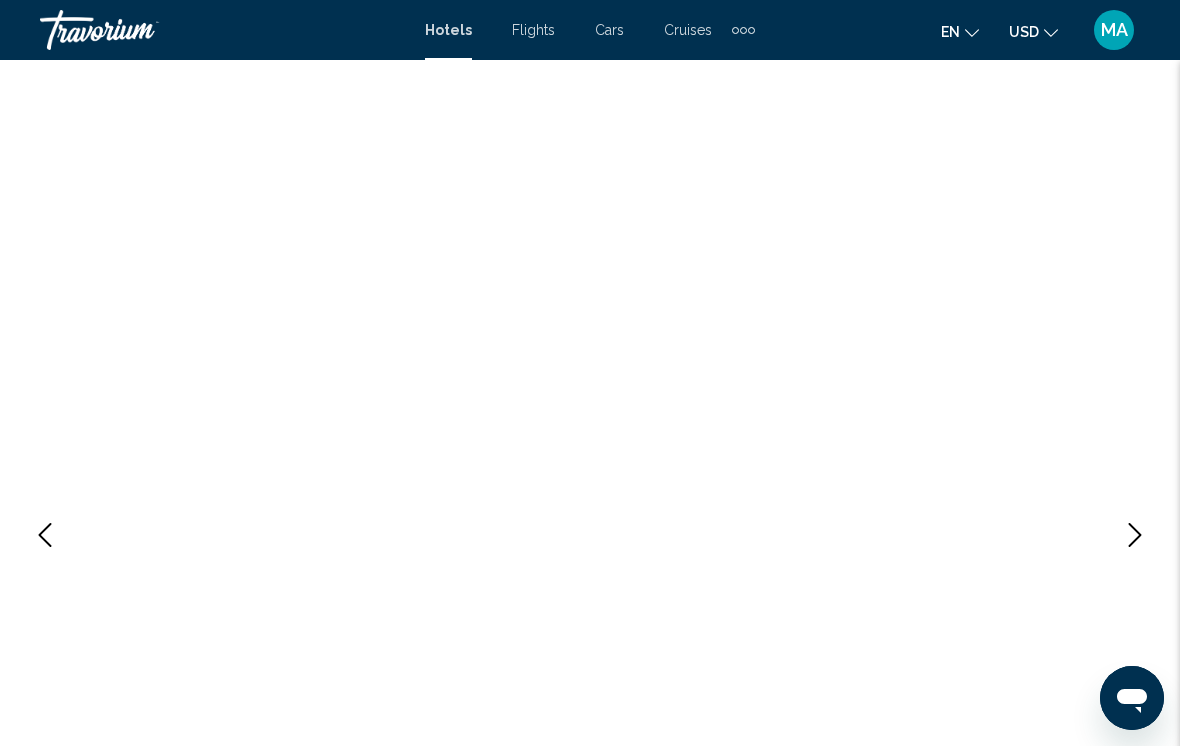 click on "Flights" at bounding box center (533, 30) 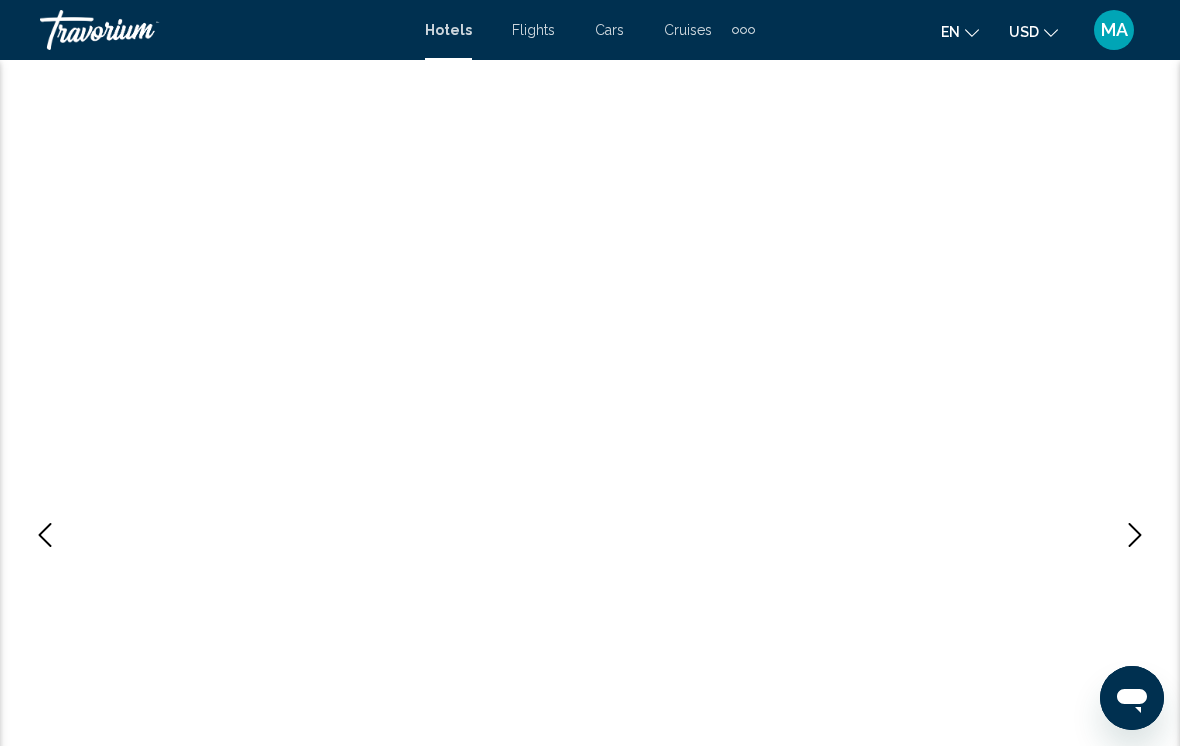 click at bounding box center (1135, 535) 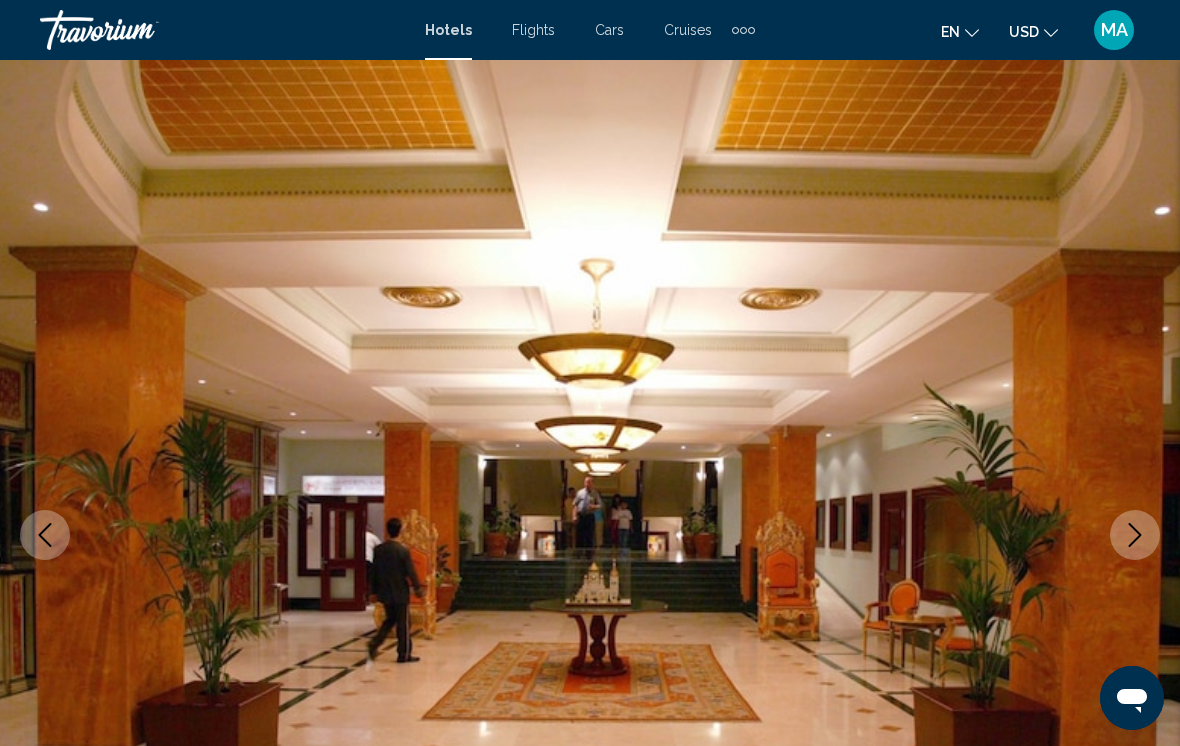 click at bounding box center [1135, 535] 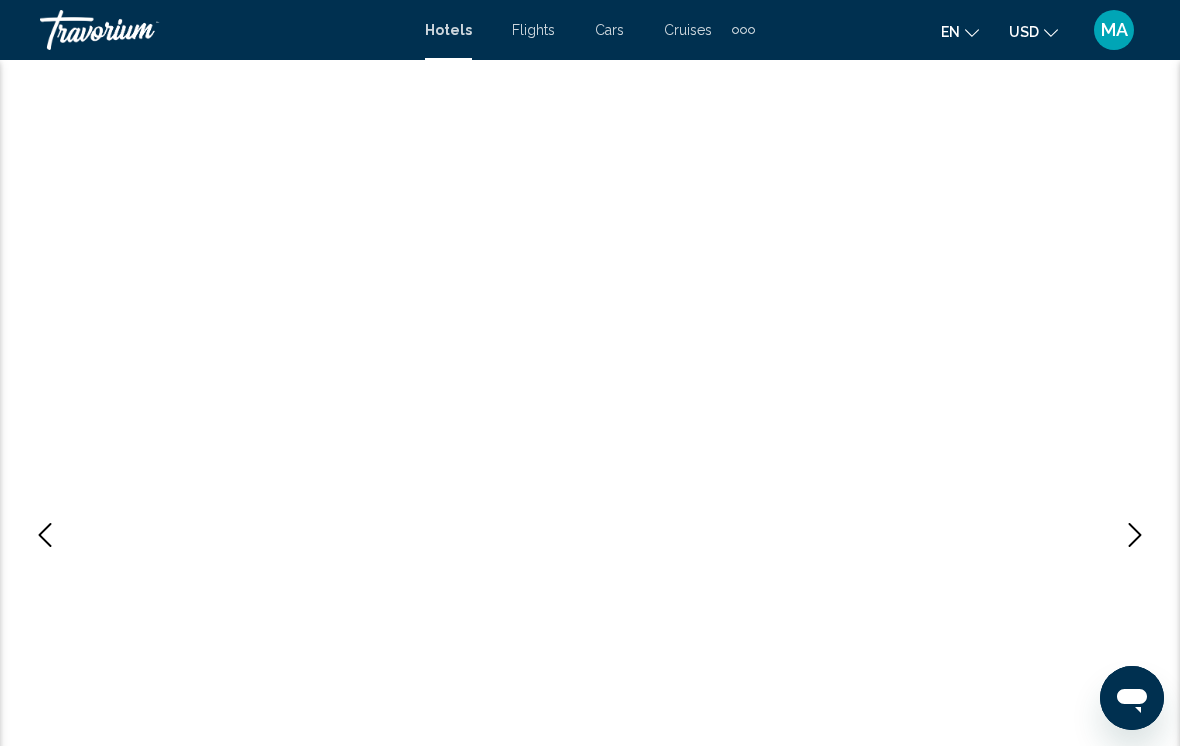 click at bounding box center (1135, 535) 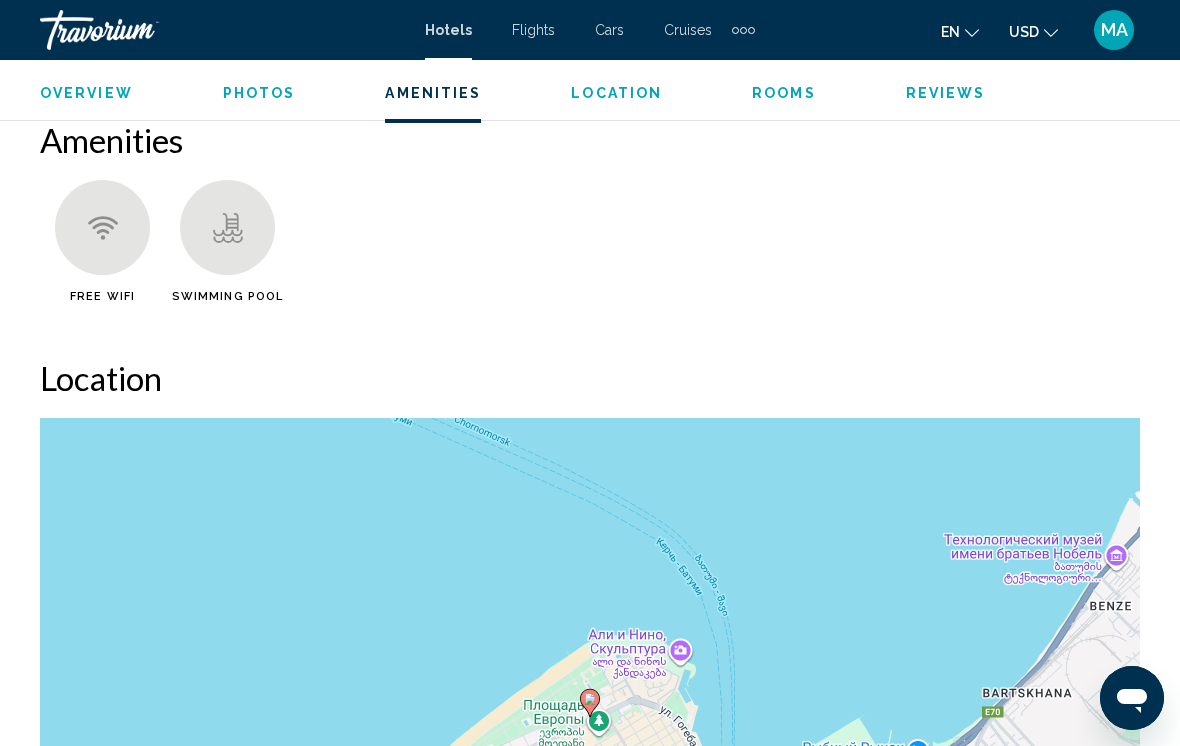 scroll, scrollTop: 1882, scrollLeft: 0, axis: vertical 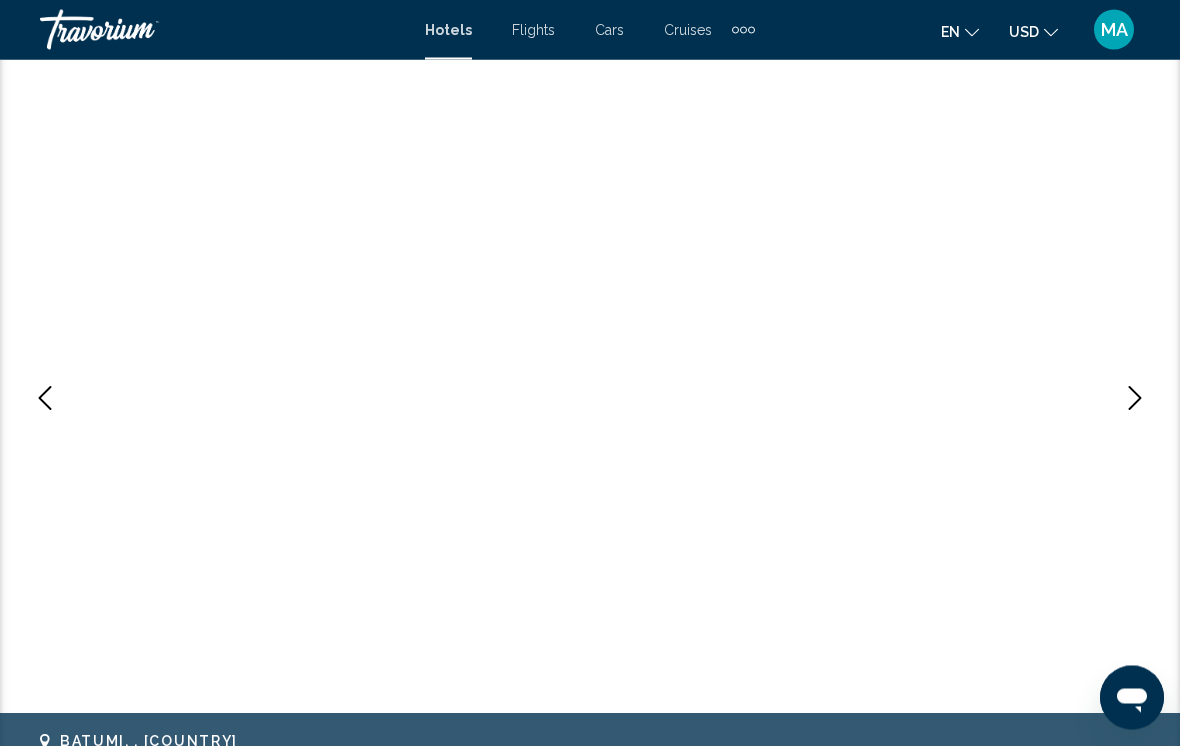 click at bounding box center (45, 399) 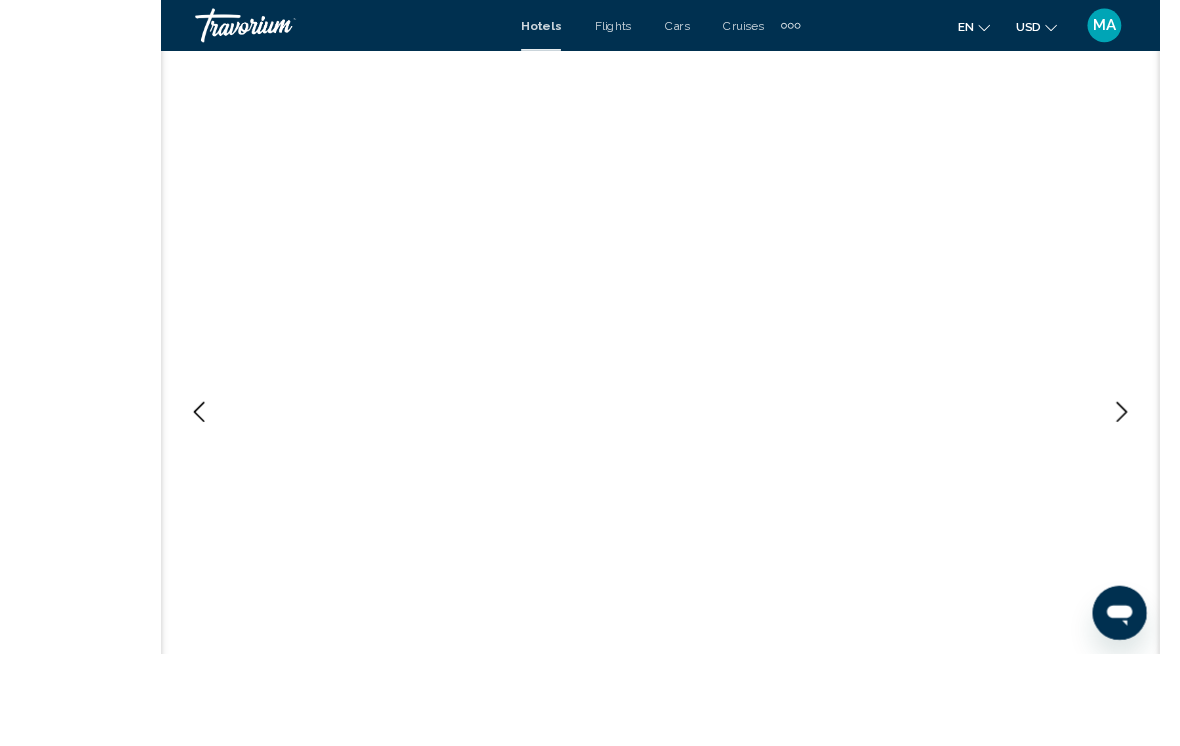 scroll, scrollTop: 0, scrollLeft: 0, axis: both 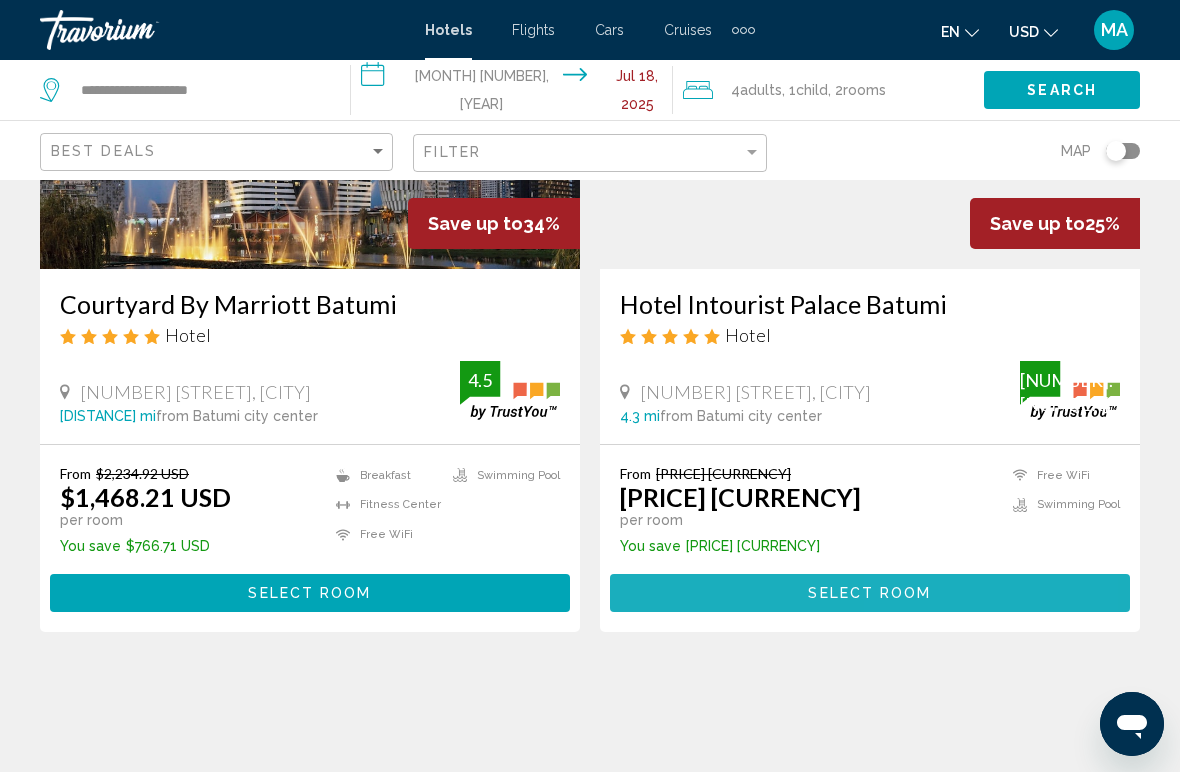 click on "Select Room" at bounding box center (869, 594) 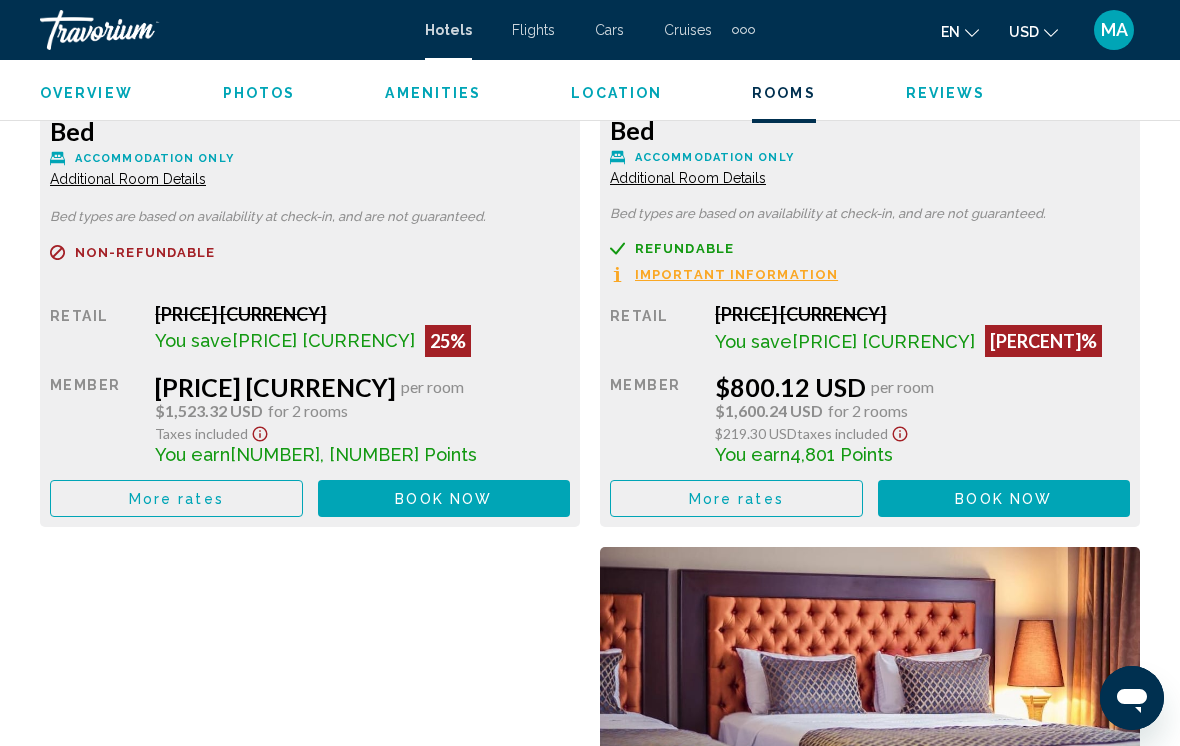 scroll, scrollTop: 3410, scrollLeft: 0, axis: vertical 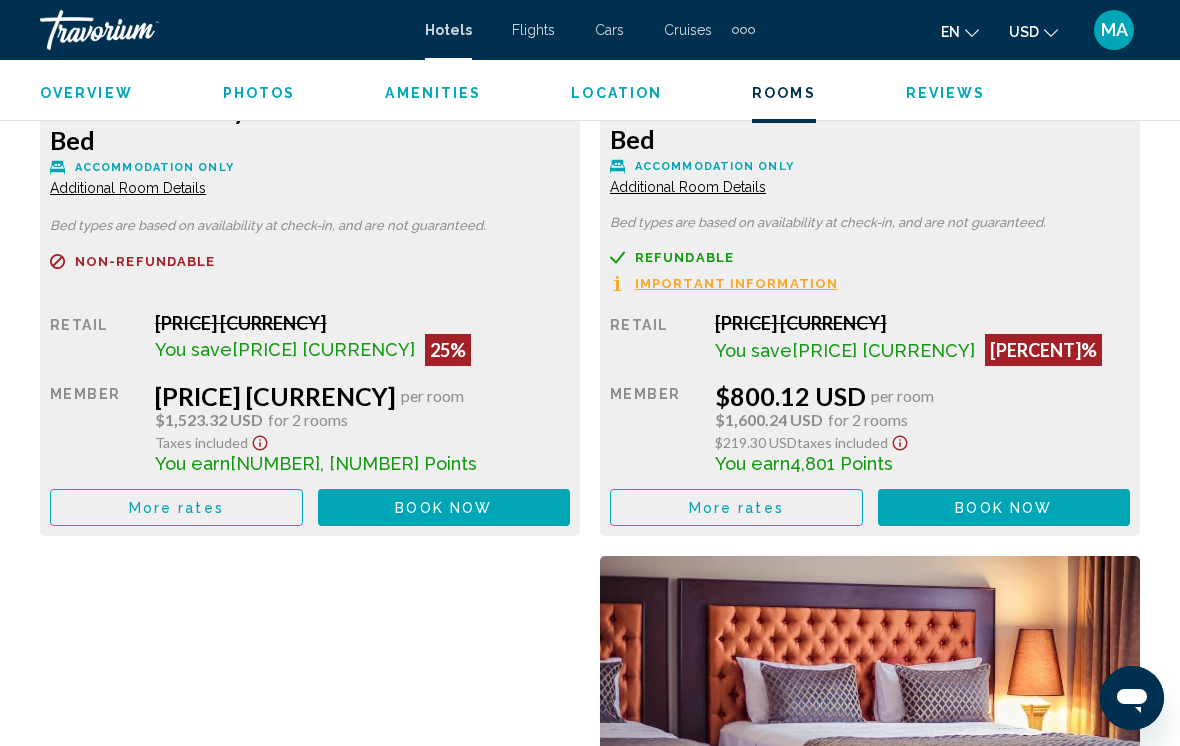 click on "More rates" at bounding box center (176, 508) 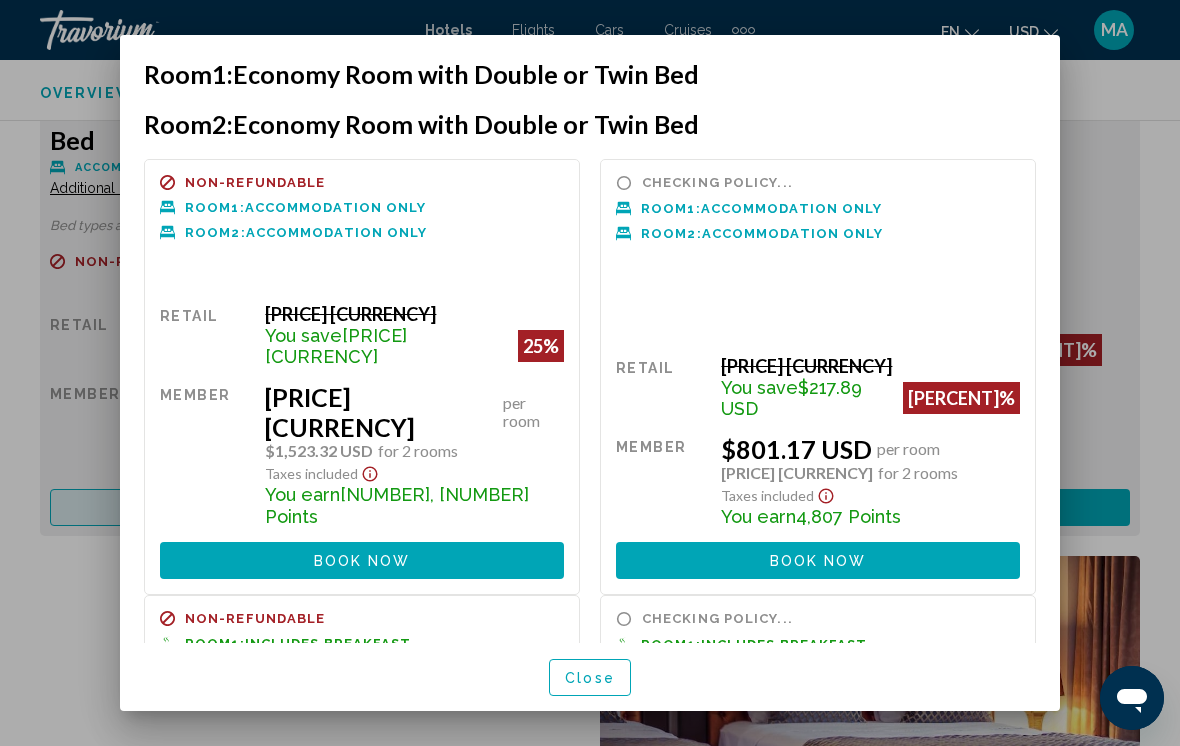 scroll, scrollTop: 0, scrollLeft: 0, axis: both 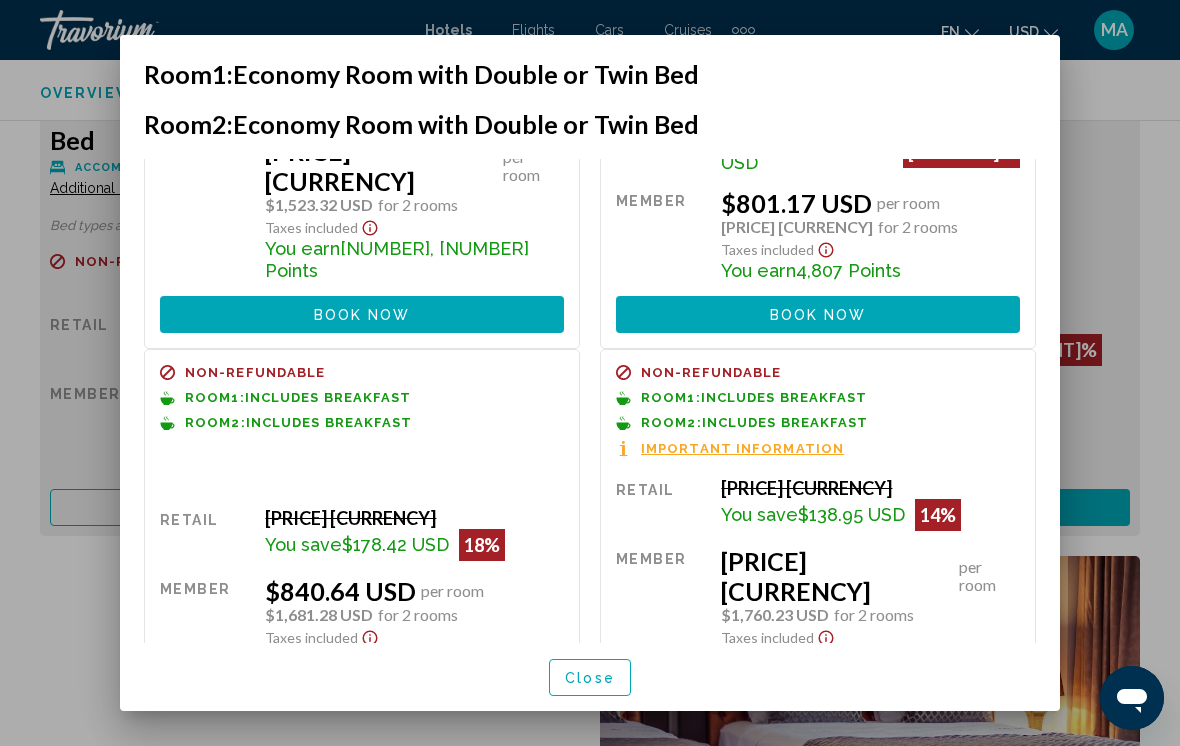 click at bounding box center (362, 10) 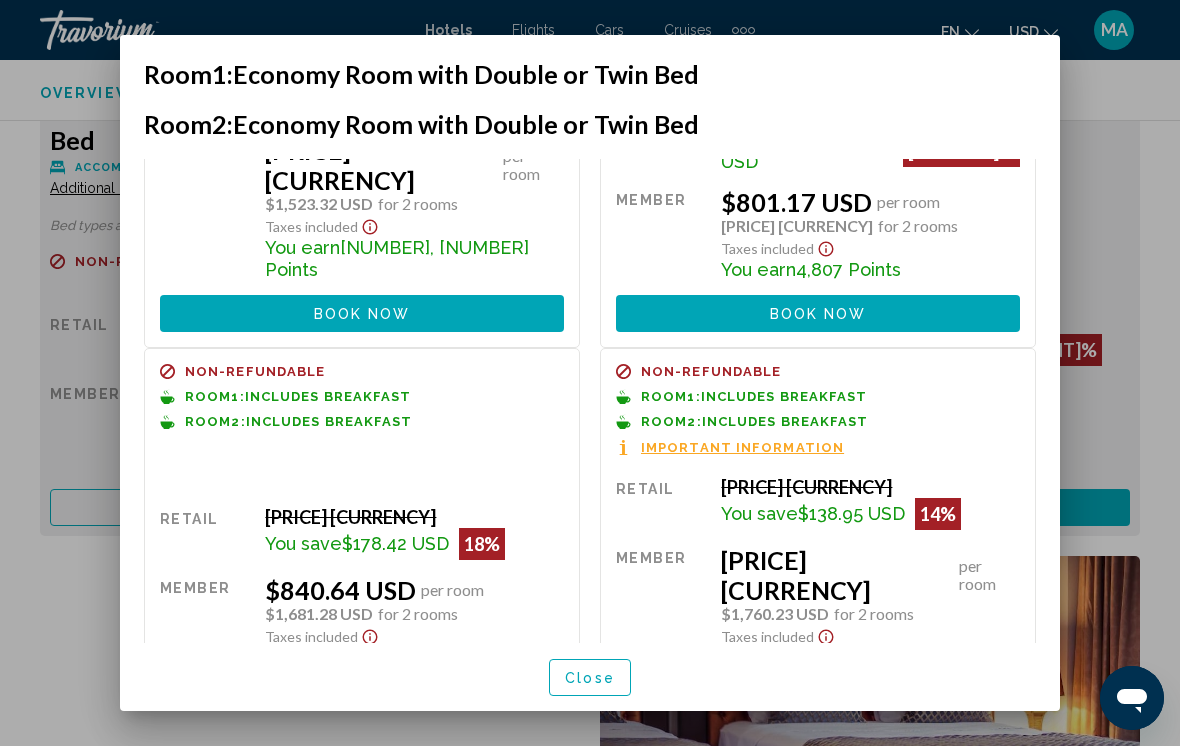 scroll, scrollTop: 246, scrollLeft: 0, axis: vertical 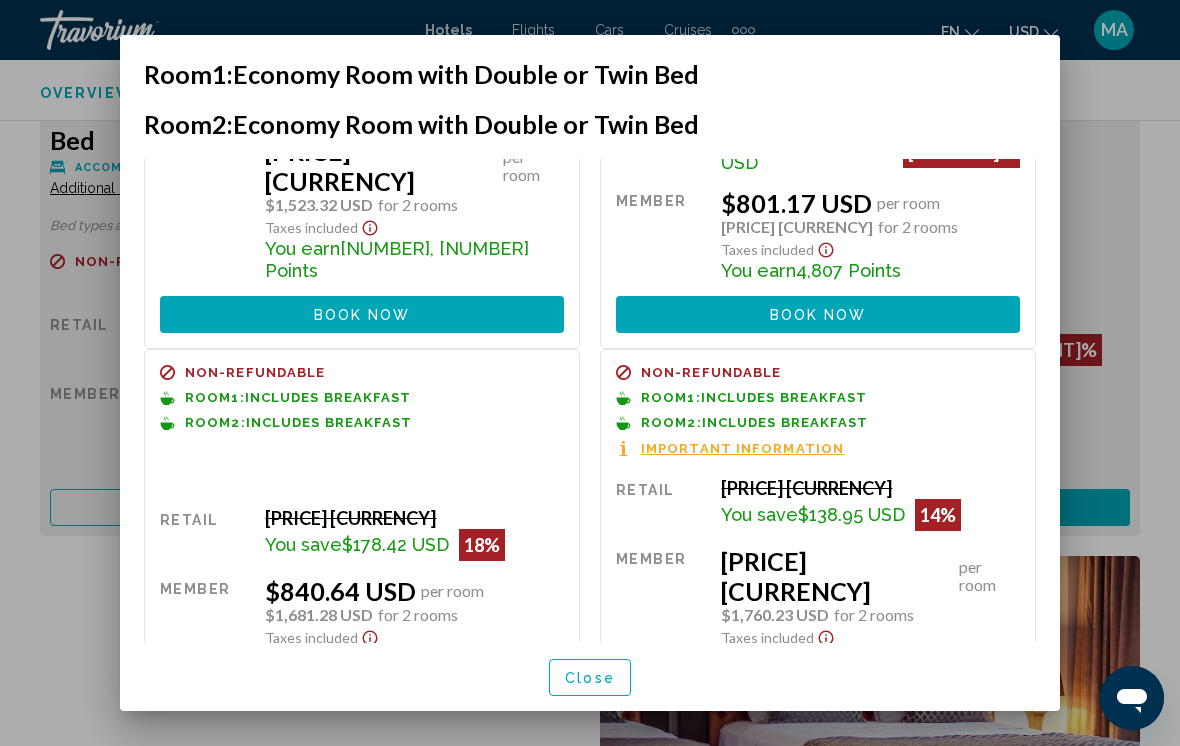 click on "Room  2:  Economy Room with Double or Twin Bed" at bounding box center [590, 74] 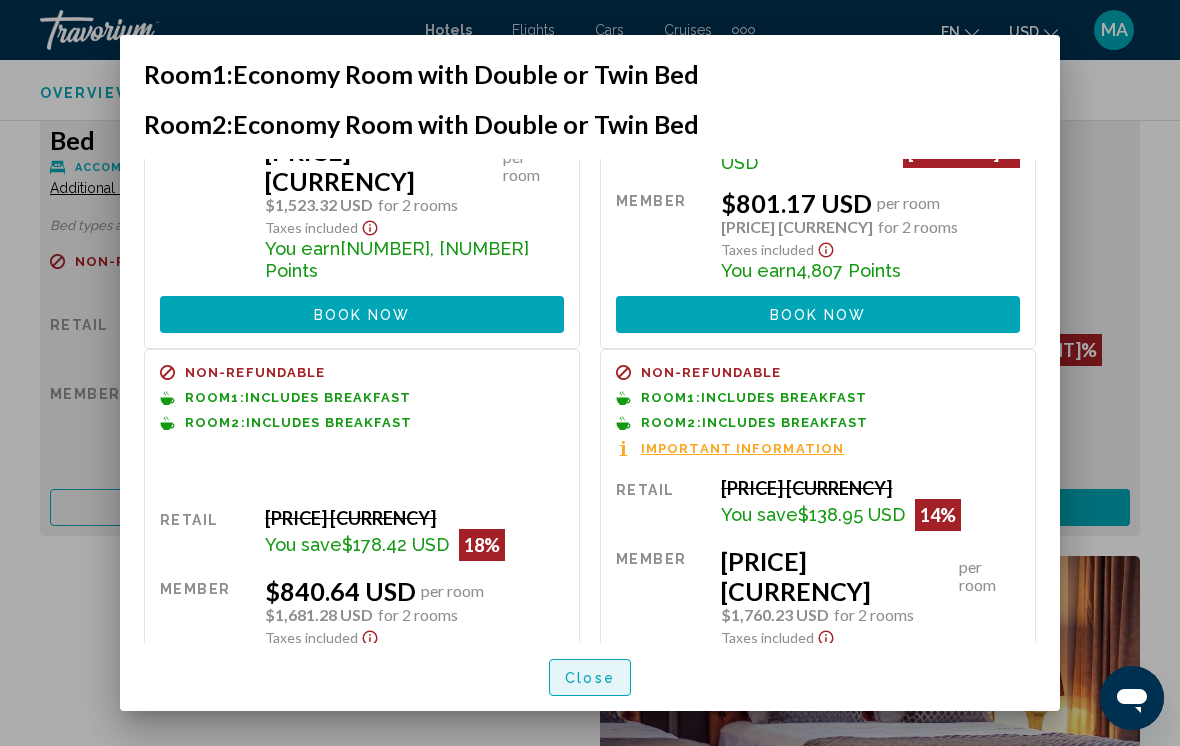 click on "Close" at bounding box center (590, 678) 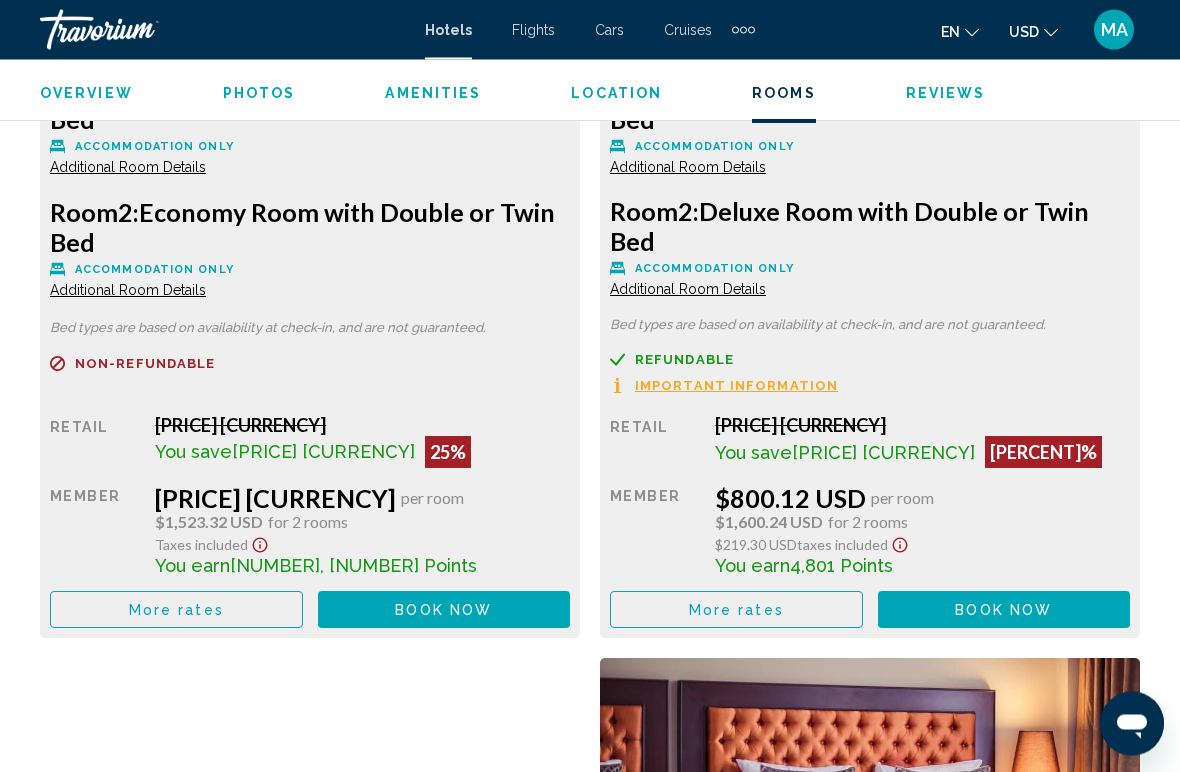 scroll, scrollTop: 3308, scrollLeft: 0, axis: vertical 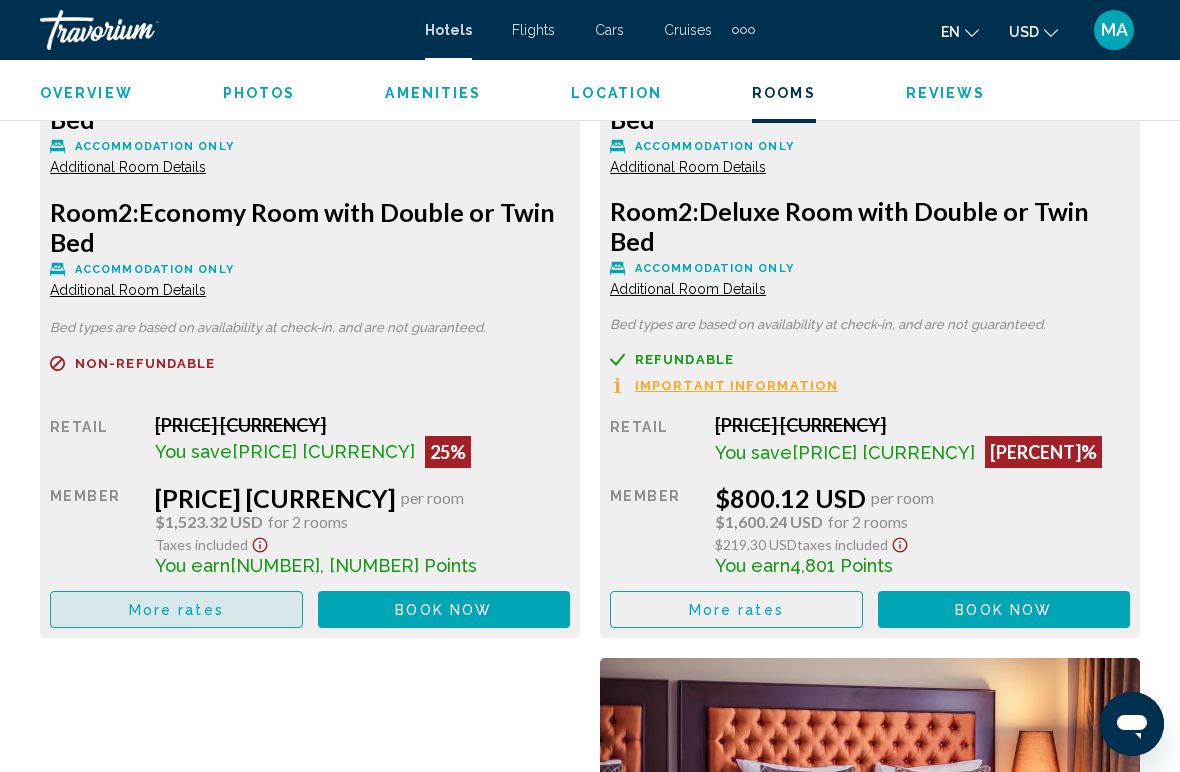 click on "More rates" at bounding box center [176, 610] 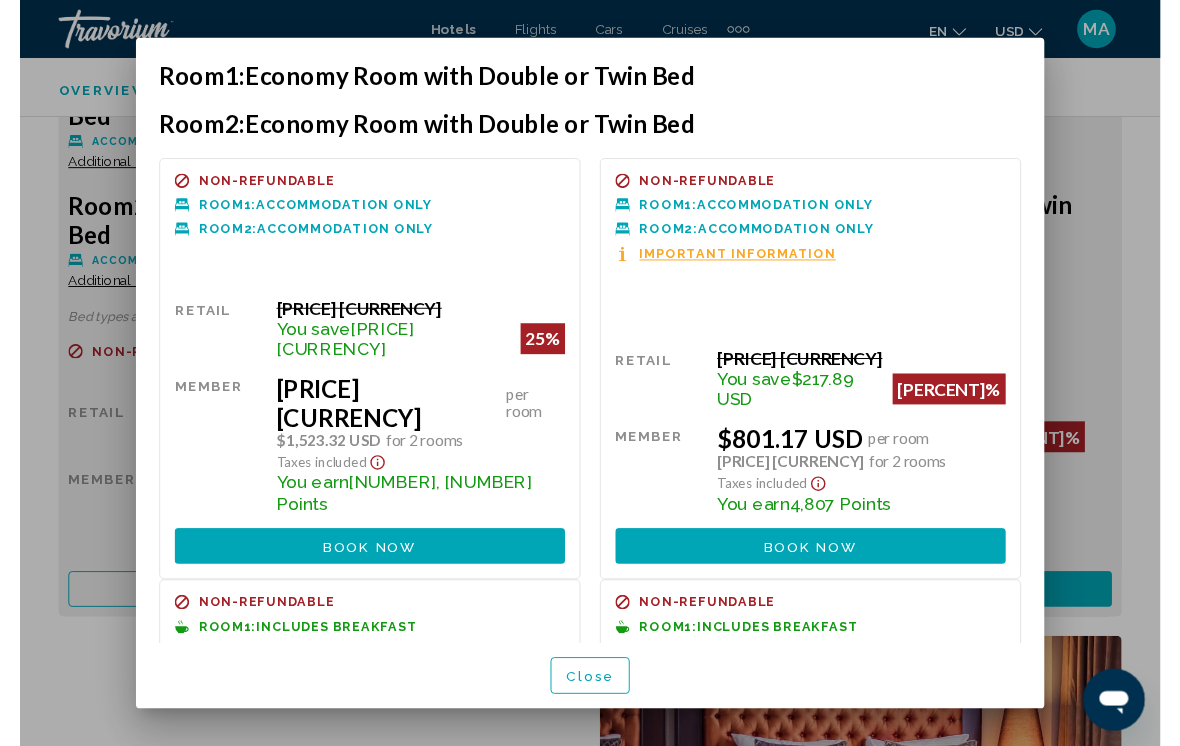 scroll, scrollTop: 0, scrollLeft: 0, axis: both 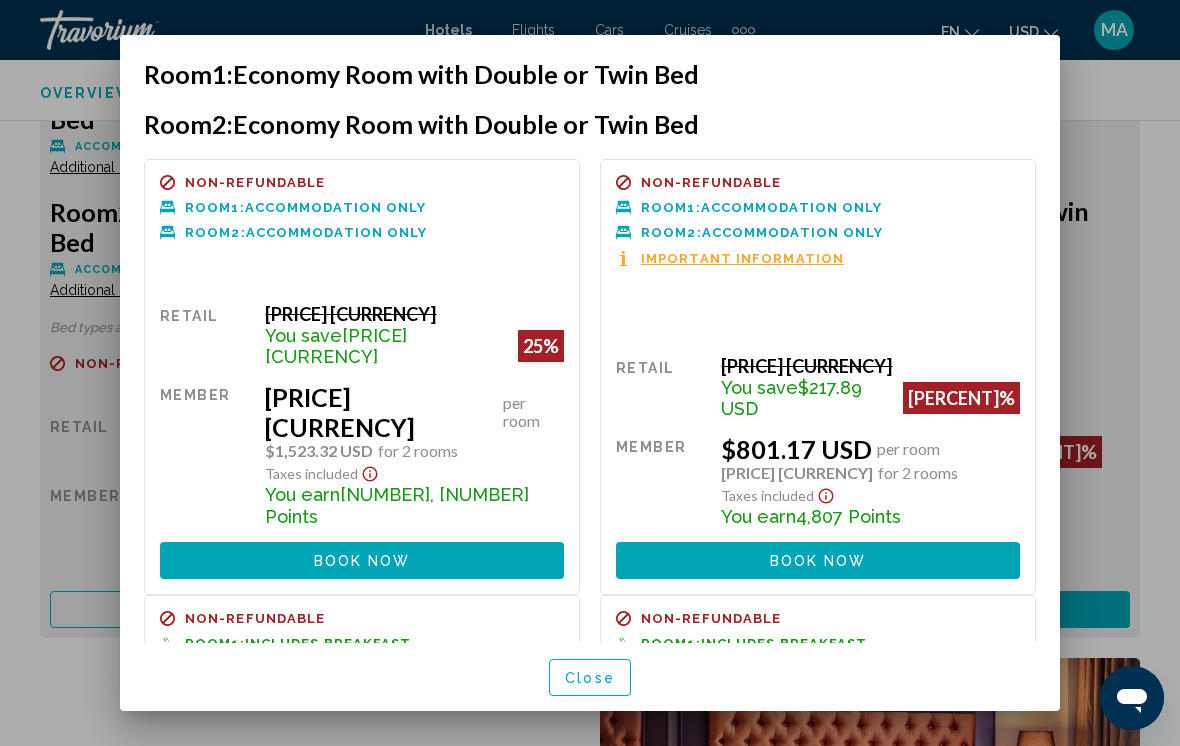 click on "Room" at bounding box center [208, 207] 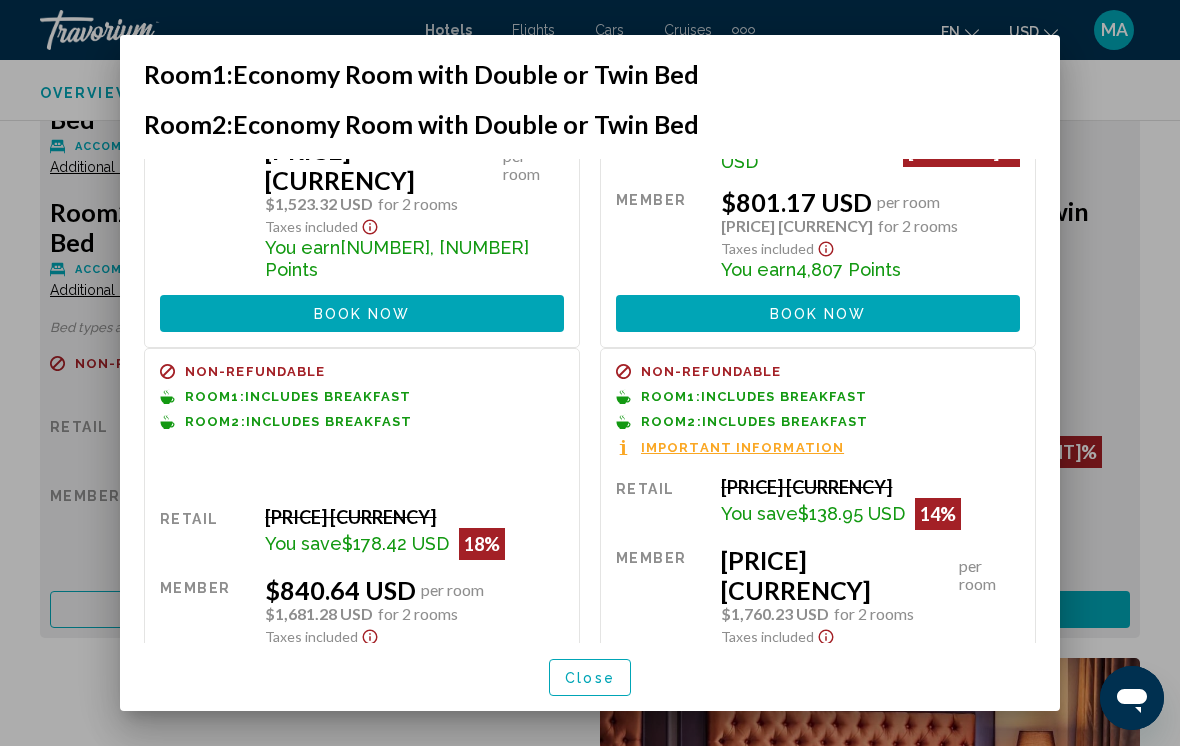 scroll, scrollTop: 246, scrollLeft: 0, axis: vertical 